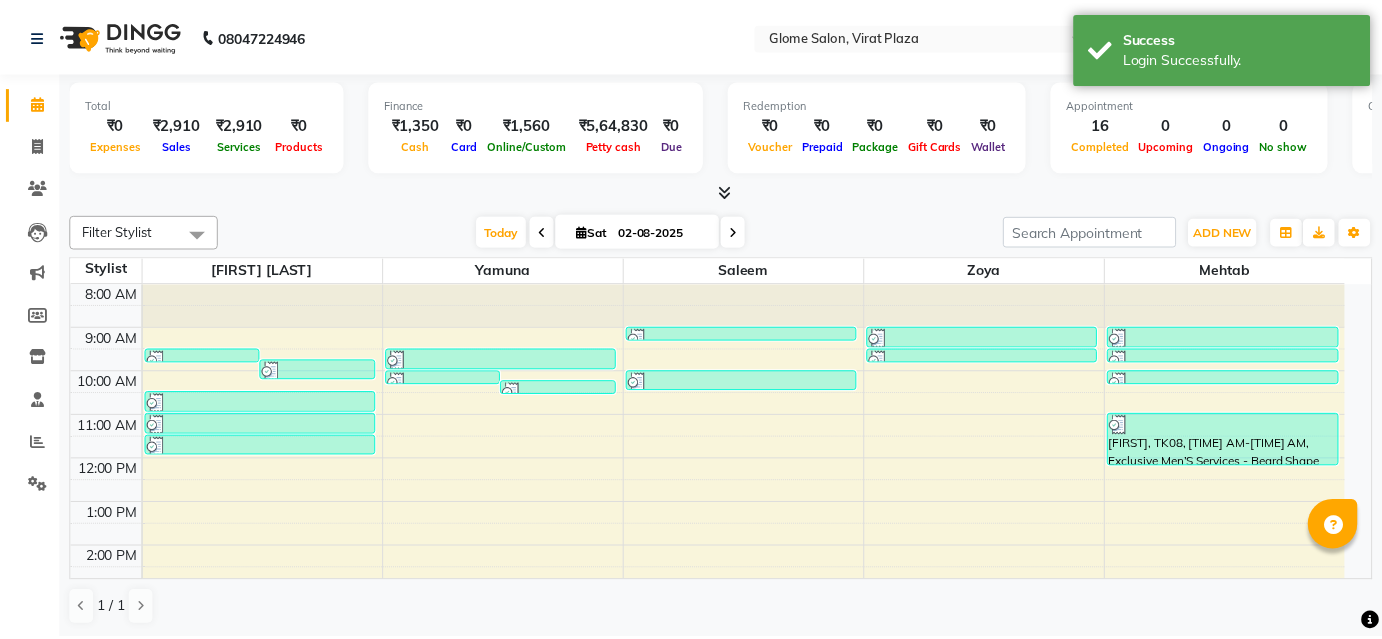 scroll, scrollTop: 0, scrollLeft: 0, axis: both 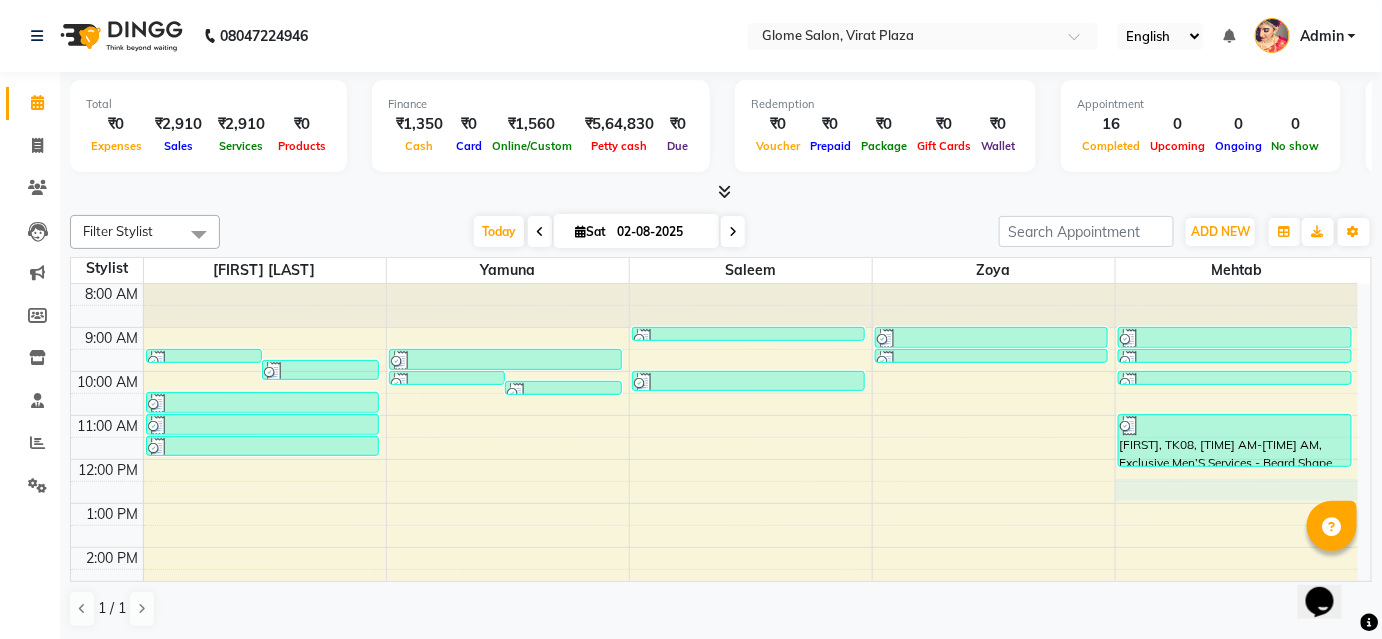 click on "[TIME] [TIME] [TIME] [TIME] [TIME] [TIME] [TIME] [TIME] [TIME] [TIME] [TIME] [TIME]     [FIRST], TK07, [TIME] AM-[TIME] AM, Detan  - Face & Neck     [FIRST], TK07, [TIME] AM-[TIME] AM, Threading  - Eyebrows     [FIRST], TK09, [TIME] AM-[TIME] AM, Hair Cut - Basic Hair Cut     [FIRST], TK09, [TIME] AM-[TIME] AM, Peel Off Waxing - Upper/Lower Lip     [FIRST], TK09, [TIME] AM-[TIME] AM, Threading  - Eyebrows     [FIRST], TK04, [TIME] AM-[TIME] AM, Threading  - Upperlip     [FIRST], TK04, [TIME] AM-[TIME] AM, Threading  - Lowerlip     [FIRST], TK04, [TIME] AM-[TIME] AM, Threading  - Eyebrows     [FIRST], TK03, [TIME] AM-[TIME] AM, Exclusive Men’S Services - Shaving     [FIRST], TK05, [TIME] AM-[TIME] AM, Exclusive Men’S Services - Hair Cut     [FIRST], TK02, [TIME] AM-[TIME] AM, Threading  - Eyebrows     [FIRST], TK02, [TIME] AM-[TIME] AM, Threading  - Upperlip     [FIRST] [LAST], TK01, [TIME] AM-[TIME] AM, Exclusive Men’S Services - Hair Cut" at bounding box center [714, 569] 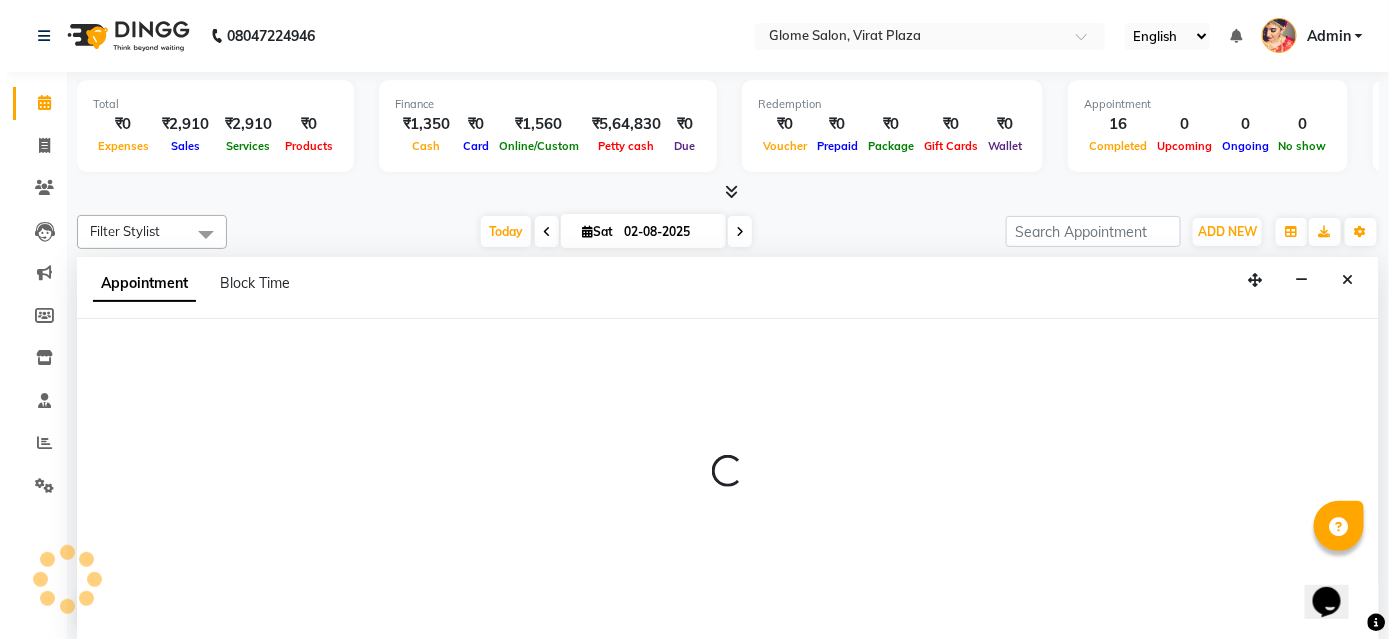 scroll, scrollTop: 0, scrollLeft: 0, axis: both 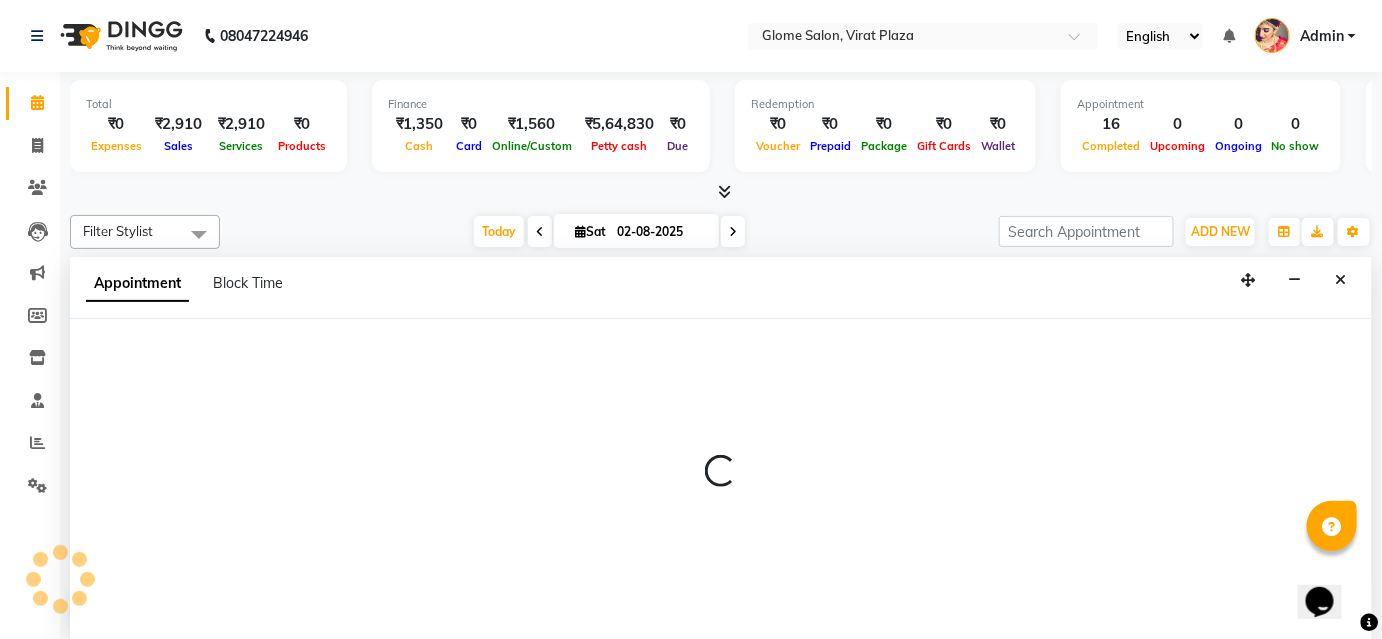 select on "87909" 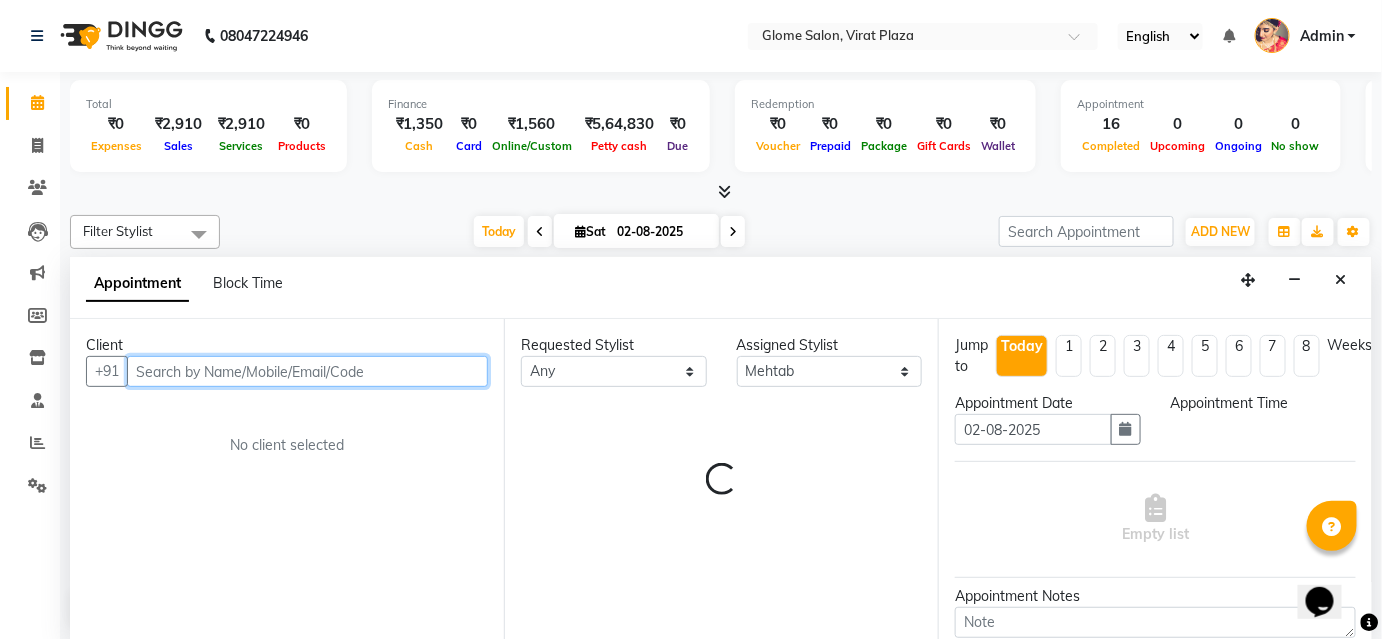 select on "750" 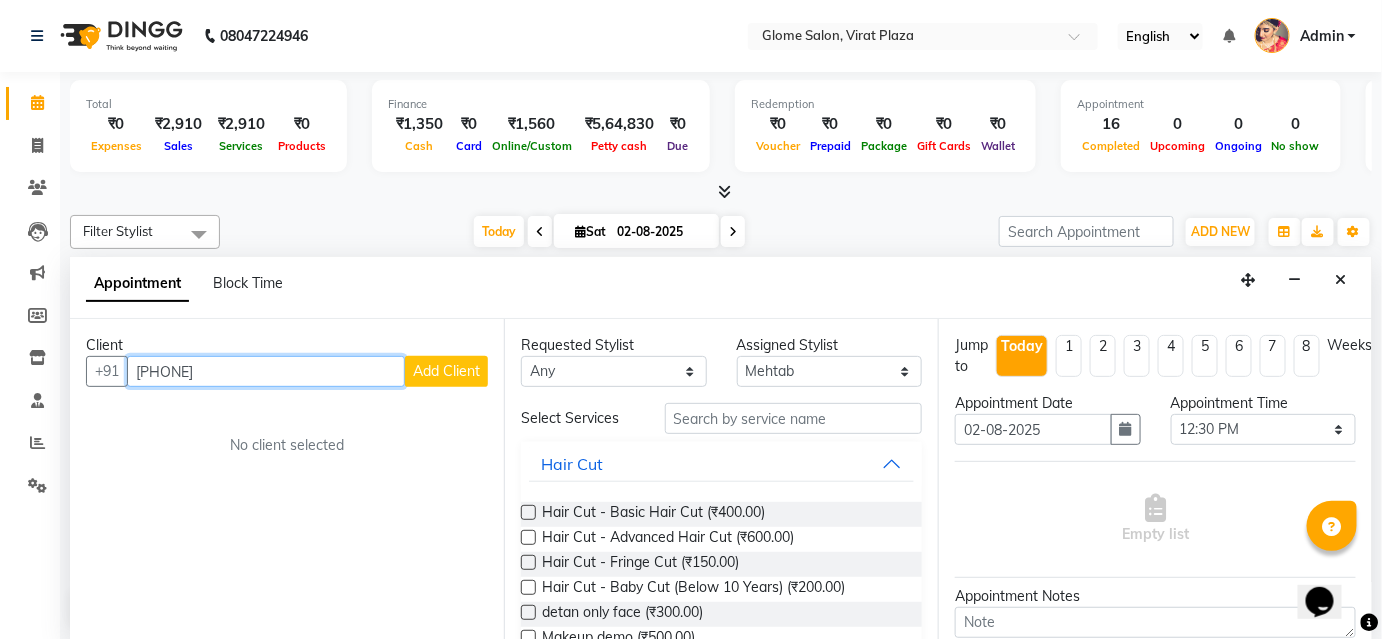 type on "[PHONE]" 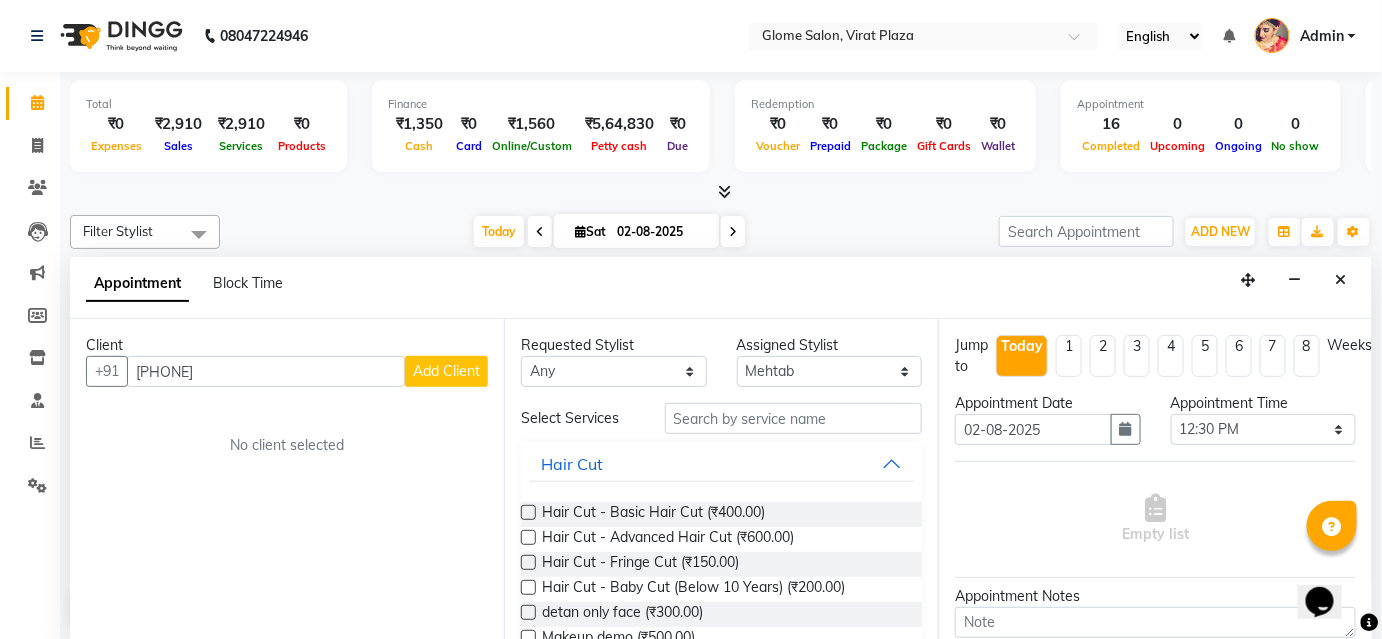 click on "Add Client" at bounding box center [446, 371] 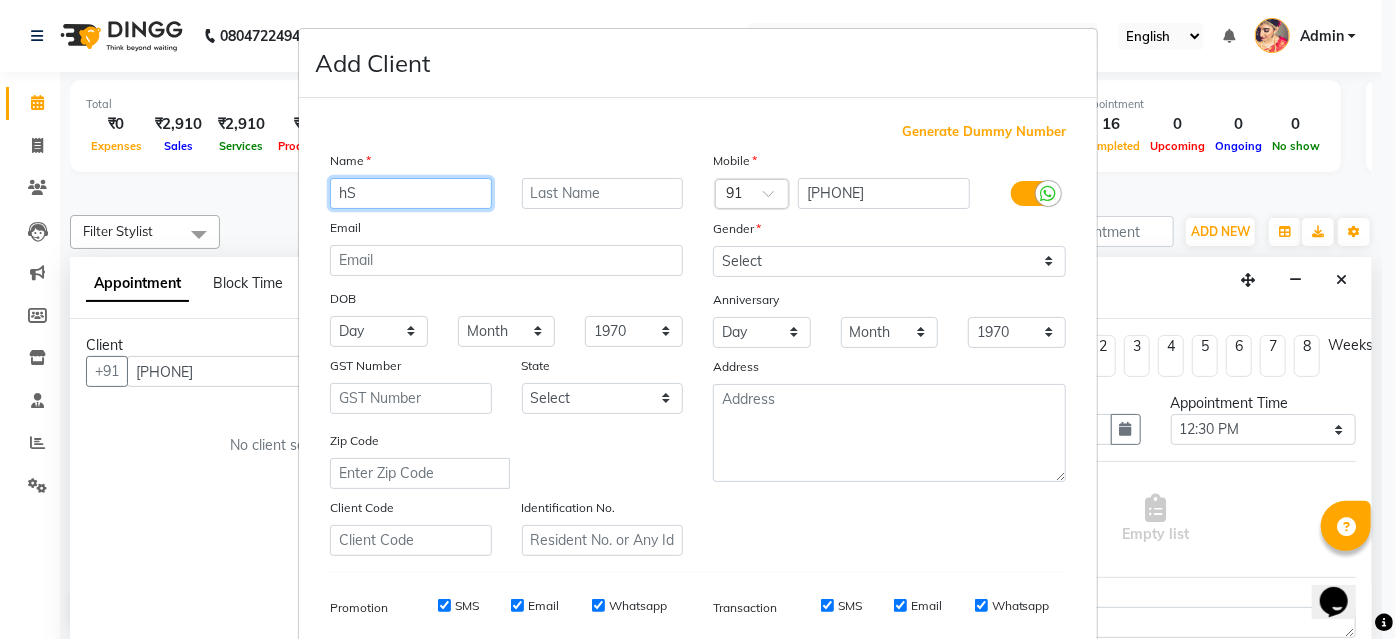 type on "h" 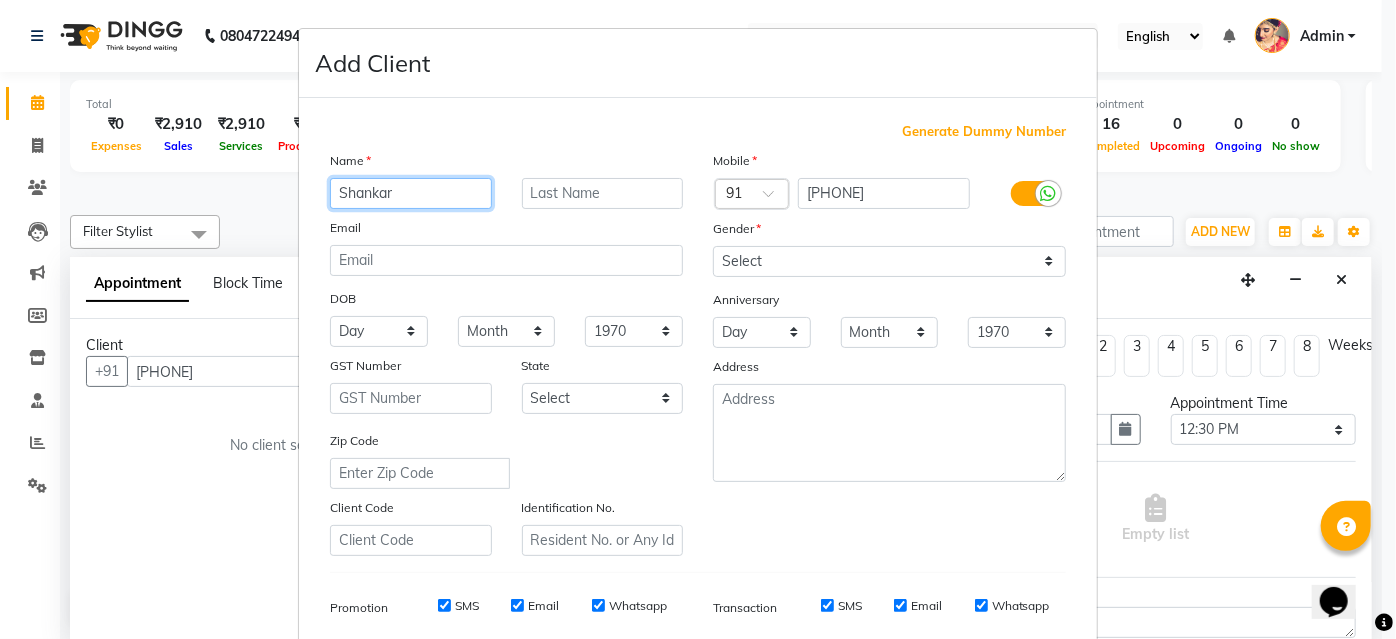 type on "Shankar" 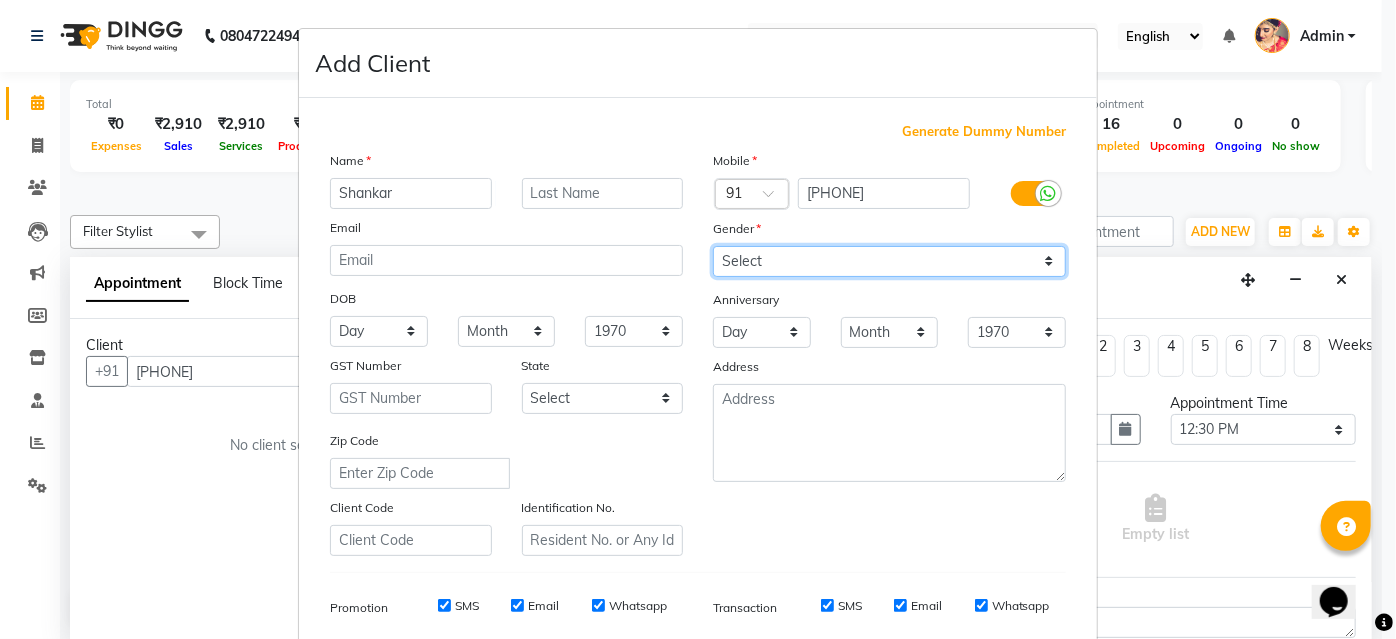 click on "Select Male Female Other Prefer Not To Say" at bounding box center [889, 261] 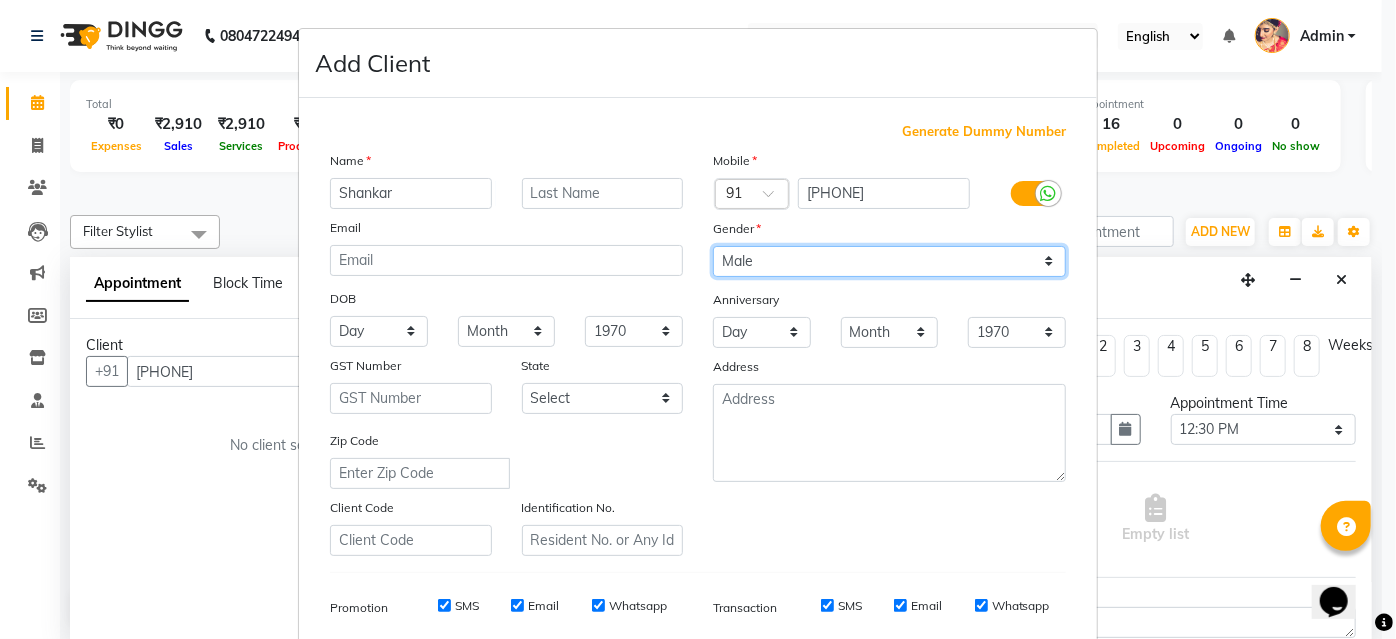 click on "Select Male Female Other Prefer Not To Say" at bounding box center (889, 261) 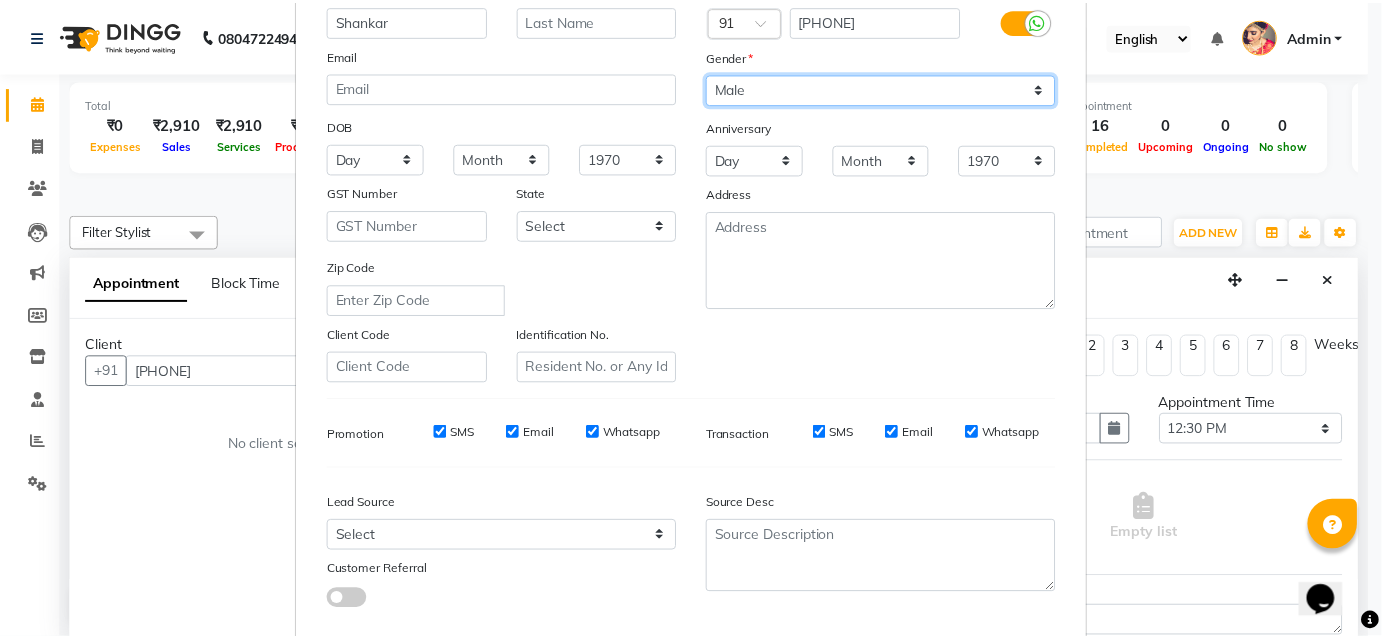 scroll, scrollTop: 282, scrollLeft: 0, axis: vertical 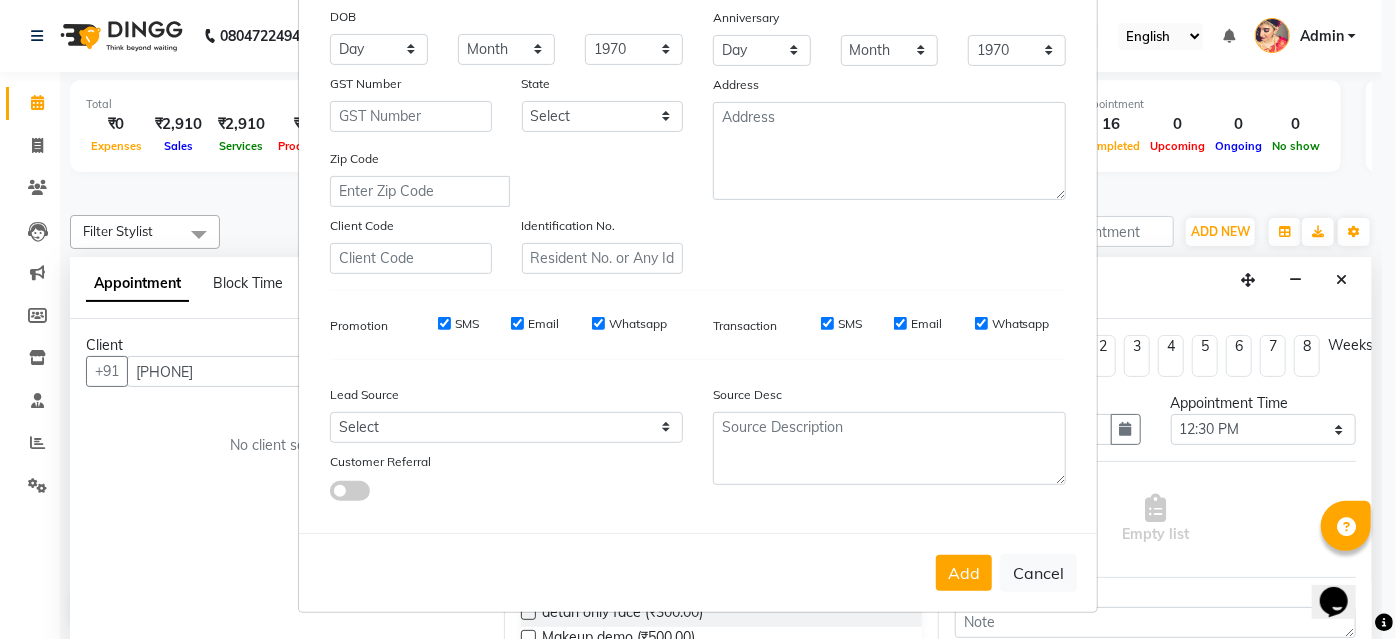 drag, startPoint x: 941, startPoint y: 552, endPoint x: 941, endPoint y: 538, distance: 14 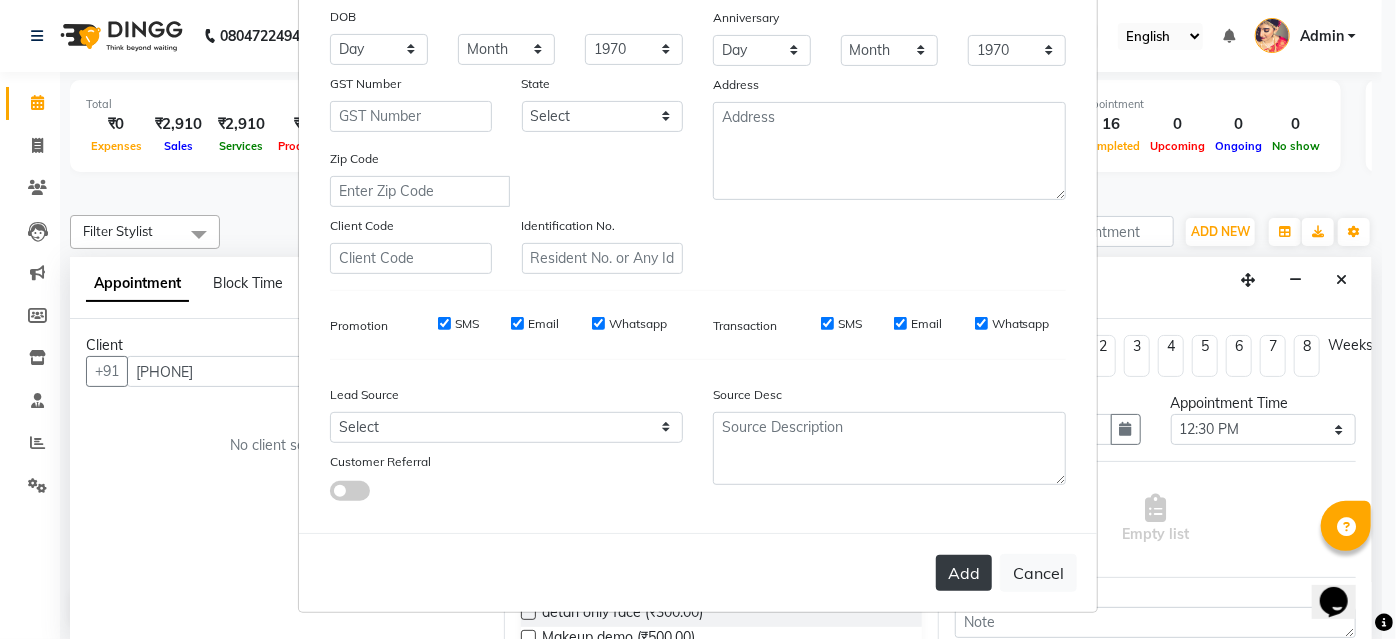 click on "Add" at bounding box center [964, 573] 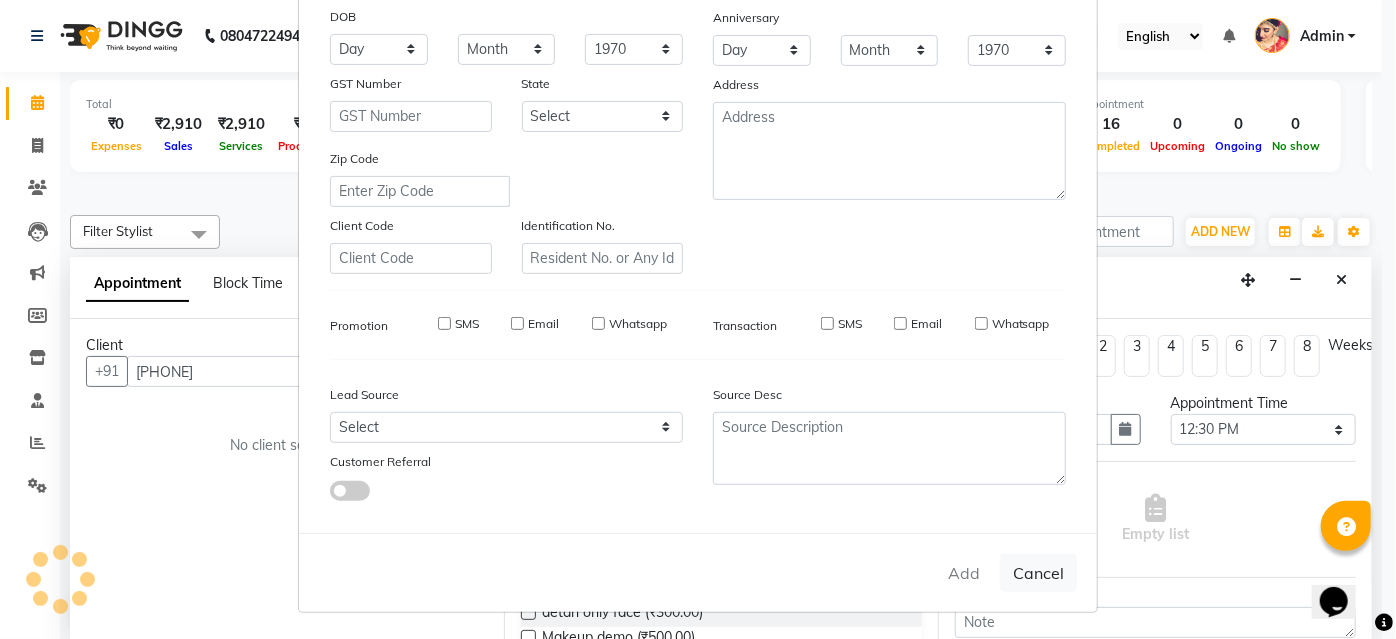 type 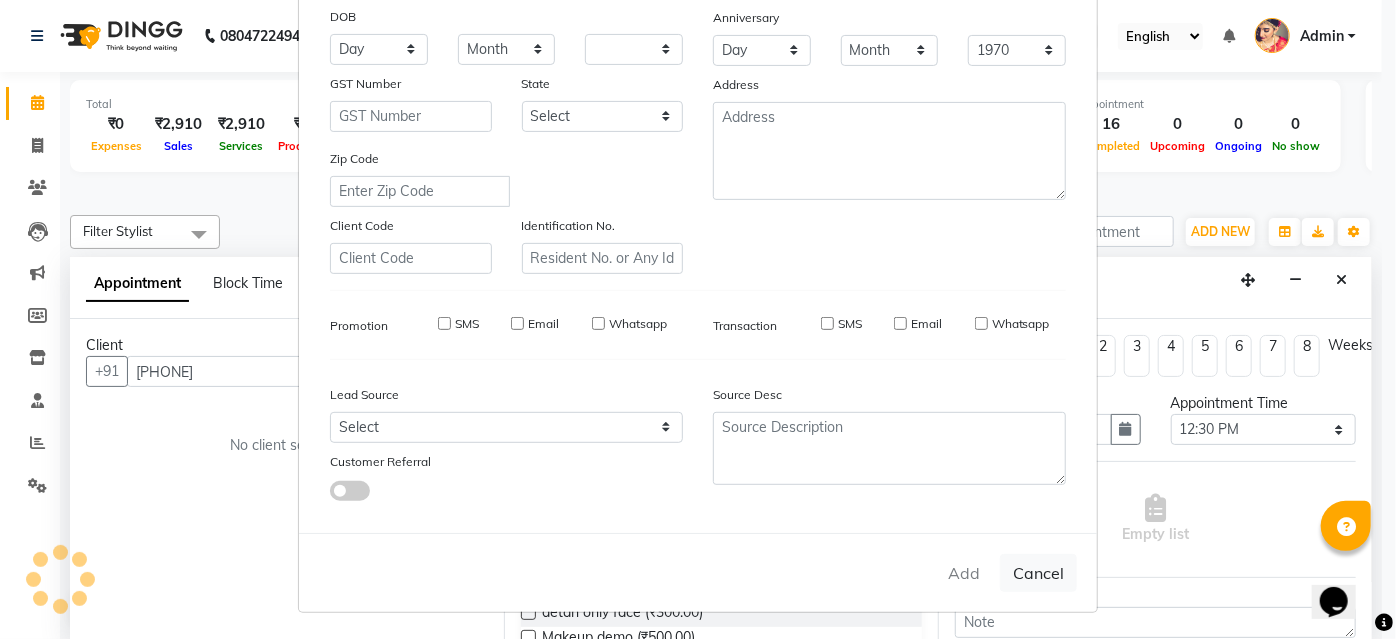 select 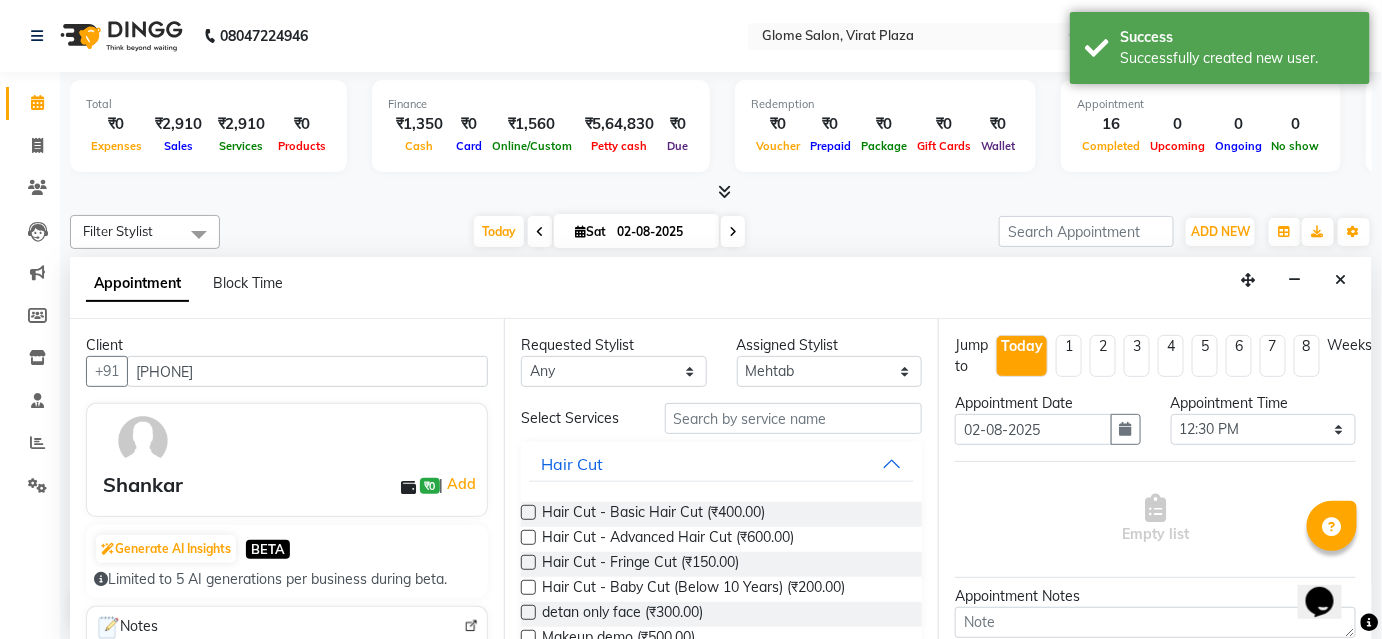 drag, startPoint x: 764, startPoint y: 532, endPoint x: 856, endPoint y: 516, distance: 93.38094 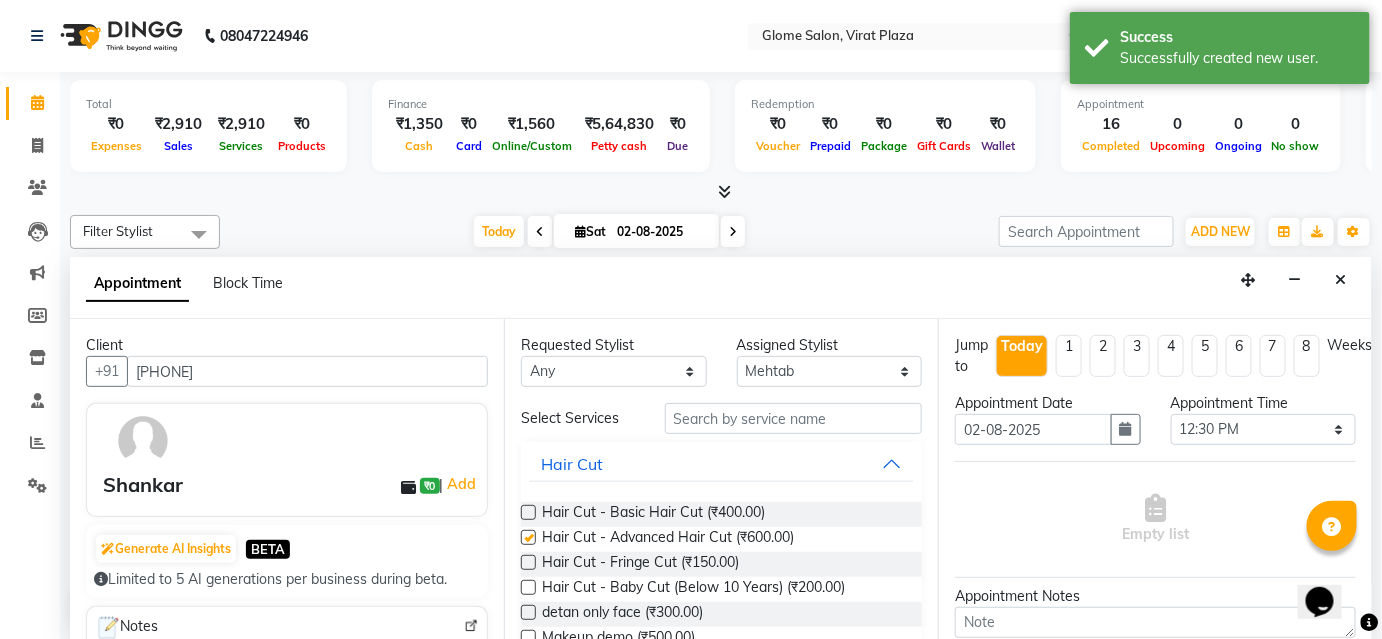 checkbox on "false" 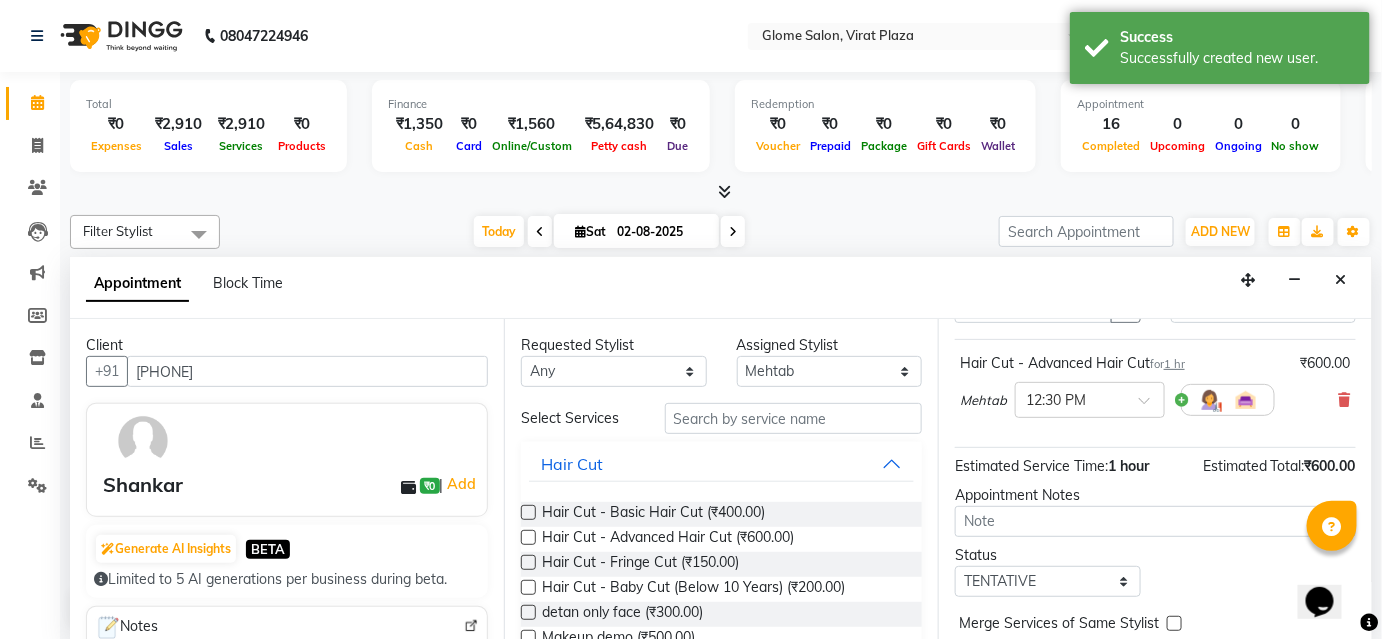 scroll, scrollTop: 203, scrollLeft: 0, axis: vertical 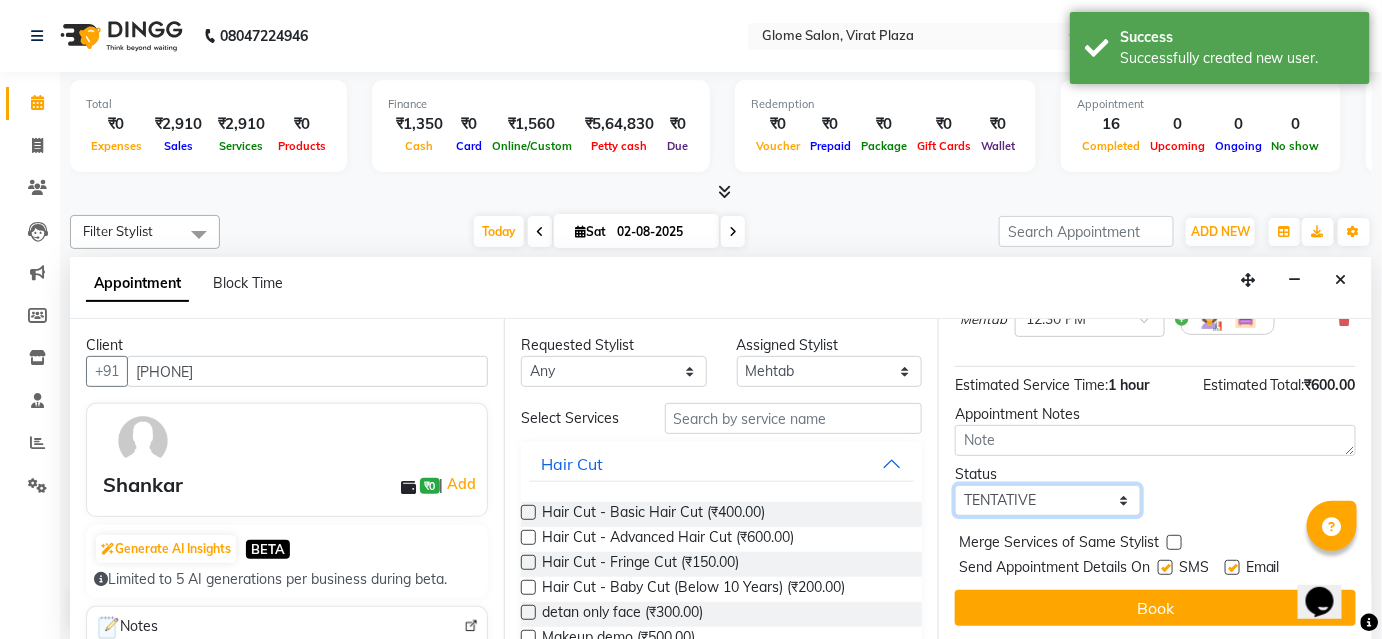 click on "Select TENTATIVE CONFIRM CHECK-IN UPCOMING" at bounding box center [1048, 500] 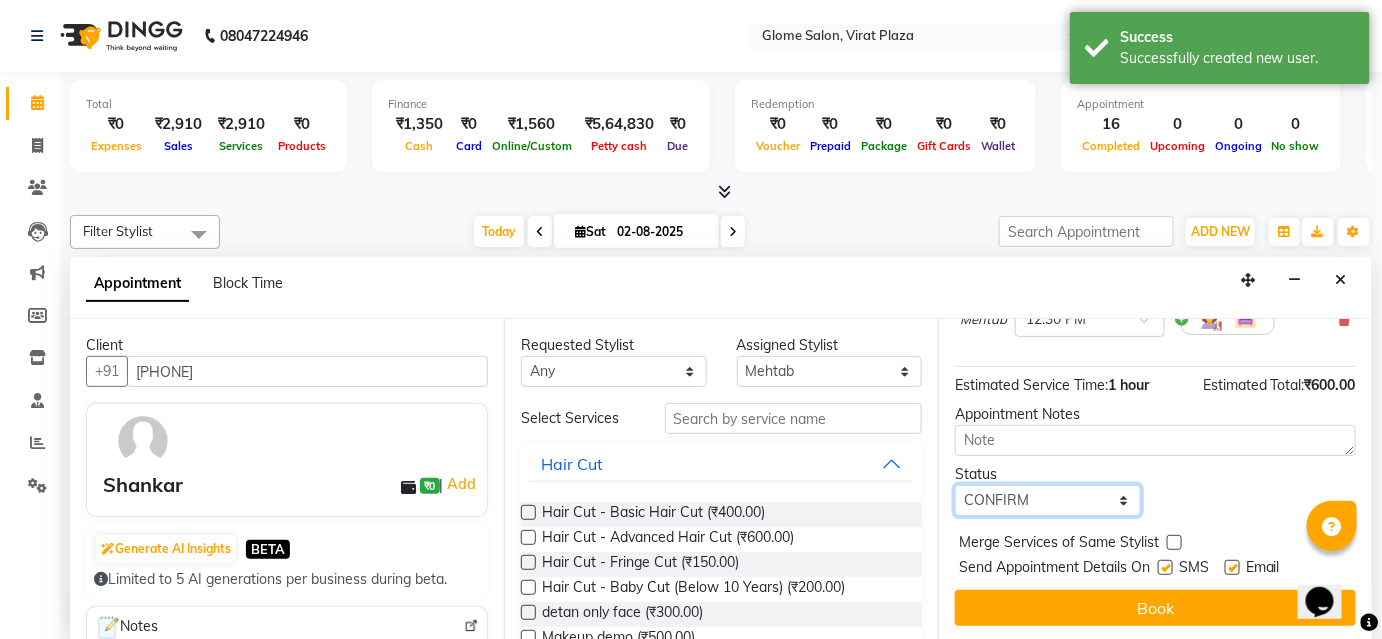 click on "Select TENTATIVE CONFIRM CHECK-IN UPCOMING" at bounding box center (1048, 500) 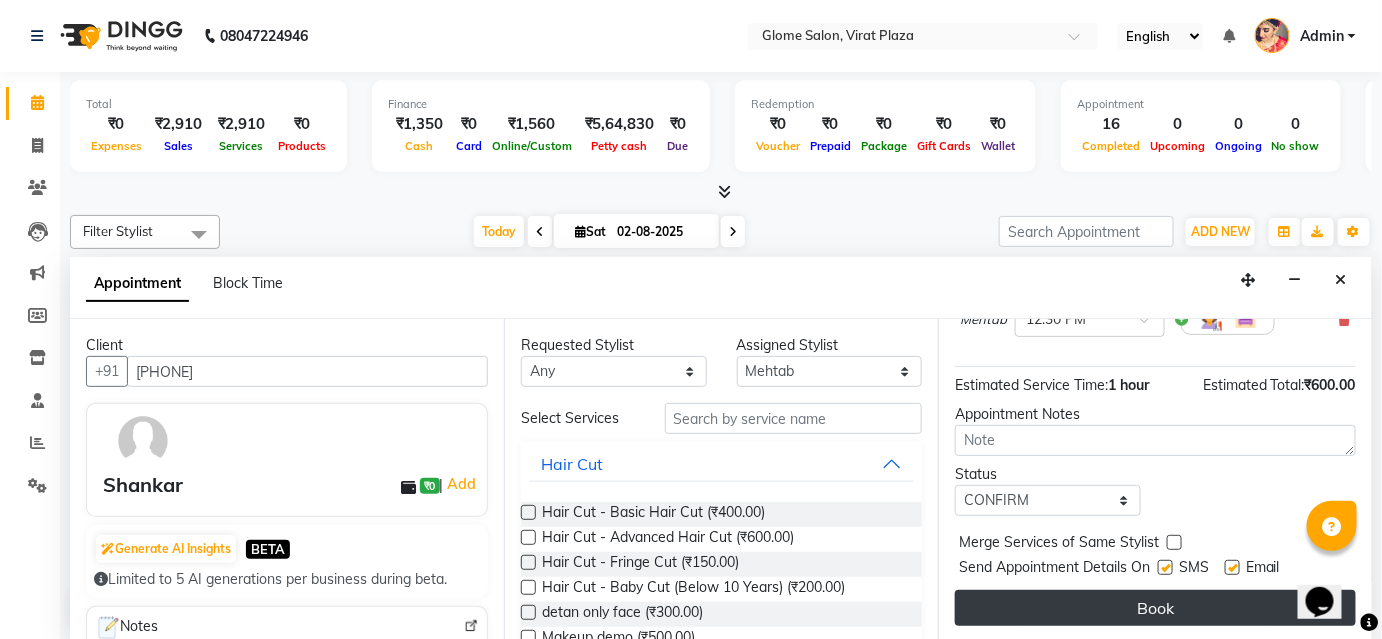 click on "Book" at bounding box center (1155, 608) 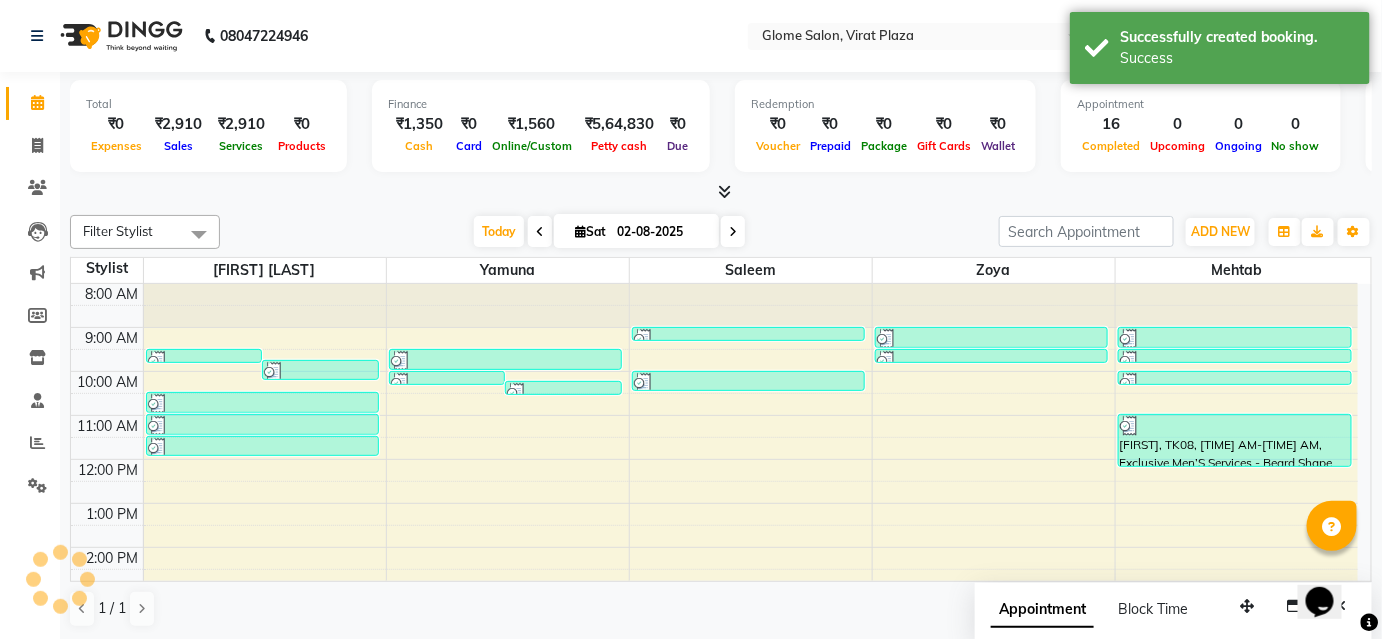 scroll, scrollTop: 0, scrollLeft: 0, axis: both 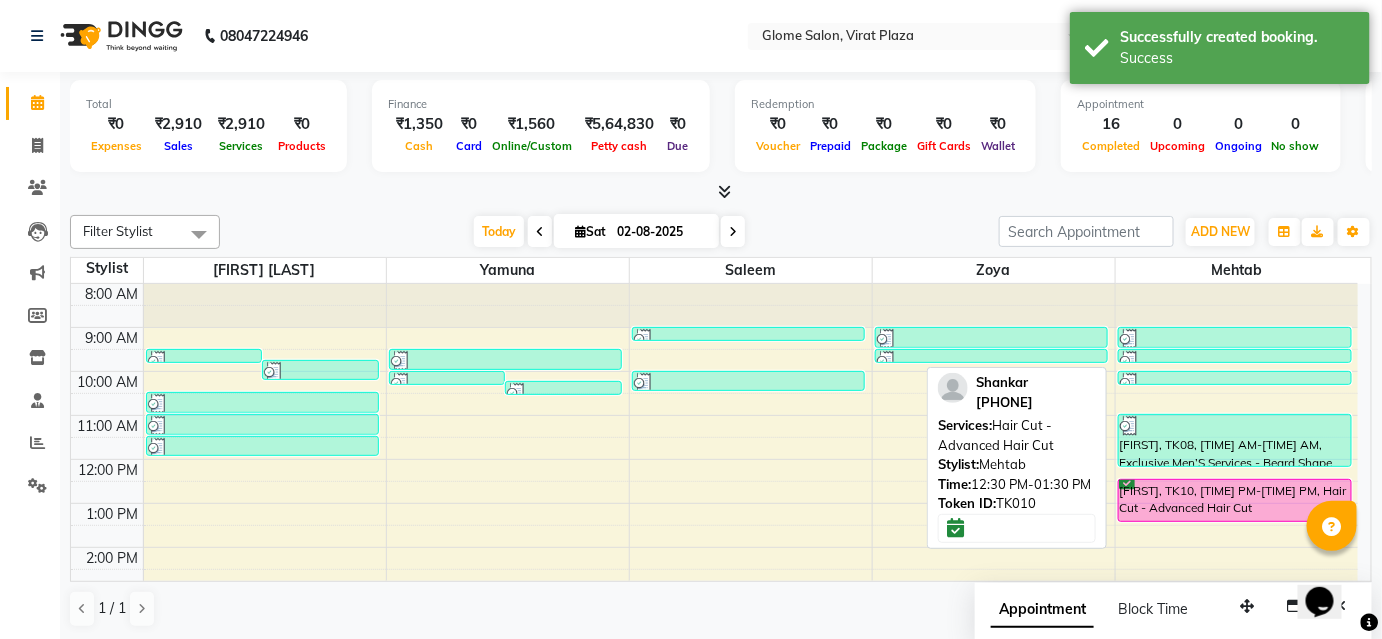 click on "[FIRST], TK10, 12:30 PM-01:30 PM, Hair Cut - Advanced Hair Cut" at bounding box center [1235, 500] 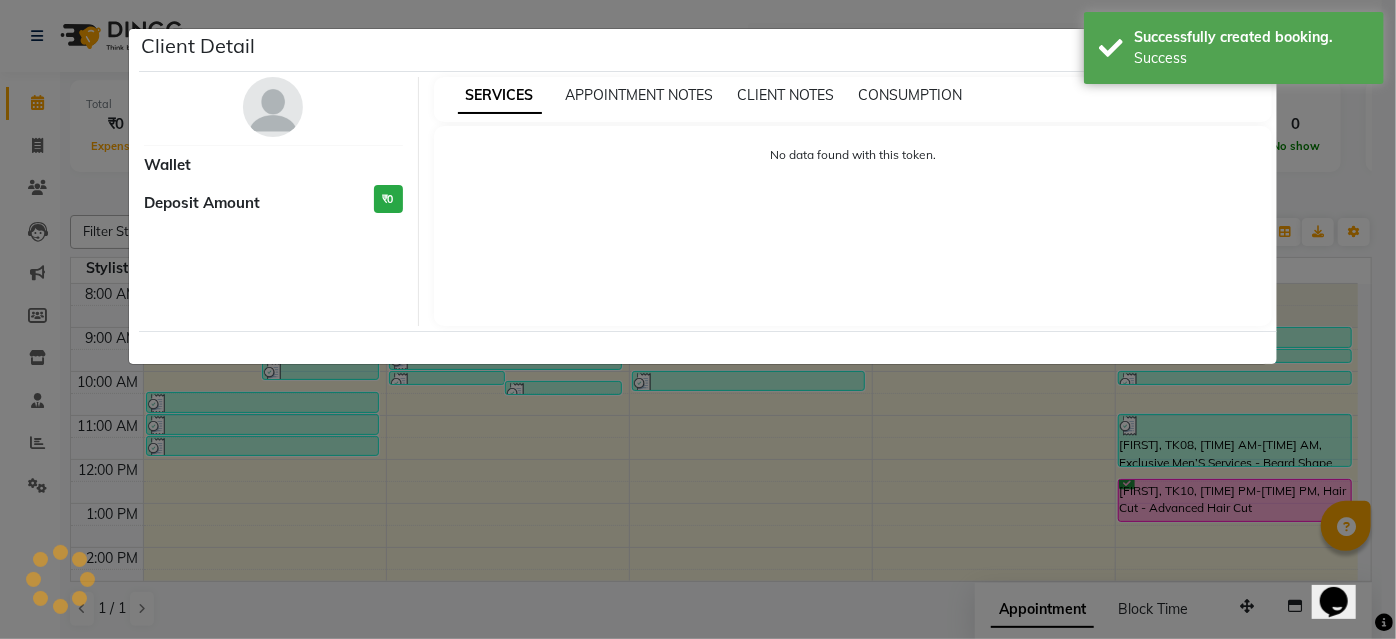 select on "6" 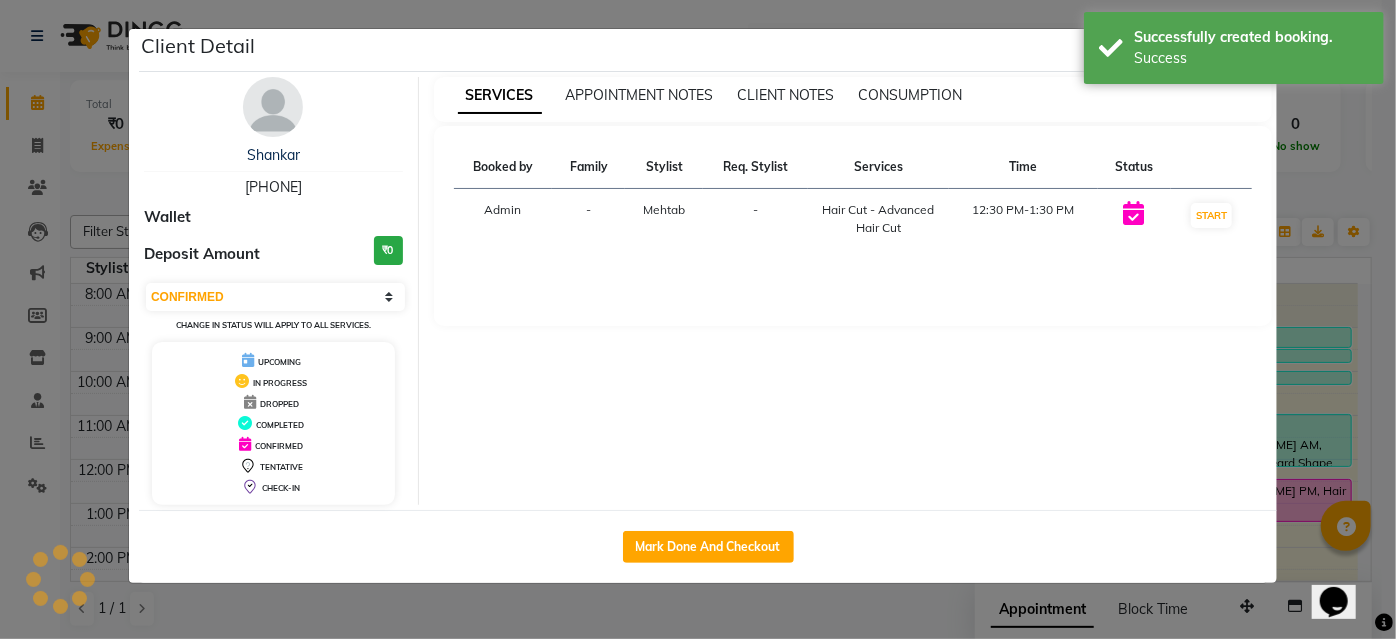 click on "Mark Done And Checkout" 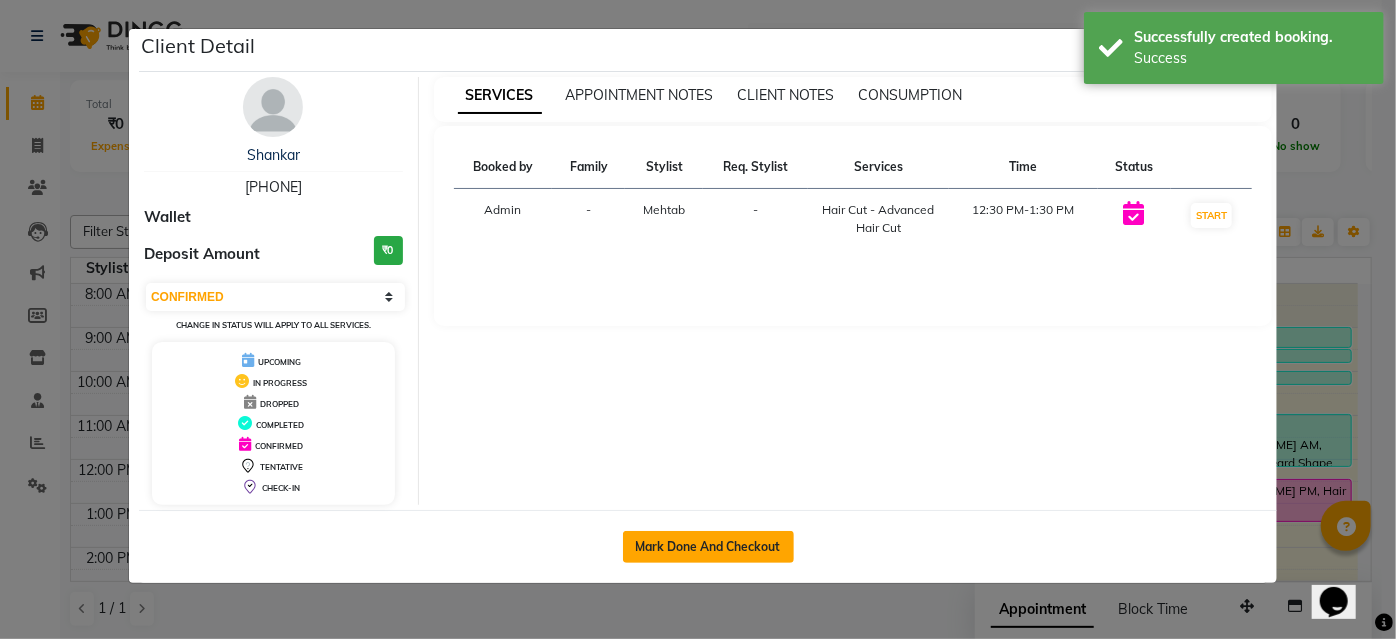click on "Mark Done And Checkout" 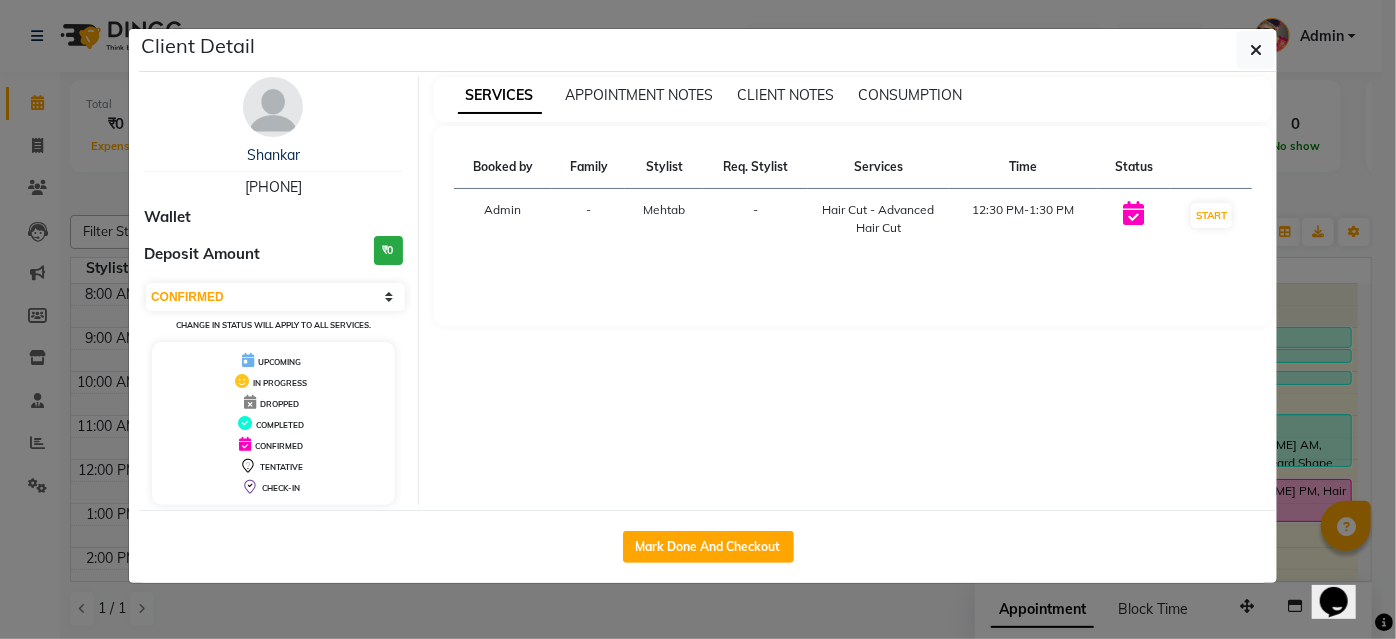 select on "5199" 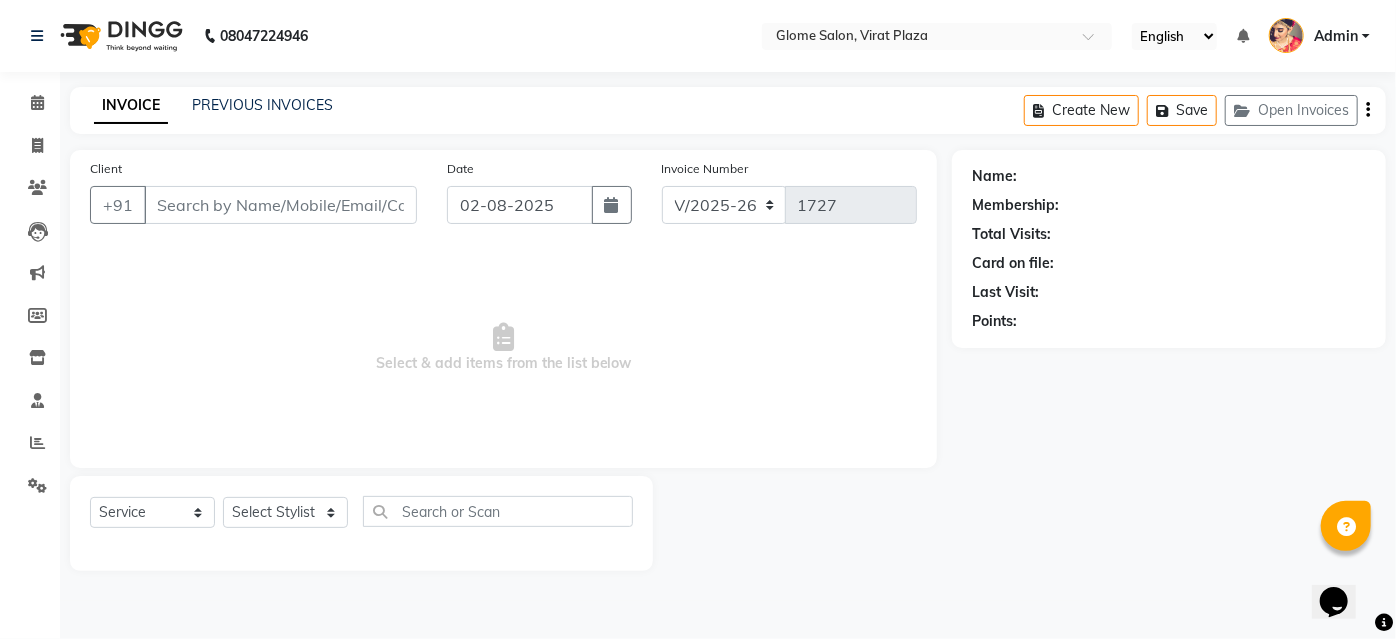 type on "[PHONE]" 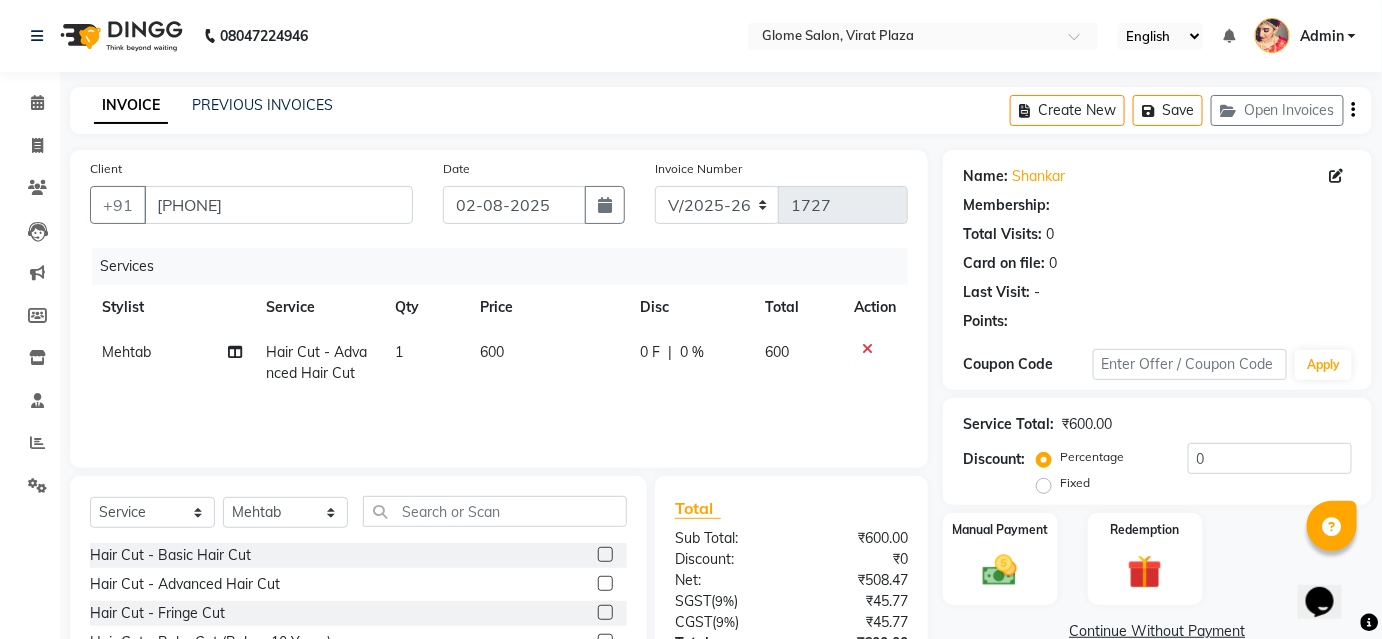 select on "1: Object" 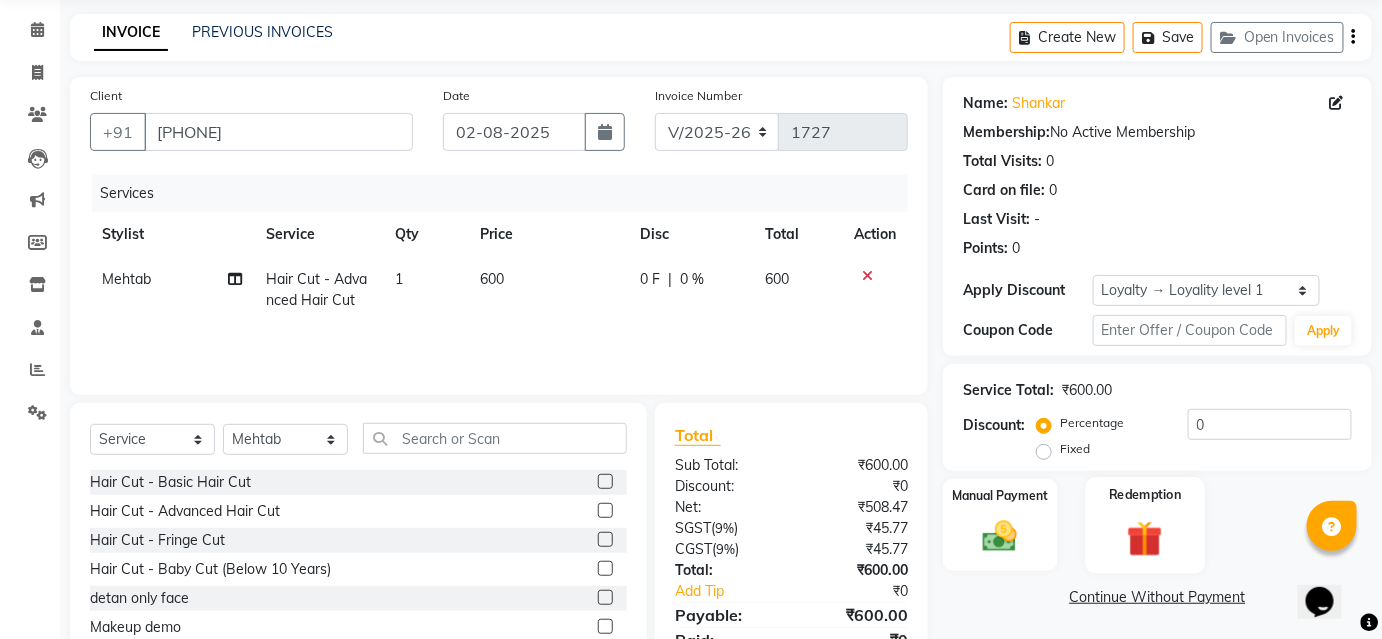 scroll, scrollTop: 161, scrollLeft: 0, axis: vertical 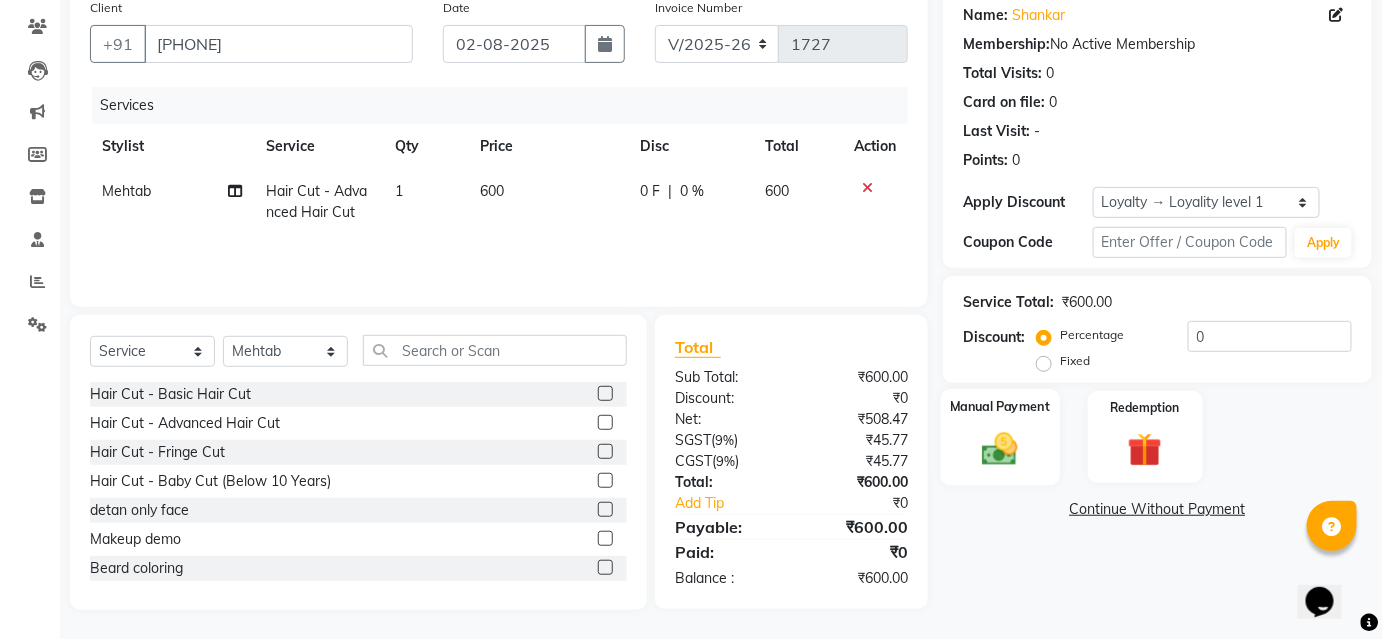 click 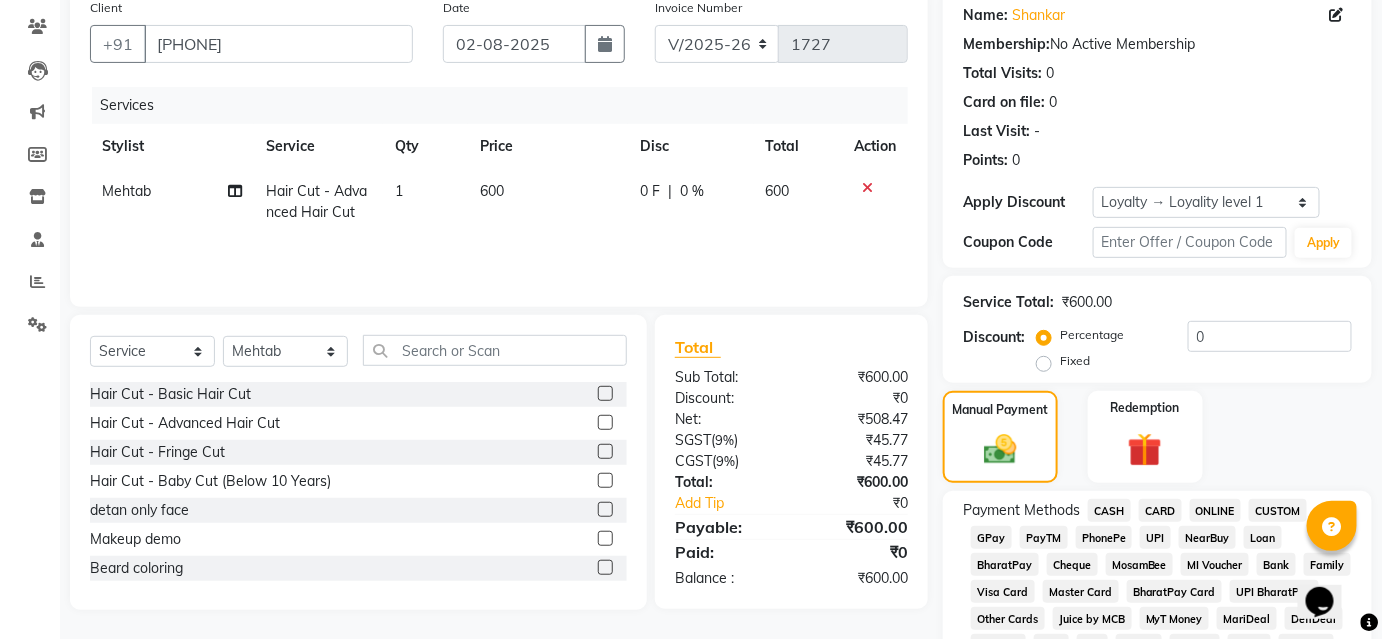 click on "CASH" 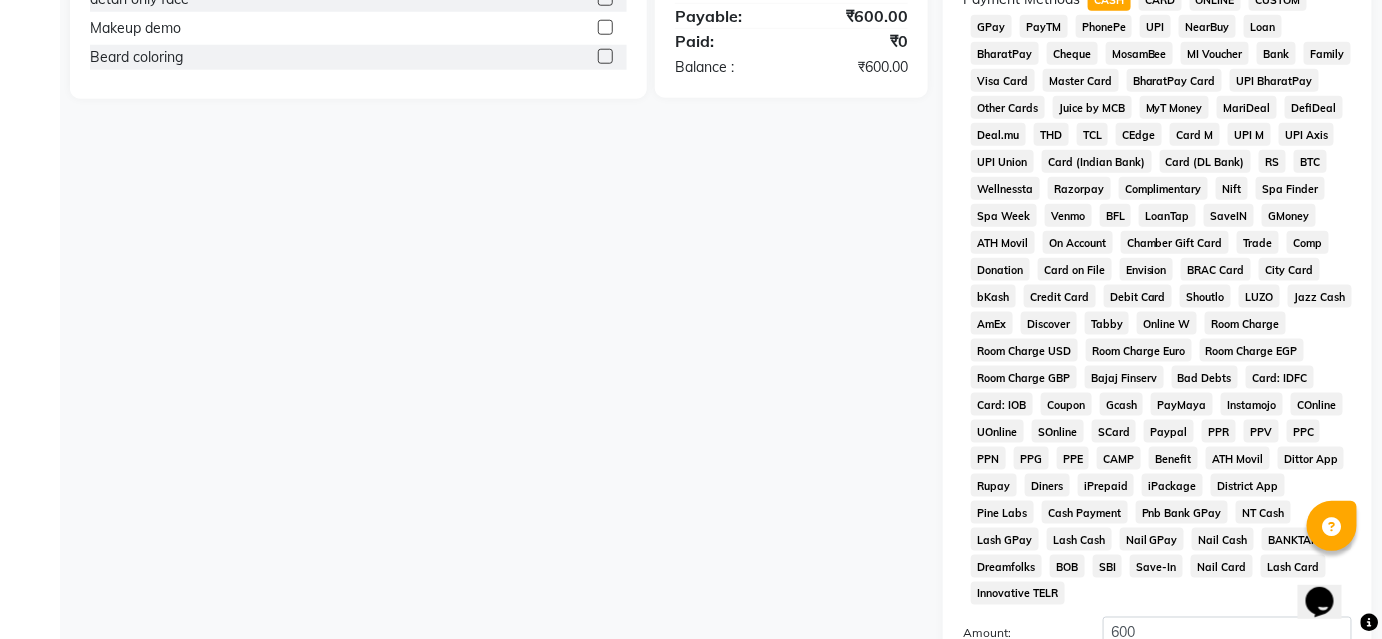 scroll, scrollTop: 878, scrollLeft: 0, axis: vertical 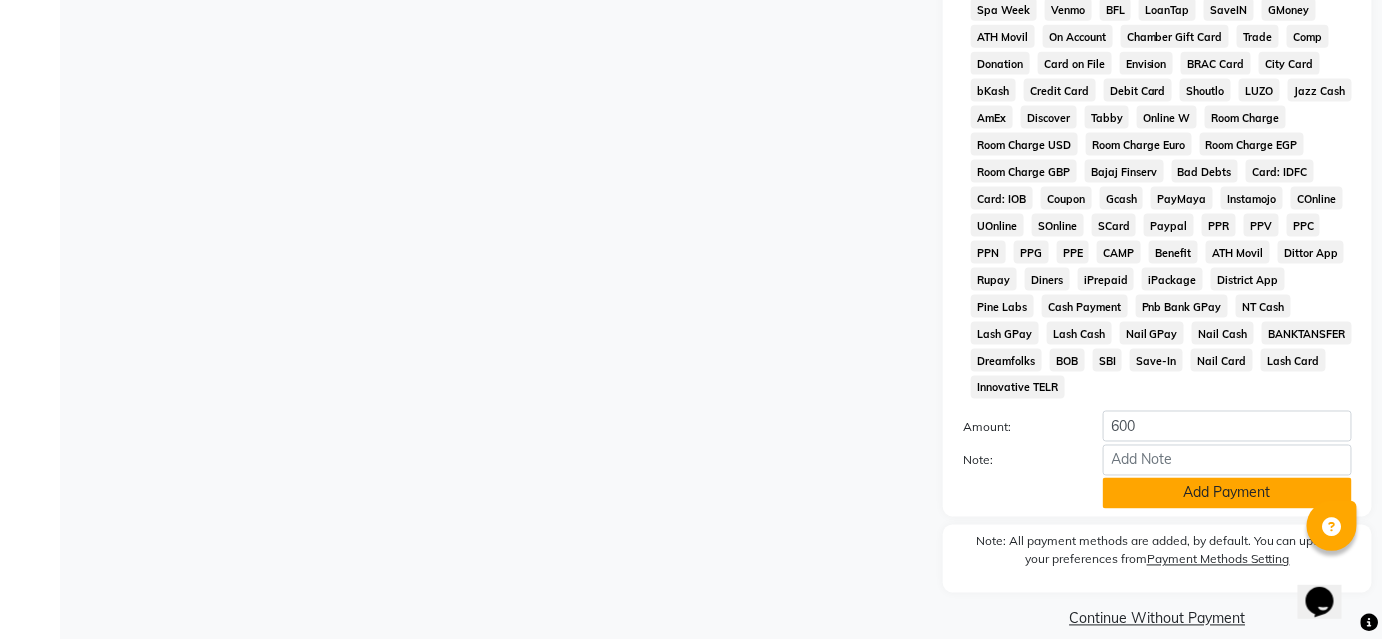 click on "Add Payment" 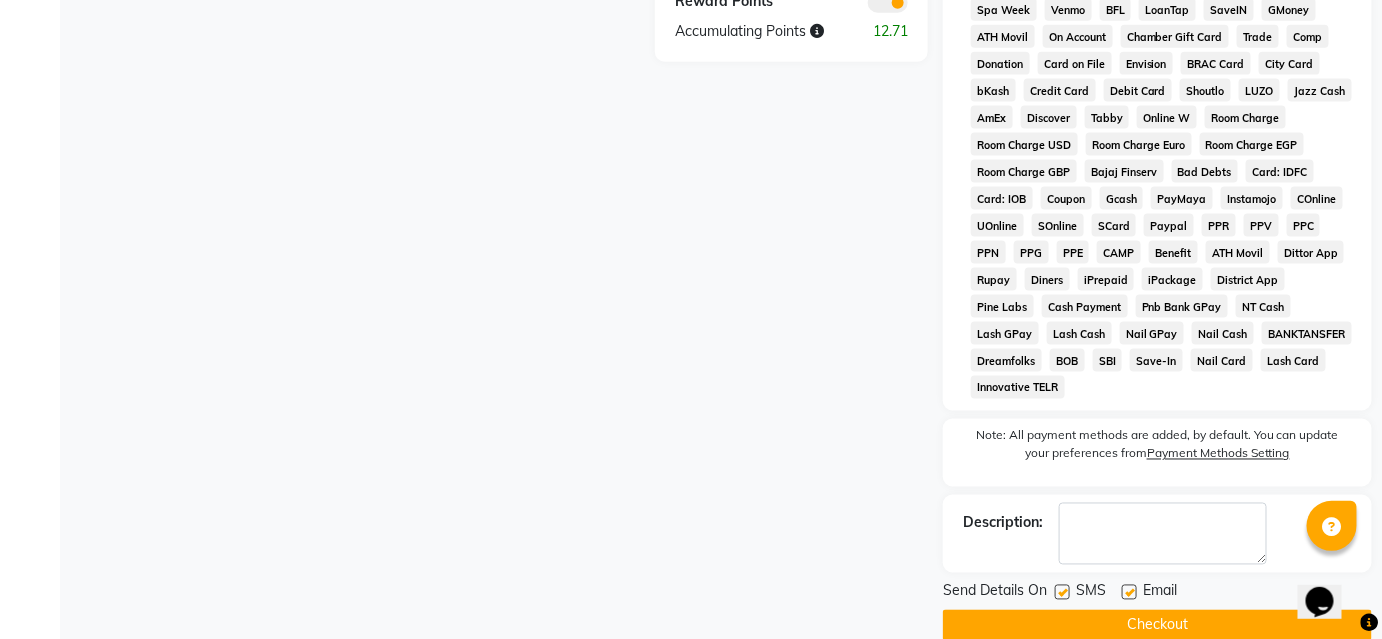 click on "Checkout" 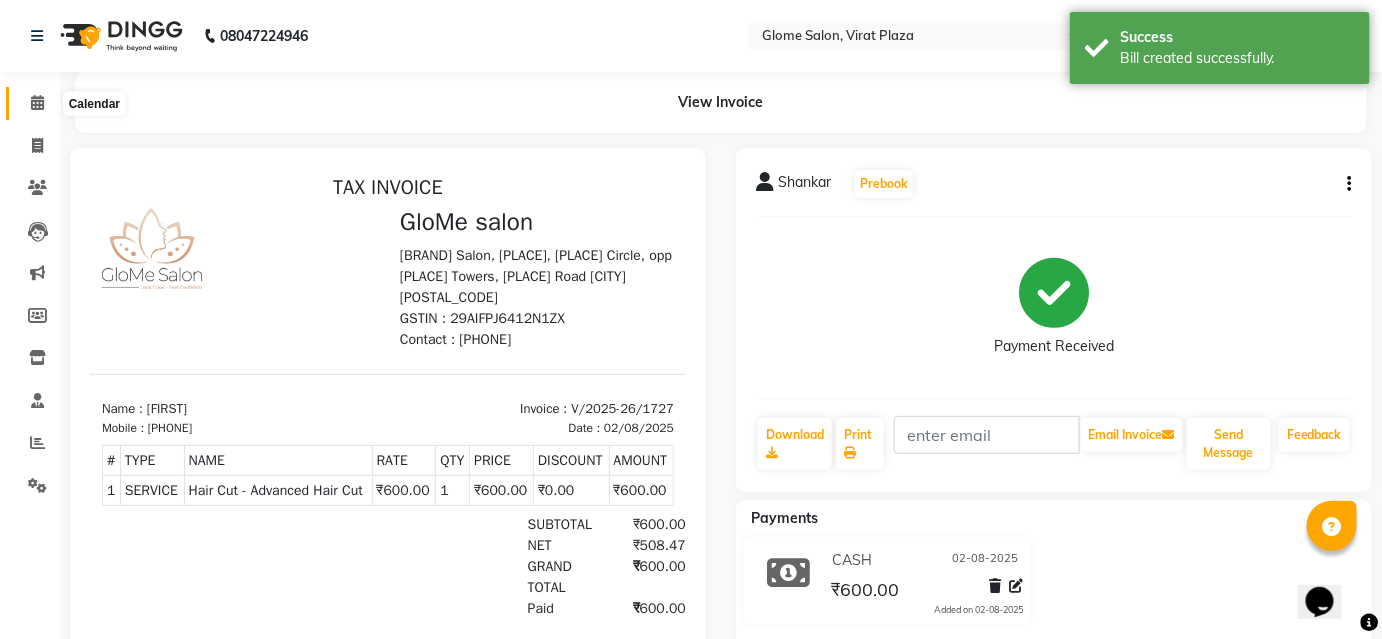 scroll, scrollTop: 0, scrollLeft: 0, axis: both 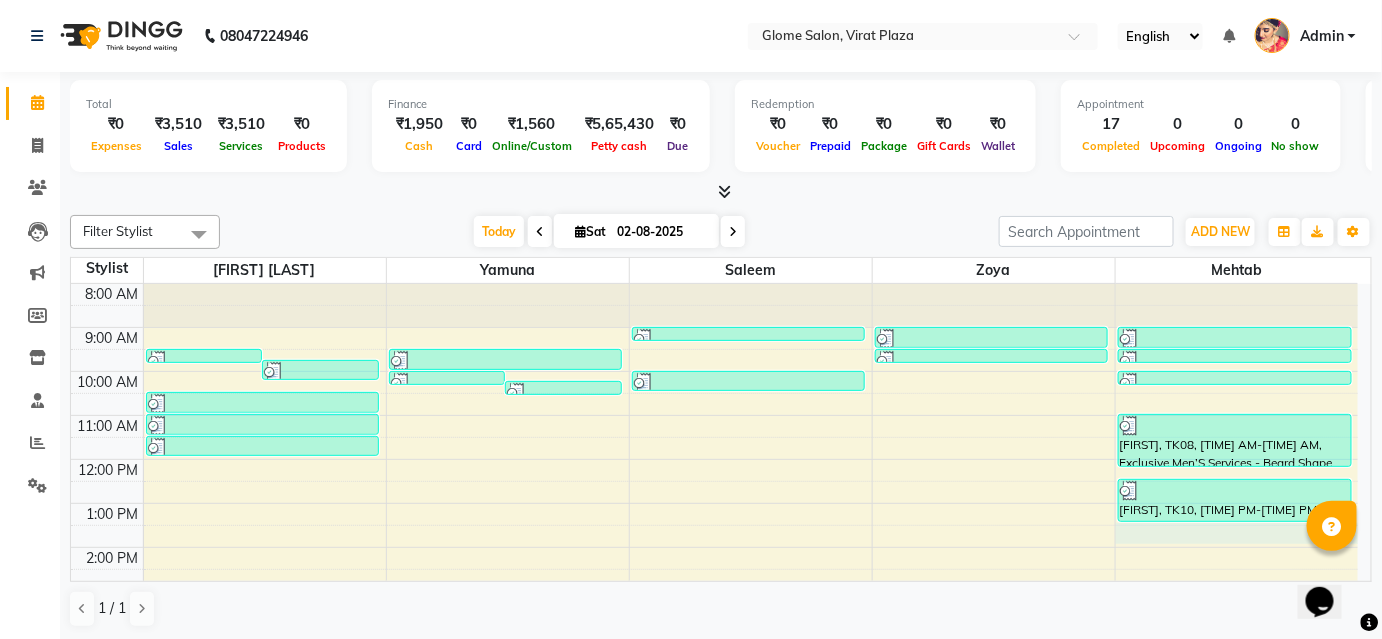 click on "8:00 AM 9:00 AM 10:00 AM 11:00 AM 12:00 PM 1:00 PM 2:00 PM 3:00 PM 4:00 PM 5:00 PM 6:00 PM 7:00 PM 8:00 PM     Geetha, TK07, 09:30 AM-09:50 AM, Detan  - Face & Neck     Geetha, TK07, 09:45 AM-10:15 AM, Threading  - Eyebrows     Renukha, TK09, 10:30 AM-11:00 AM, Hair Cut - Basic Hair Cut     Renukha, TK09, 11:00 AM-11:30 AM, Peel Off Waxing - Upper/Lower Lip     Renukha, TK09, 11:30 AM-12:00 PM, Threading  - Eyebrows     Sujata, TK04, 10:00 AM-10:15 AM, Threading  - Upperlip     Sujata, TK04, 10:15 AM-10:30 AM, Threading  - Lowerlip     Sujata, TK04, 09:30 AM-10:00 AM, Threading  - Eyebrows     Prakash, TK03, 09:00 AM-09:15 AM, Exclusive Men’S Services - Shaving     Sannidhi, TK05, 10:00 AM-10:30 AM, Exclusive Men’S Services - Hair Cut     Tejaswini, TK02, 09:00 AM-09:30 AM, Threading  - Eyebrows     Tejaswini, TK02, 09:30 AM-09:45 AM, Threading  - Upperlip     Ravi nayak, TK01, 09:00 AM-09:30 AM, Exclusive Men’S Services - Hair Cut" at bounding box center [714, 569] 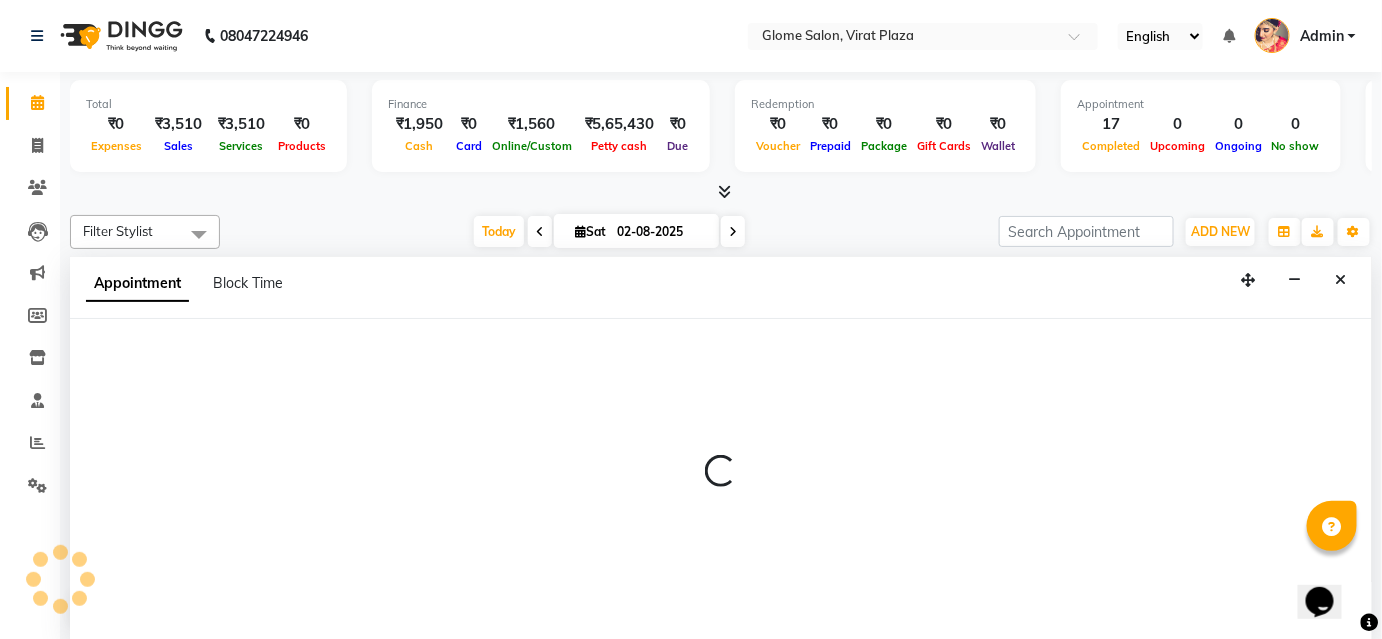 scroll, scrollTop: 0, scrollLeft: 0, axis: both 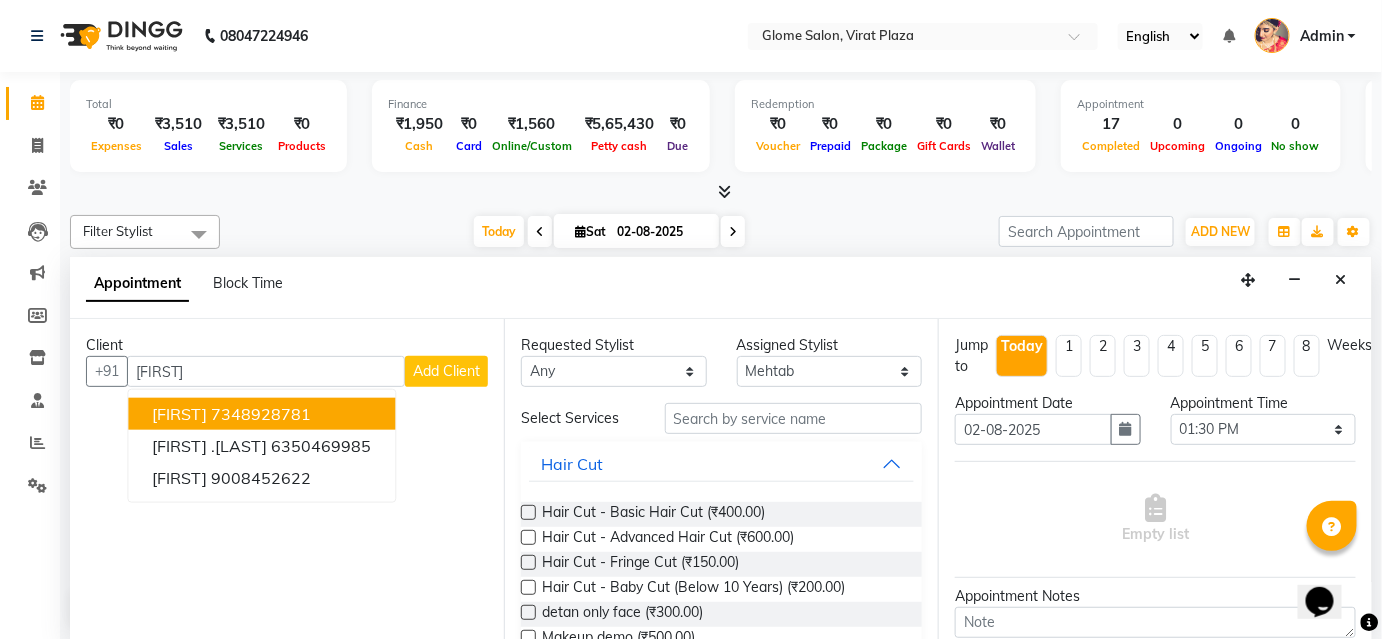 drag, startPoint x: 293, startPoint y: 402, endPoint x: 304, endPoint y: 402, distance: 11 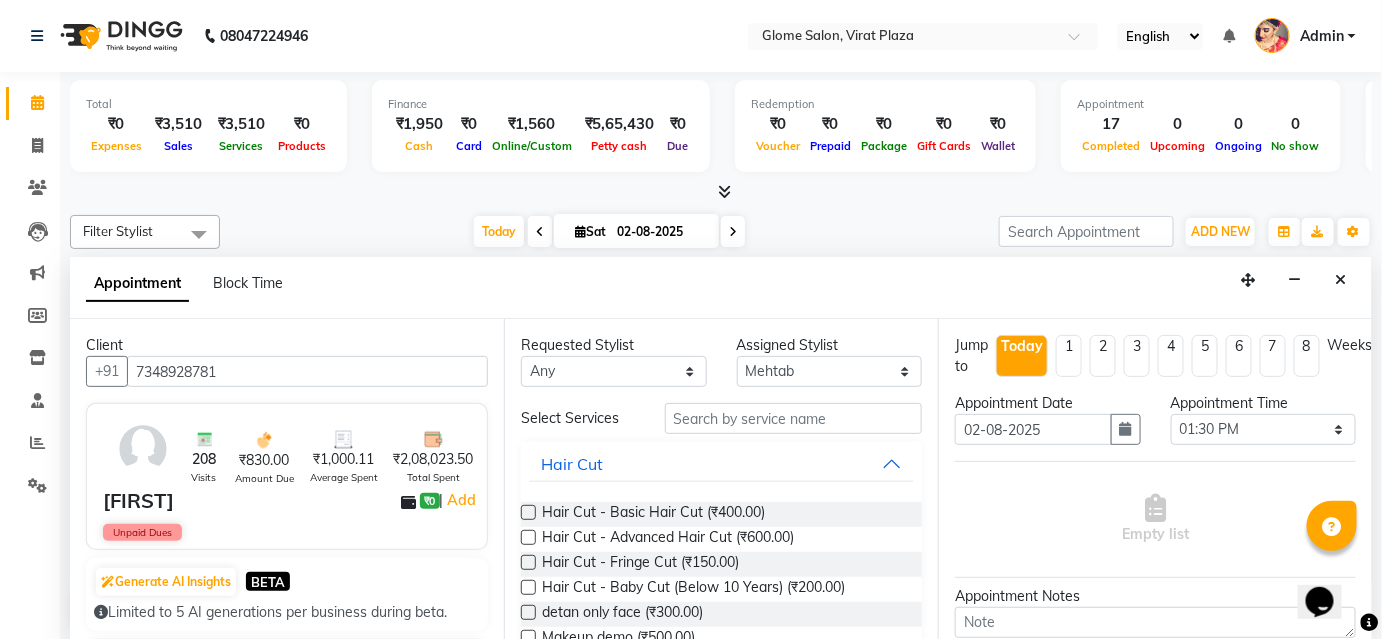 scroll, scrollTop: 90, scrollLeft: 0, axis: vertical 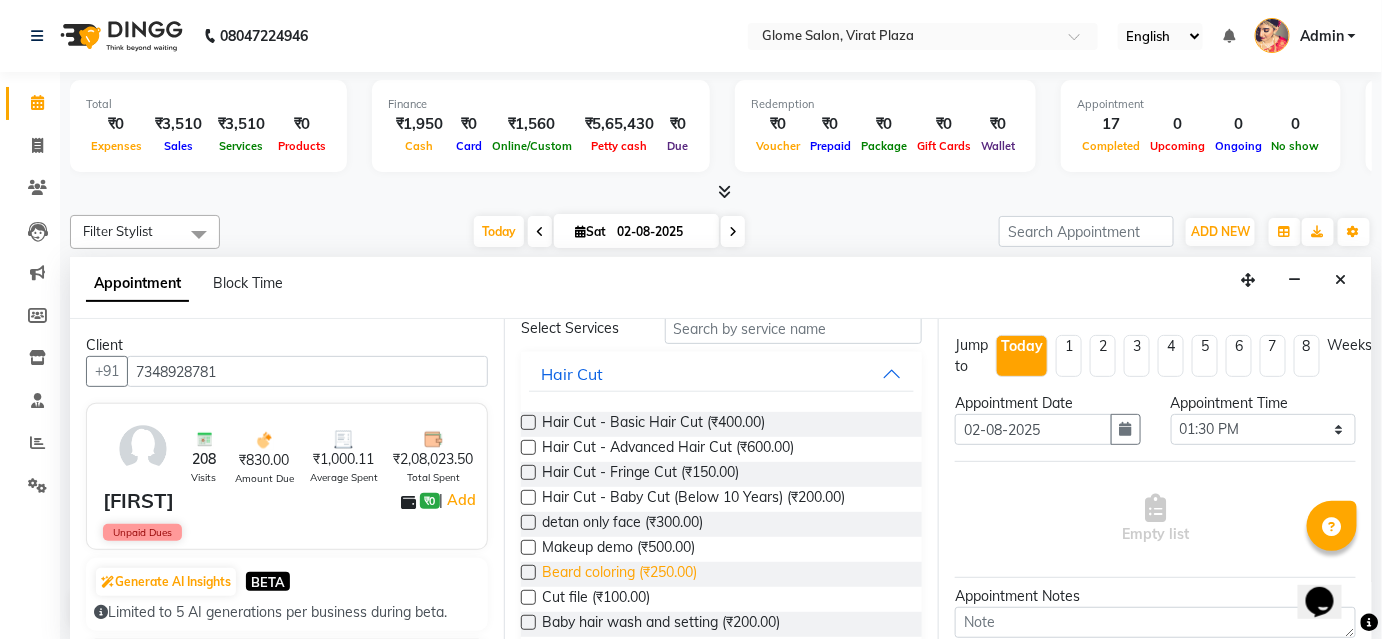 type on "7348928781" 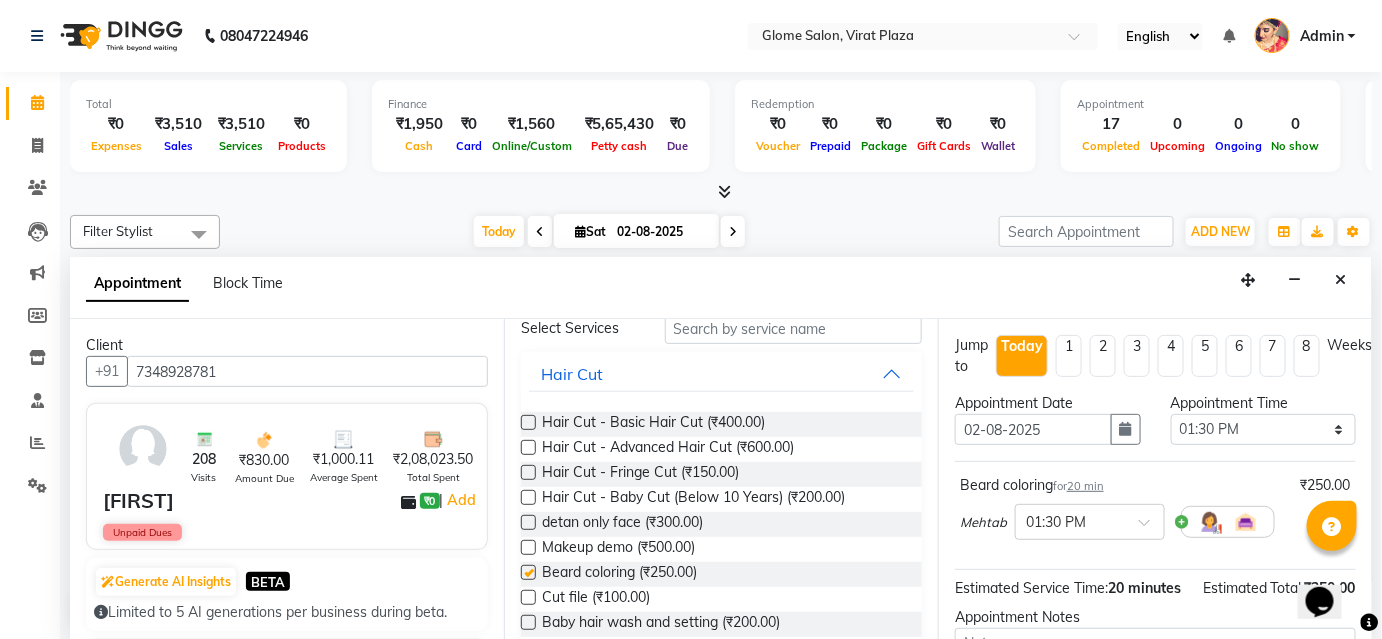 checkbox on "false" 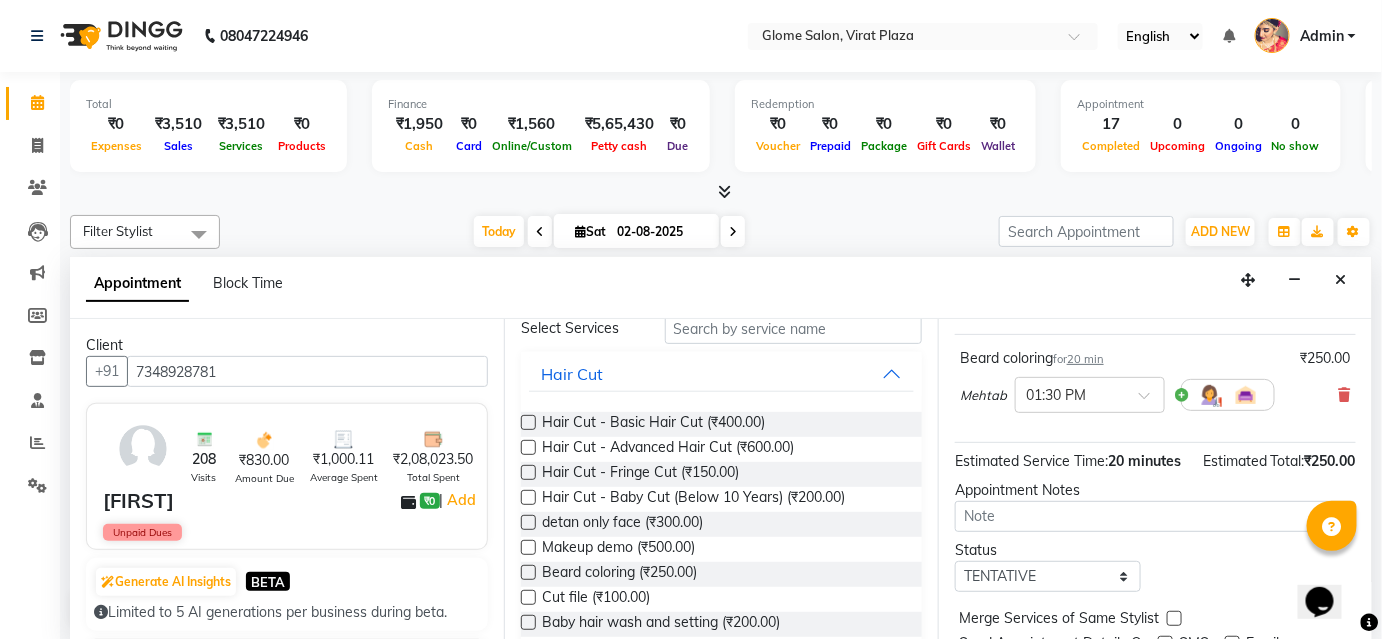scroll, scrollTop: 224, scrollLeft: 0, axis: vertical 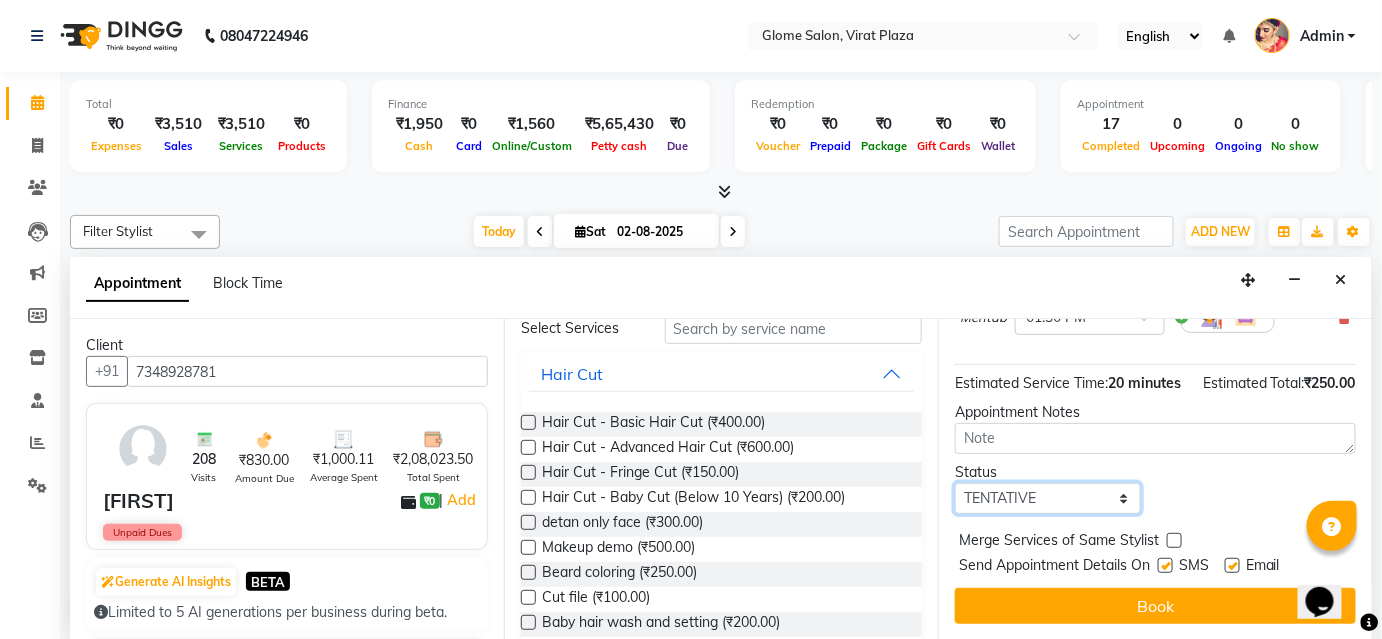 click on "Select TENTATIVE CONFIRM CHECK-IN UPCOMING" at bounding box center [1048, 498] 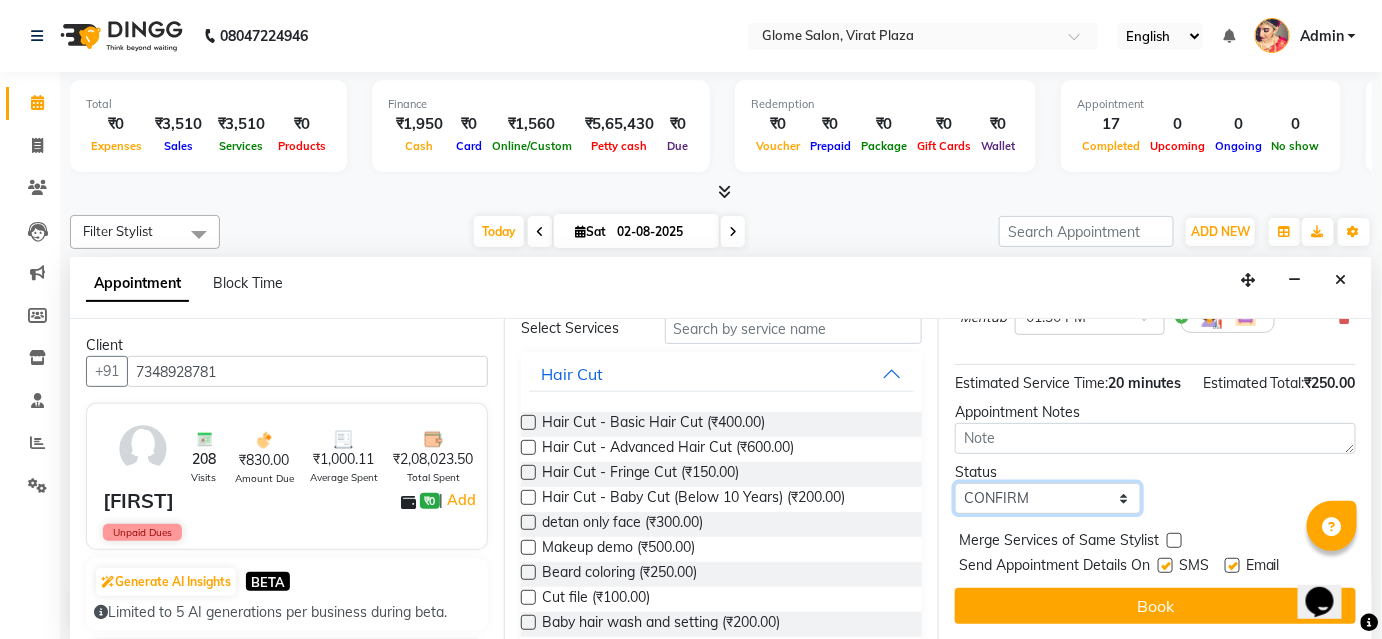 click on "Select TENTATIVE CONFIRM CHECK-IN UPCOMING" at bounding box center [1048, 498] 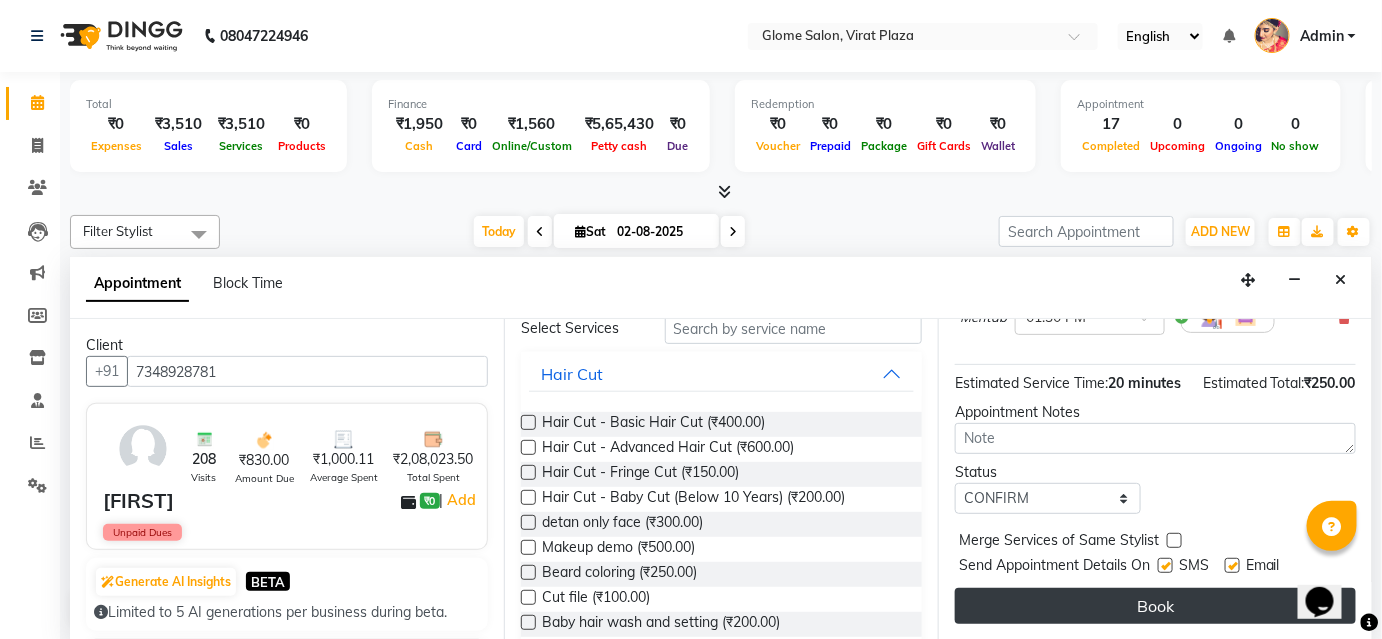click on "Book" at bounding box center (1155, 606) 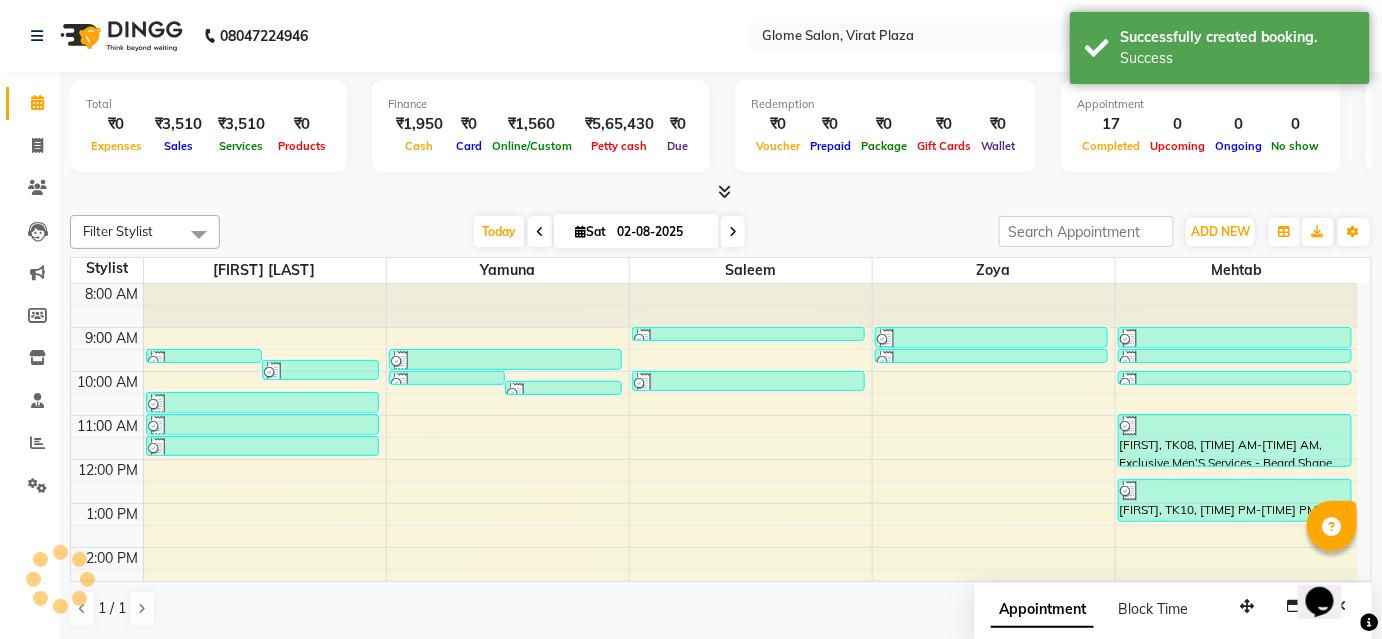 scroll, scrollTop: 0, scrollLeft: 0, axis: both 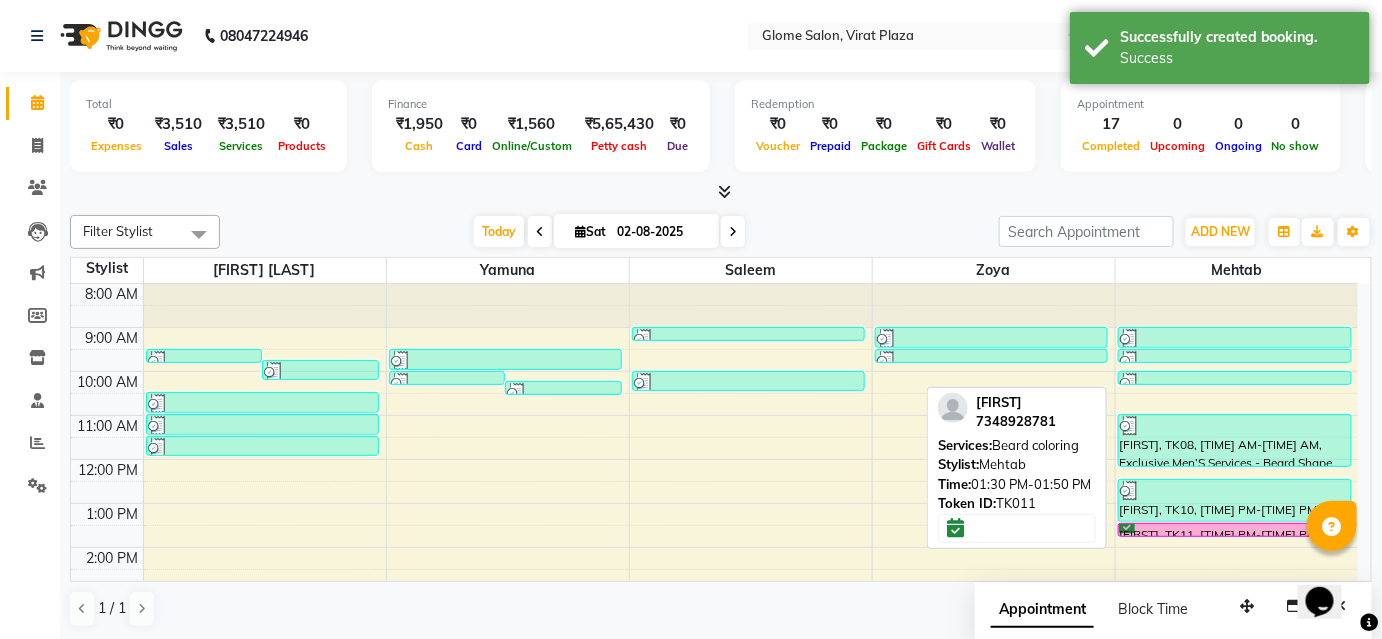 click on "[FIRST], TK11, 01:30 PM-01:50 PM, Beard coloring" at bounding box center [1235, 530] 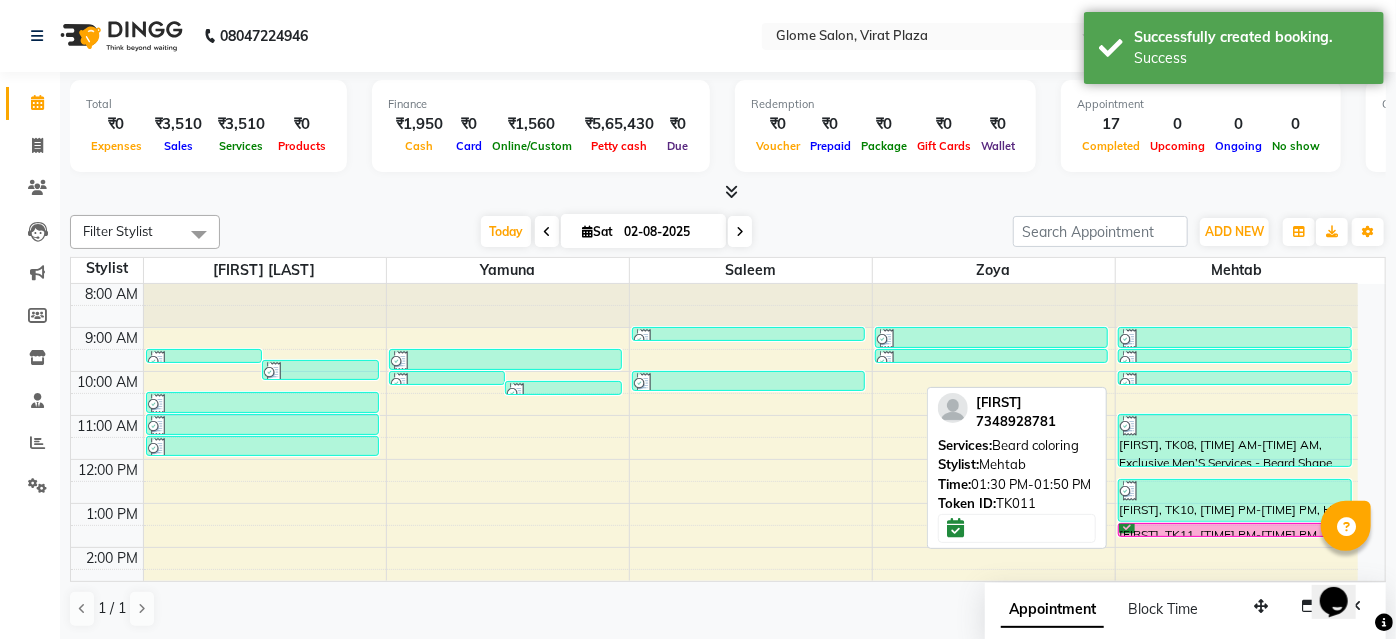 select on "6" 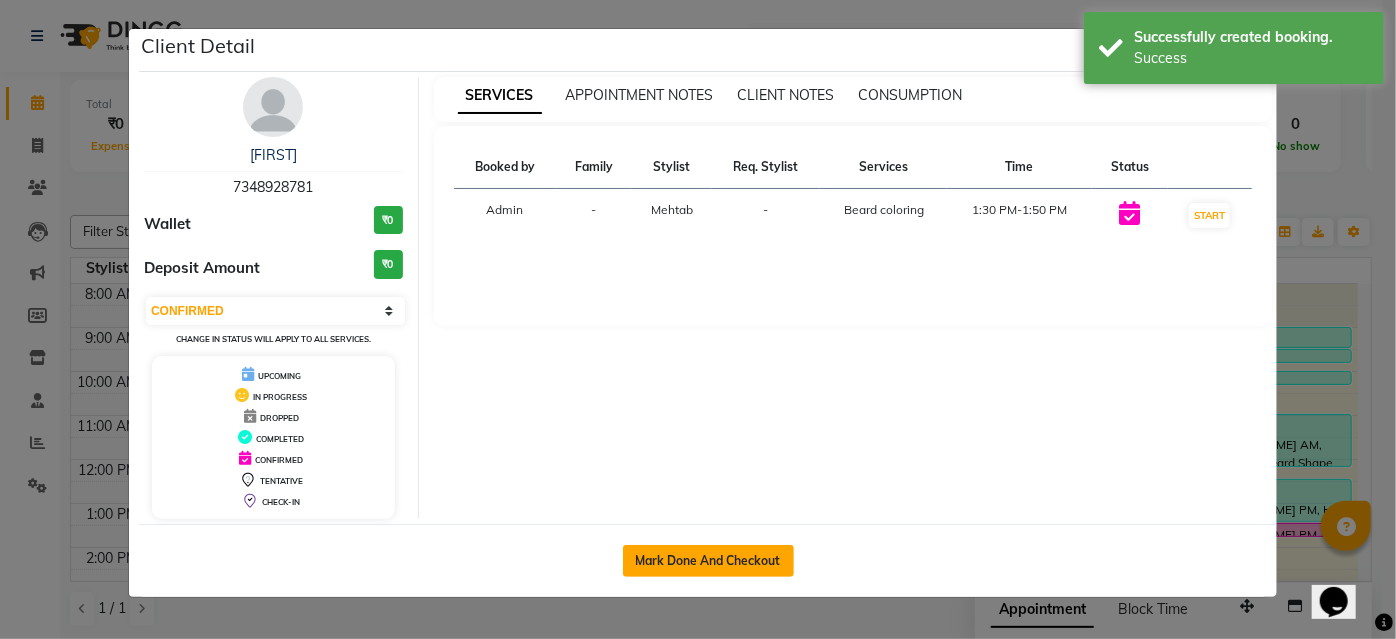 click on "Mark Done And Checkout" 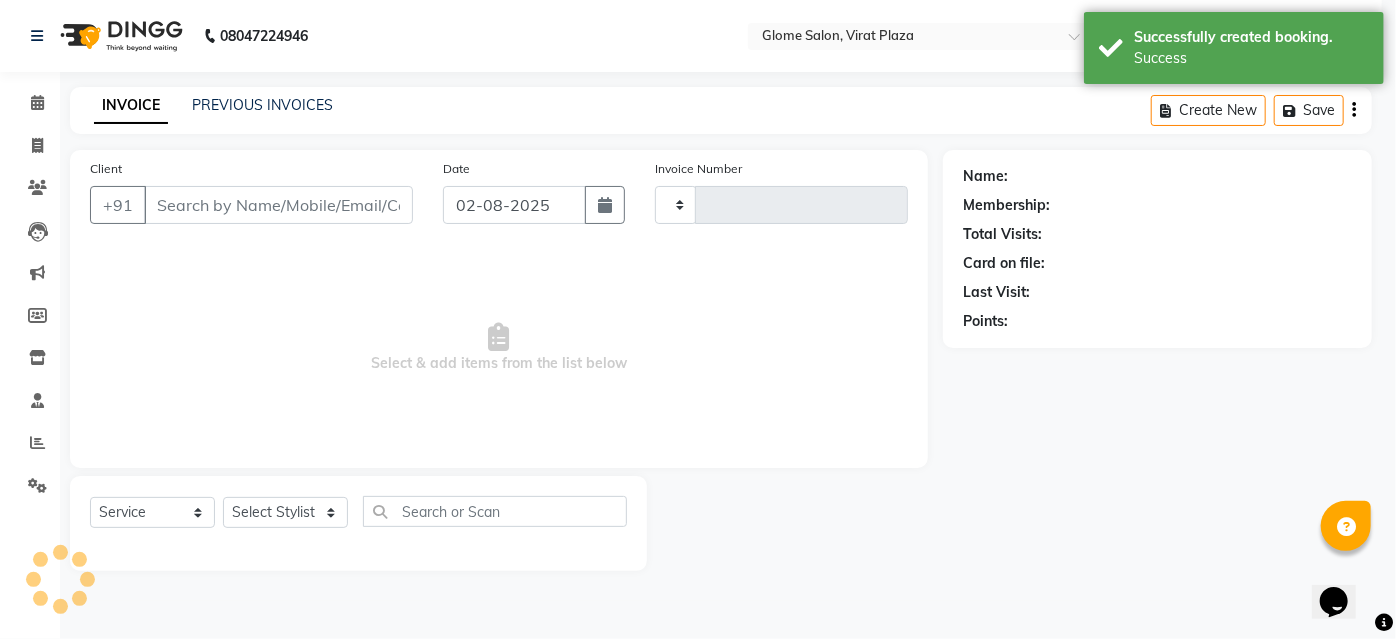 type on "1728" 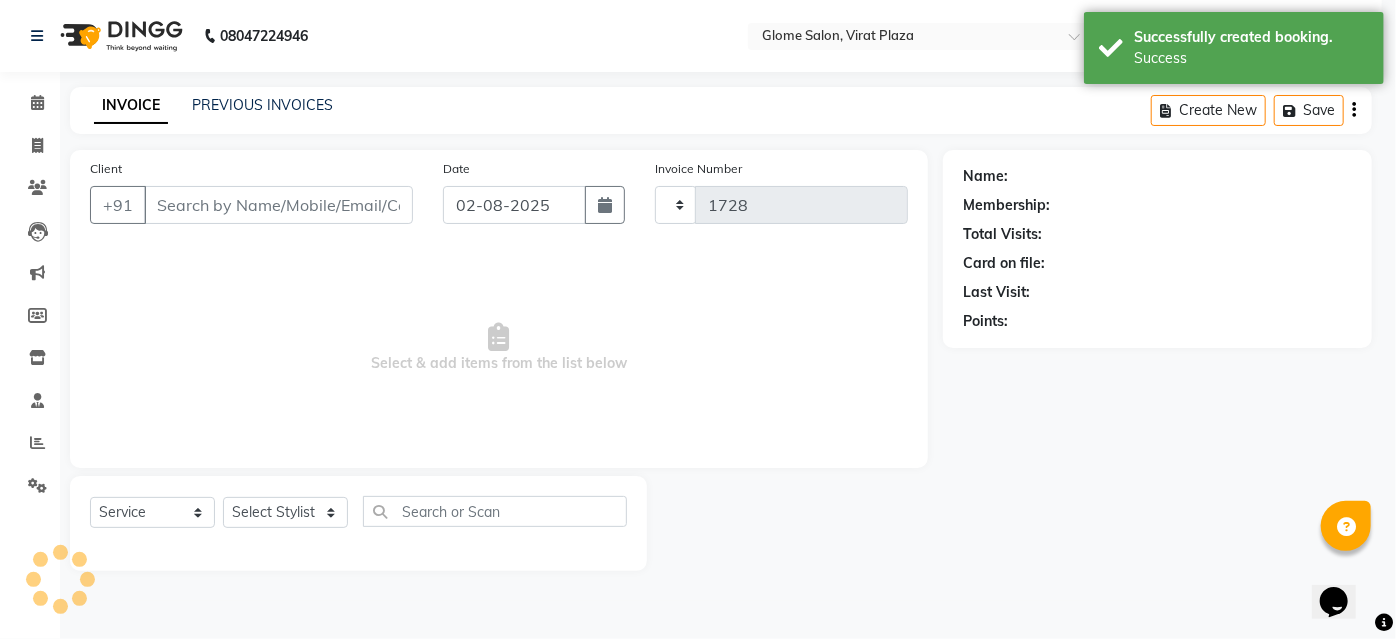select on "5199" 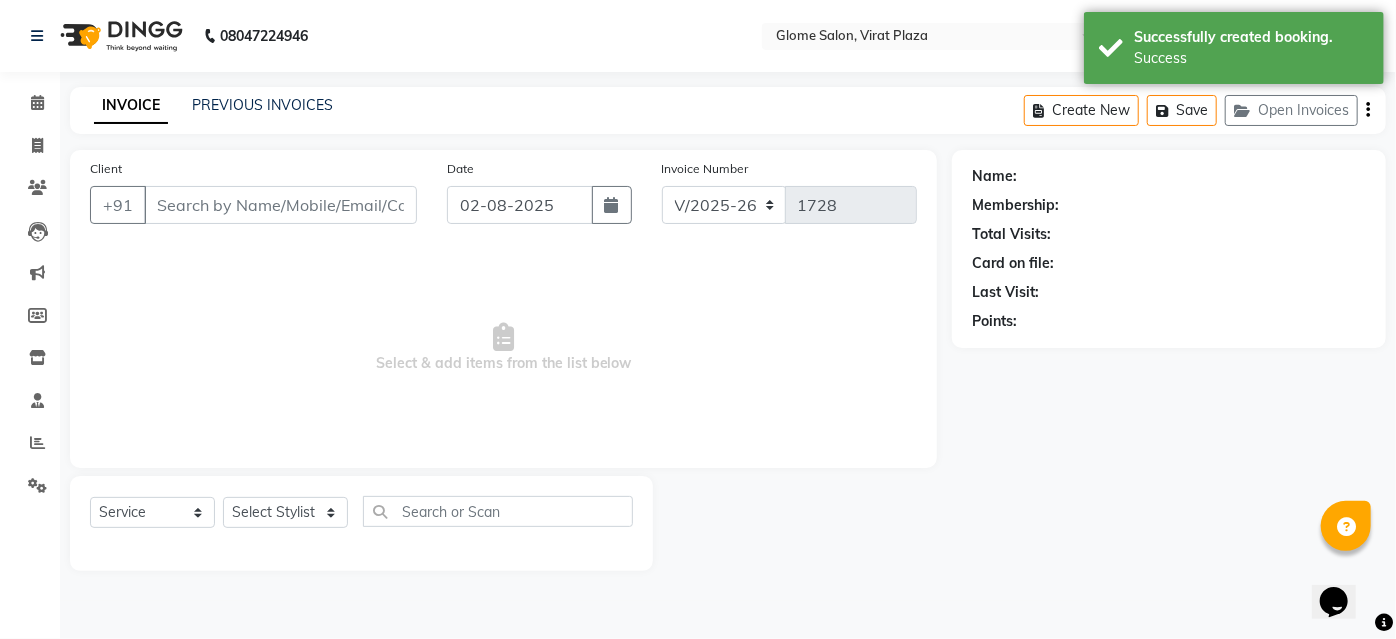type on "7348928781" 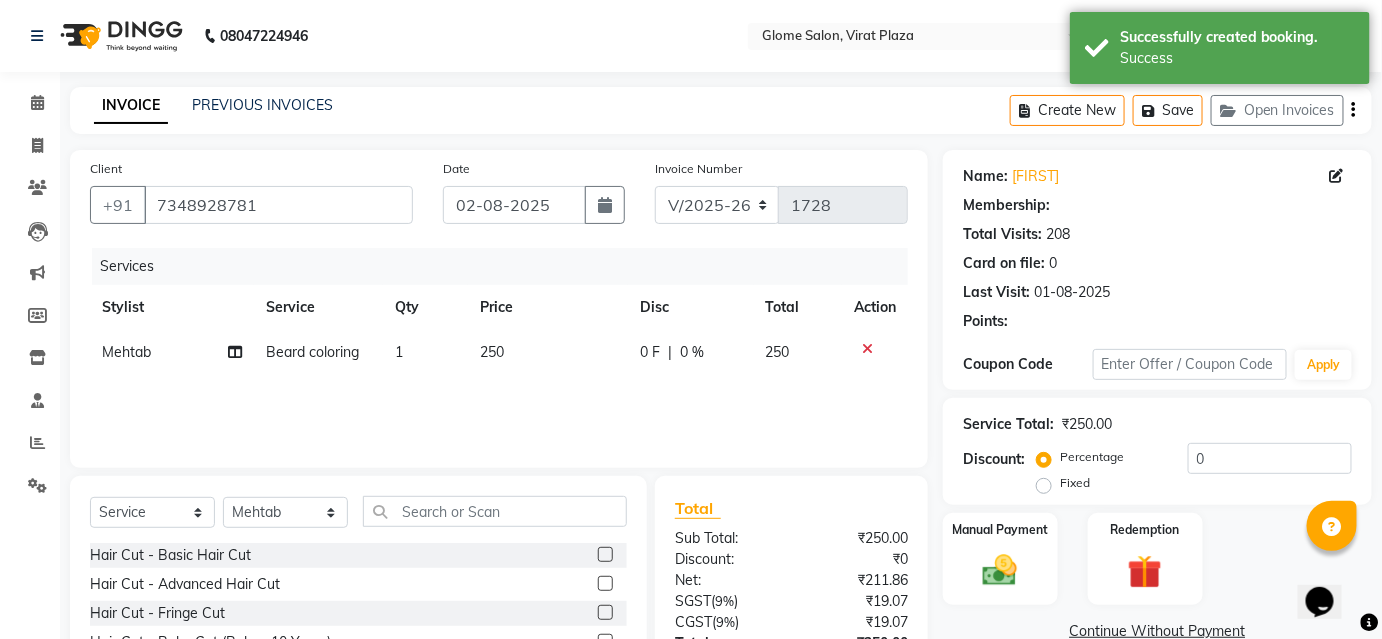 select on "1: Object" 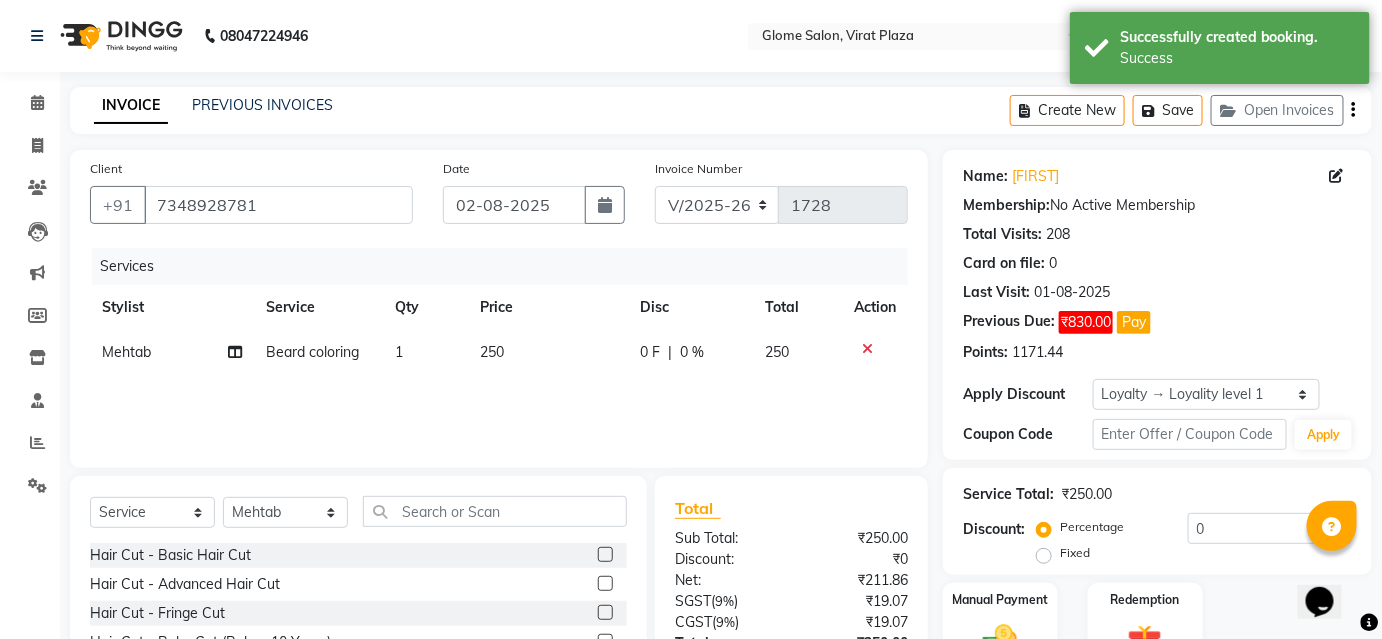 scroll, scrollTop: 161, scrollLeft: 0, axis: vertical 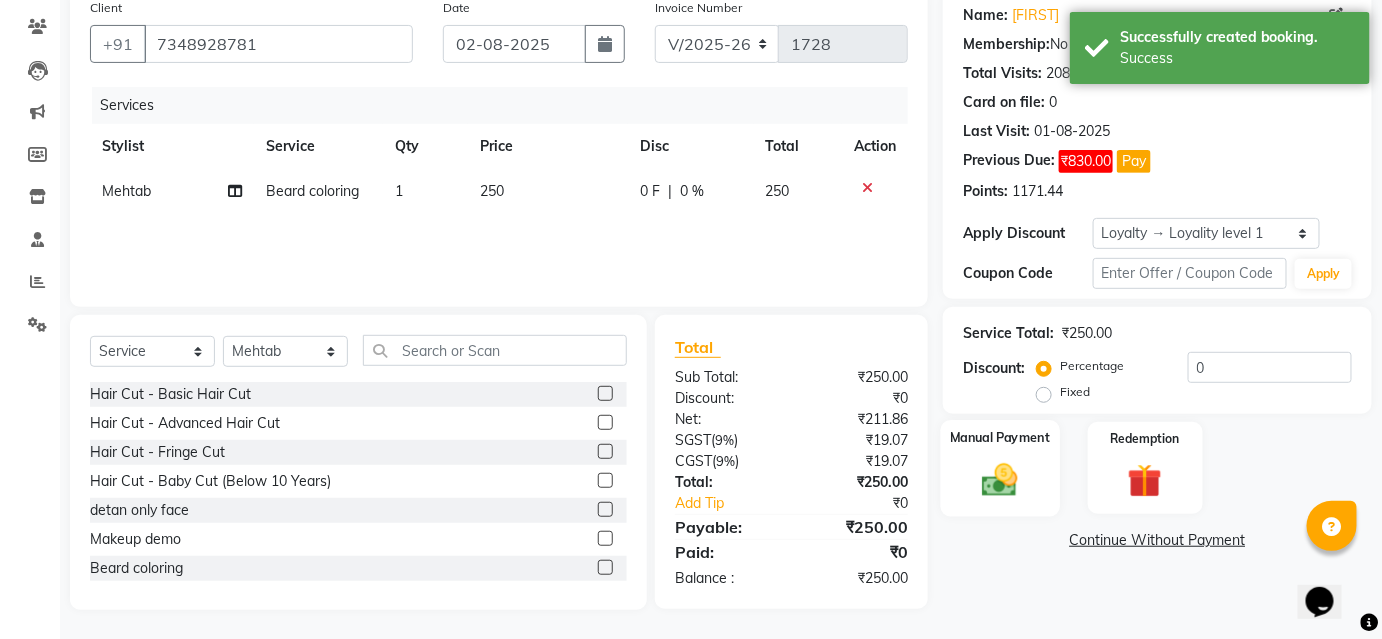click 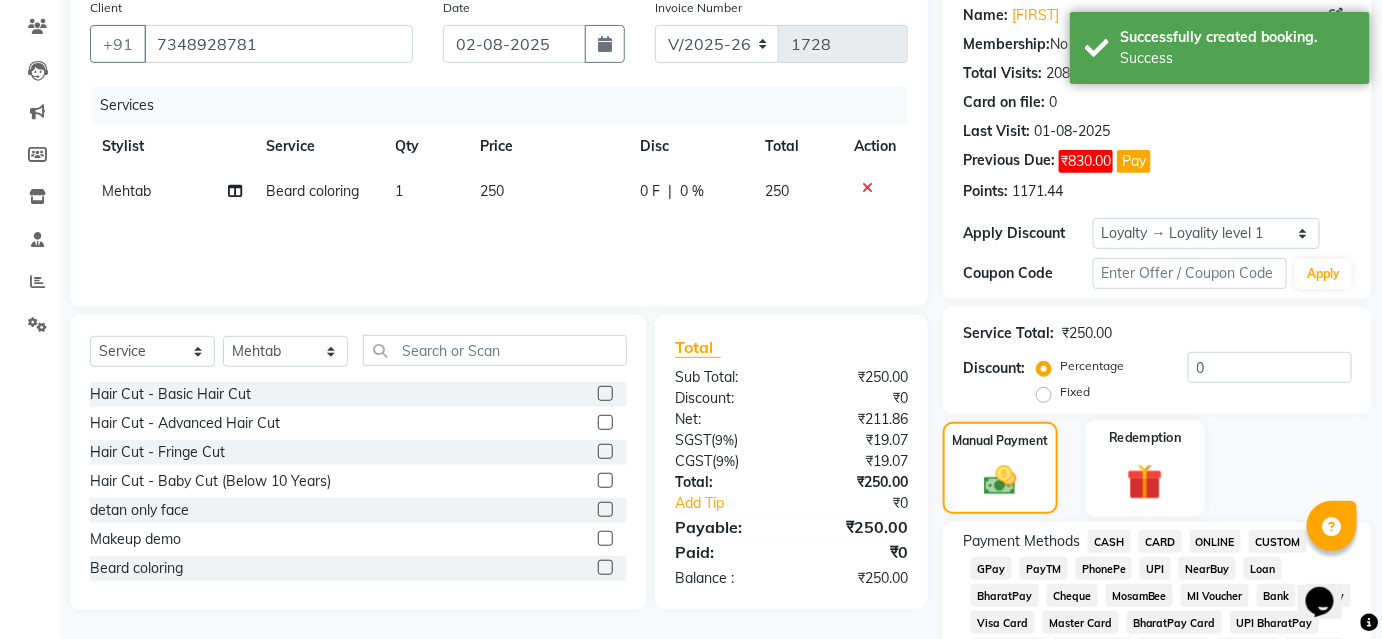 scroll, scrollTop: 252, scrollLeft: 0, axis: vertical 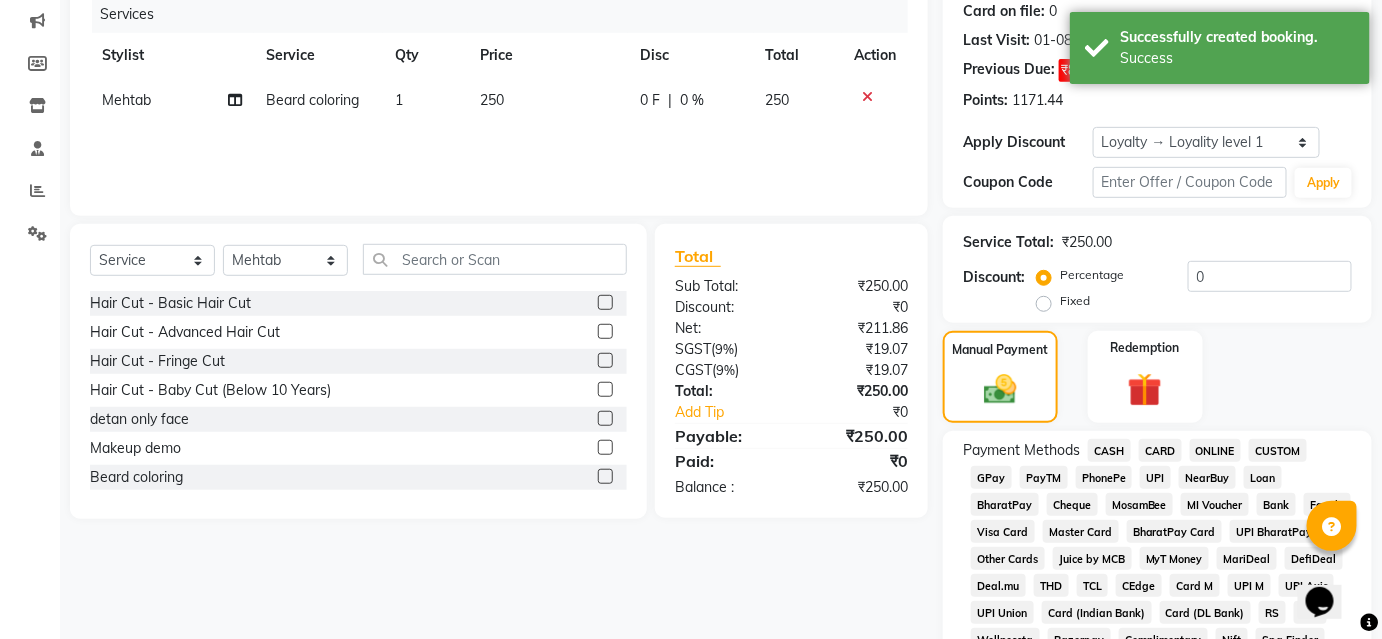 click on "CASH" 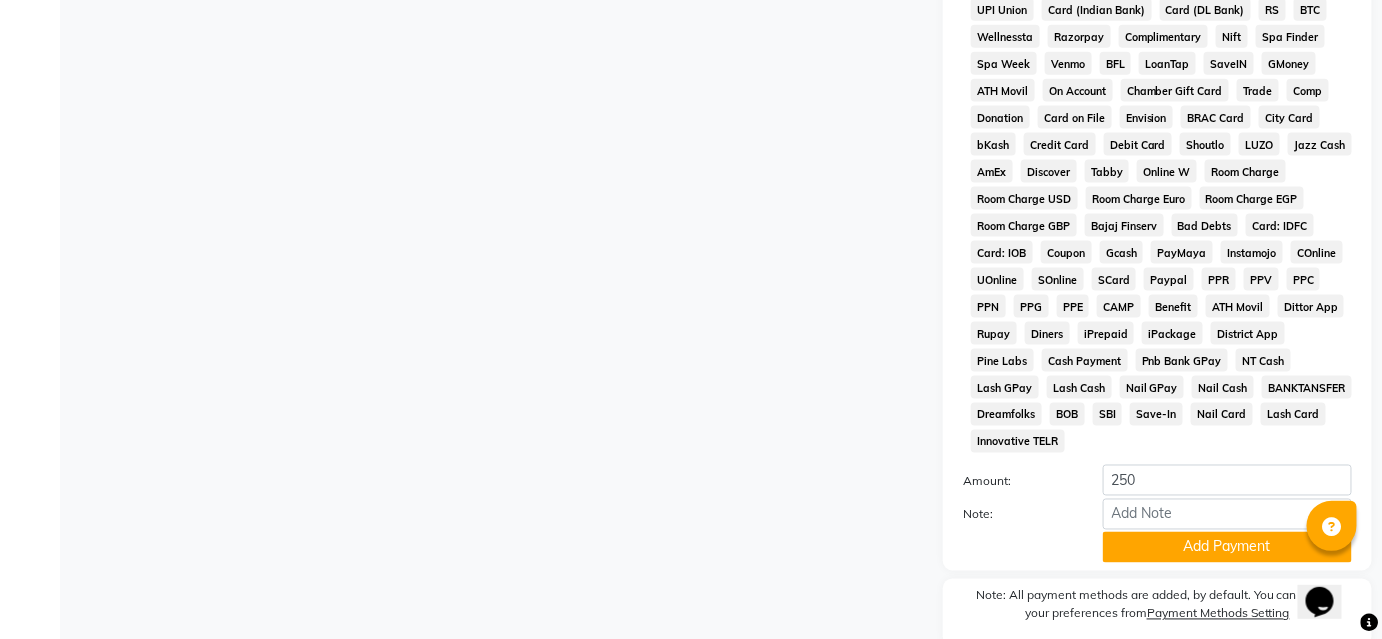scroll, scrollTop: 909, scrollLeft: 0, axis: vertical 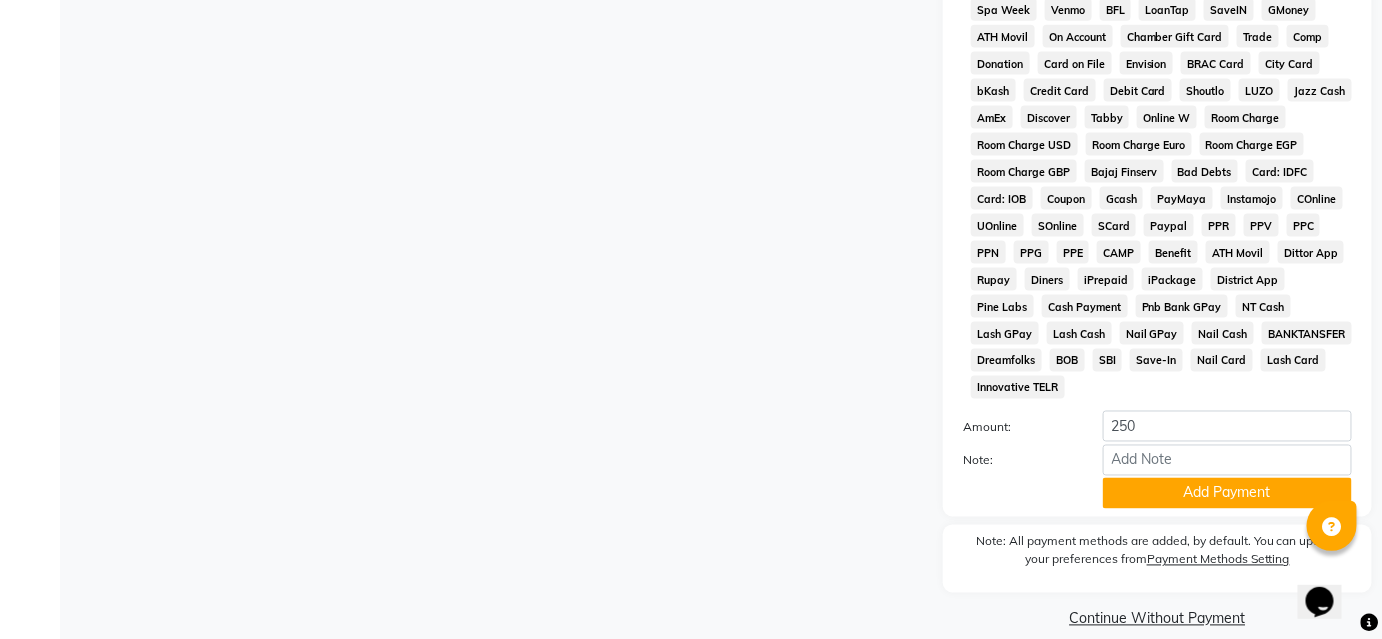 drag, startPoint x: 1120, startPoint y: 476, endPoint x: 1118, endPoint y: 464, distance: 12.165525 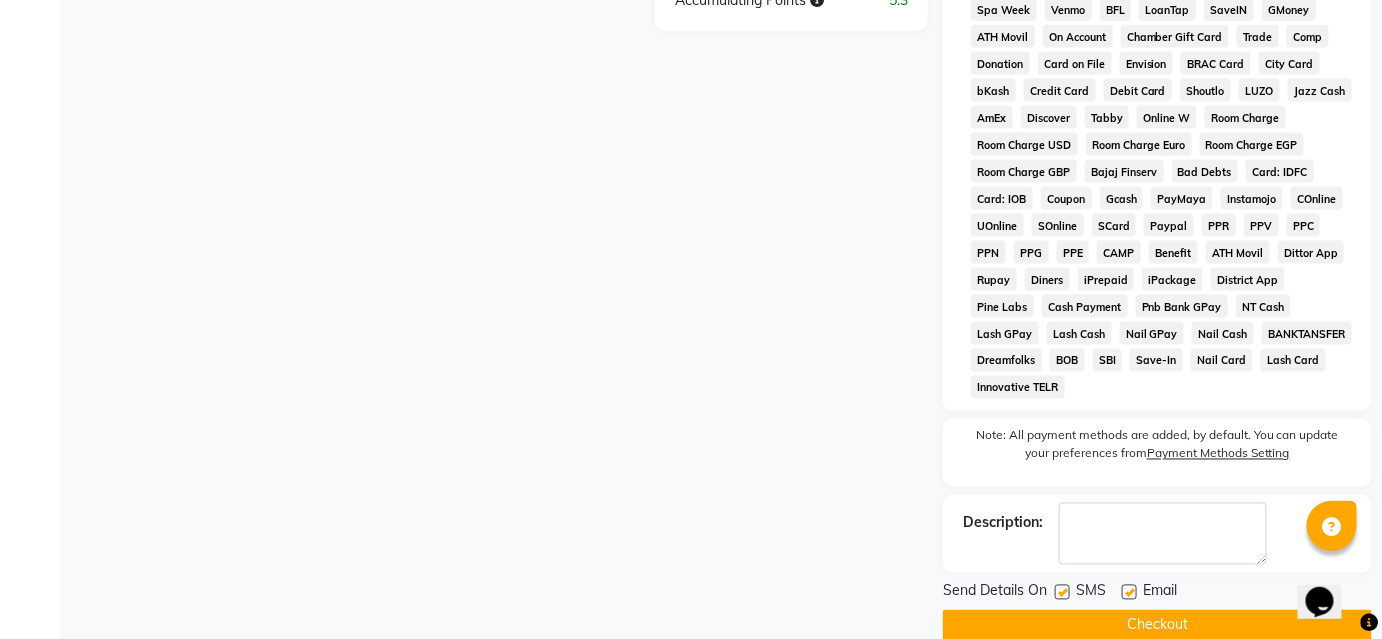 scroll, scrollTop: 915, scrollLeft: 0, axis: vertical 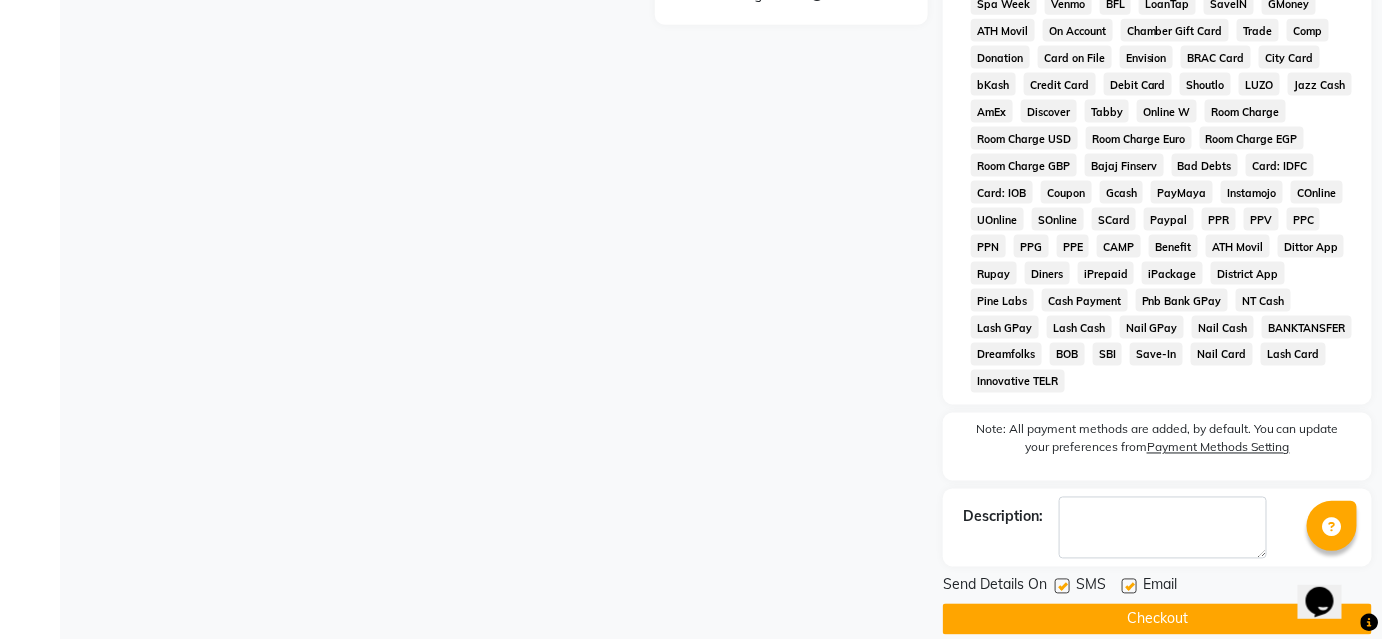 click on "Checkout" 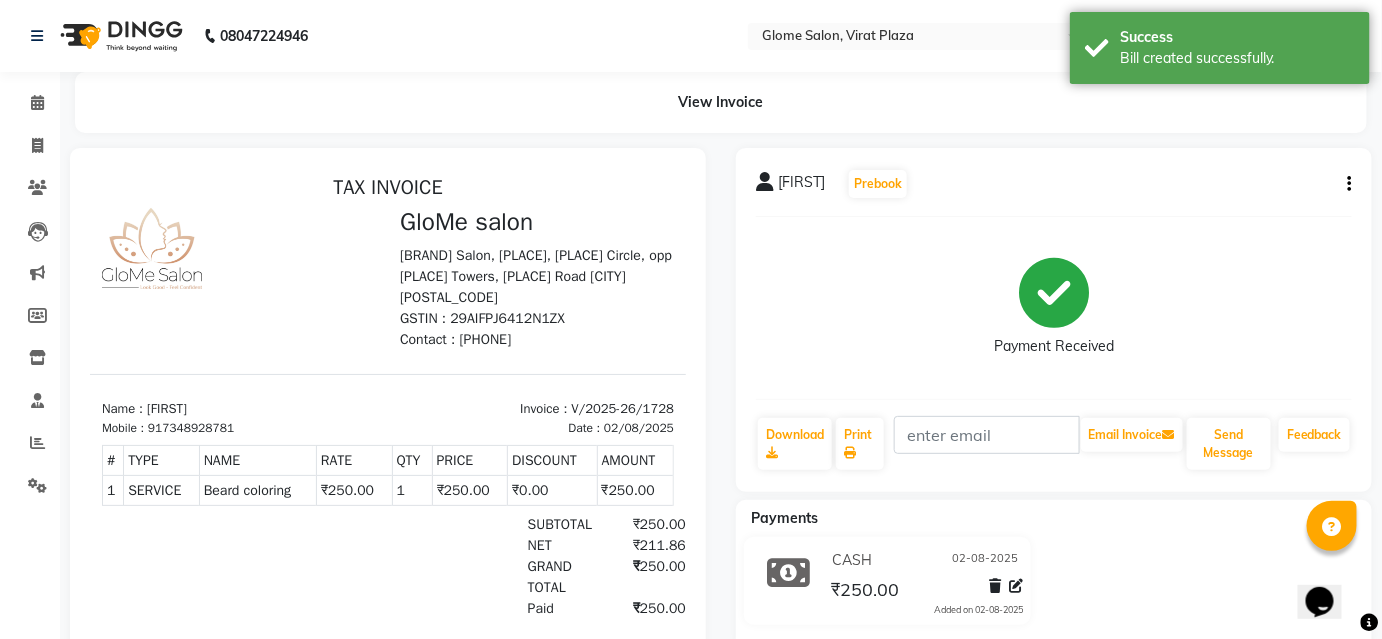 scroll, scrollTop: 0, scrollLeft: 0, axis: both 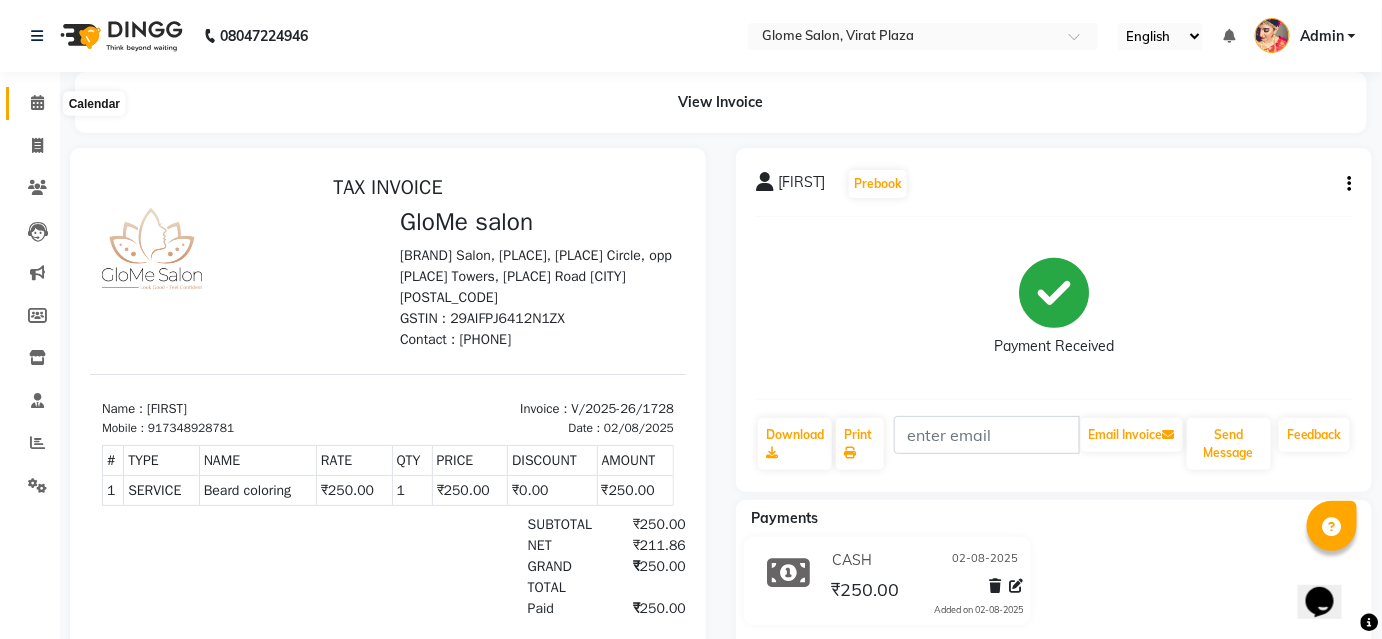 drag, startPoint x: 37, startPoint y: 108, endPoint x: 57, endPoint y: 129, distance: 29 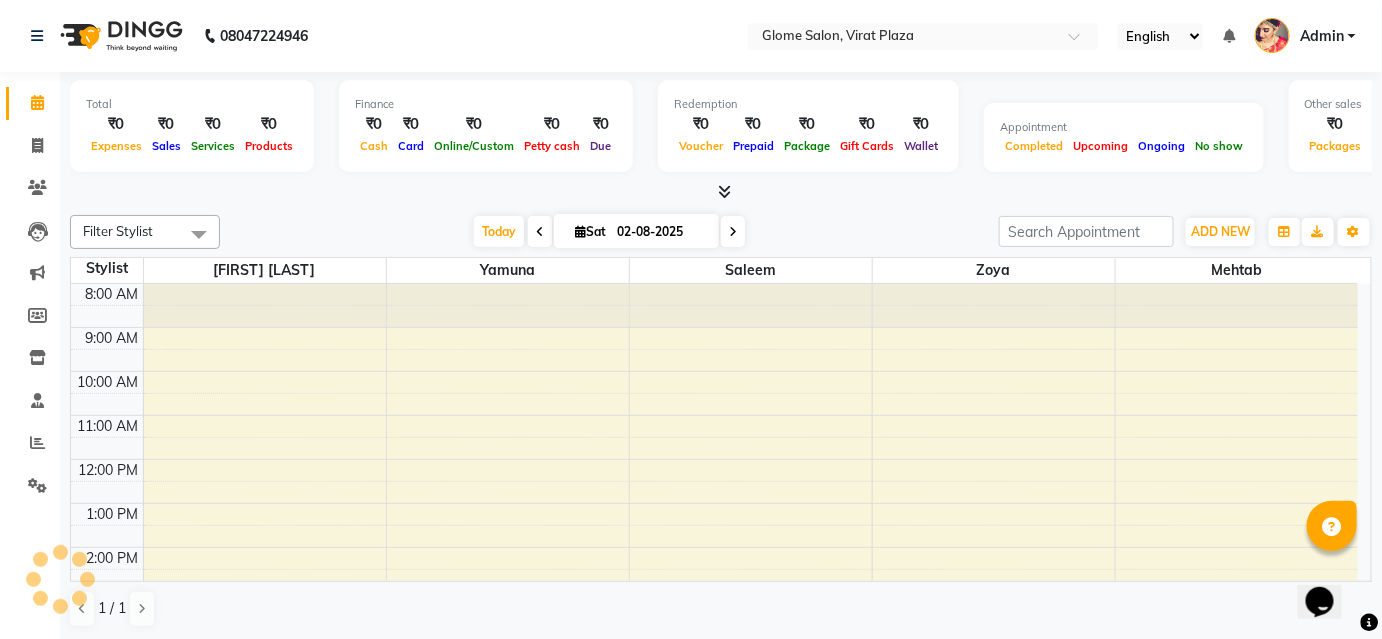 scroll, scrollTop: 0, scrollLeft: 0, axis: both 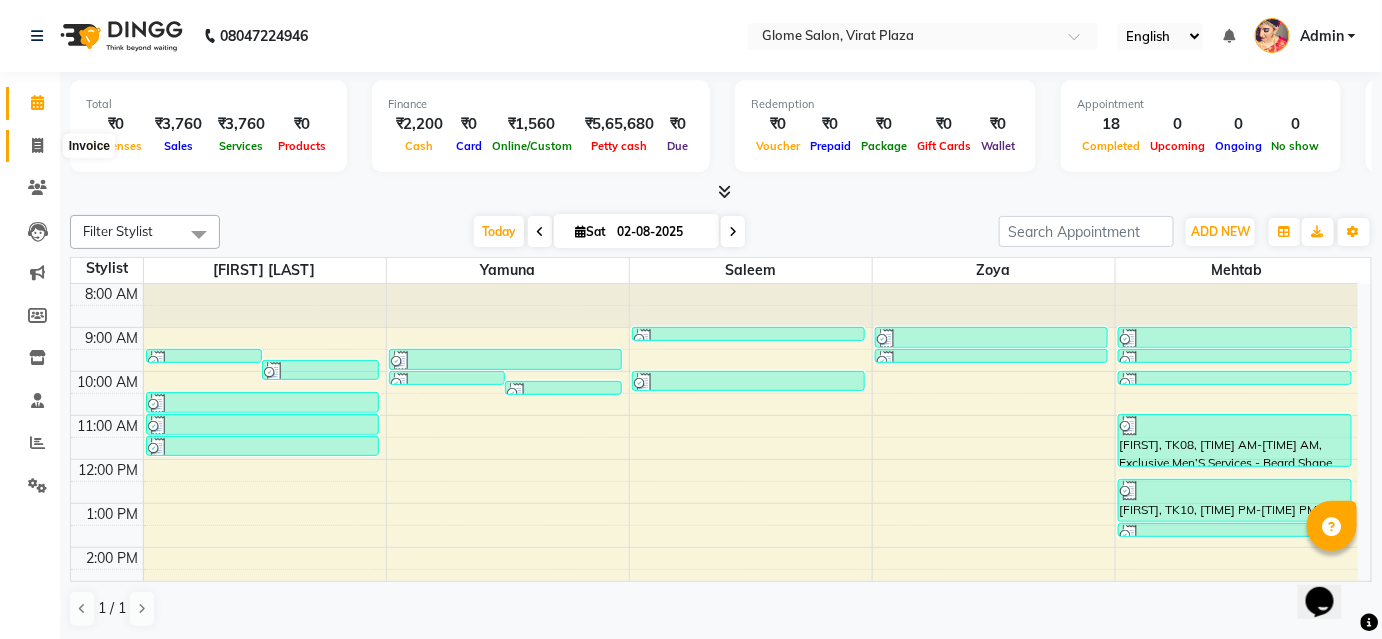 click 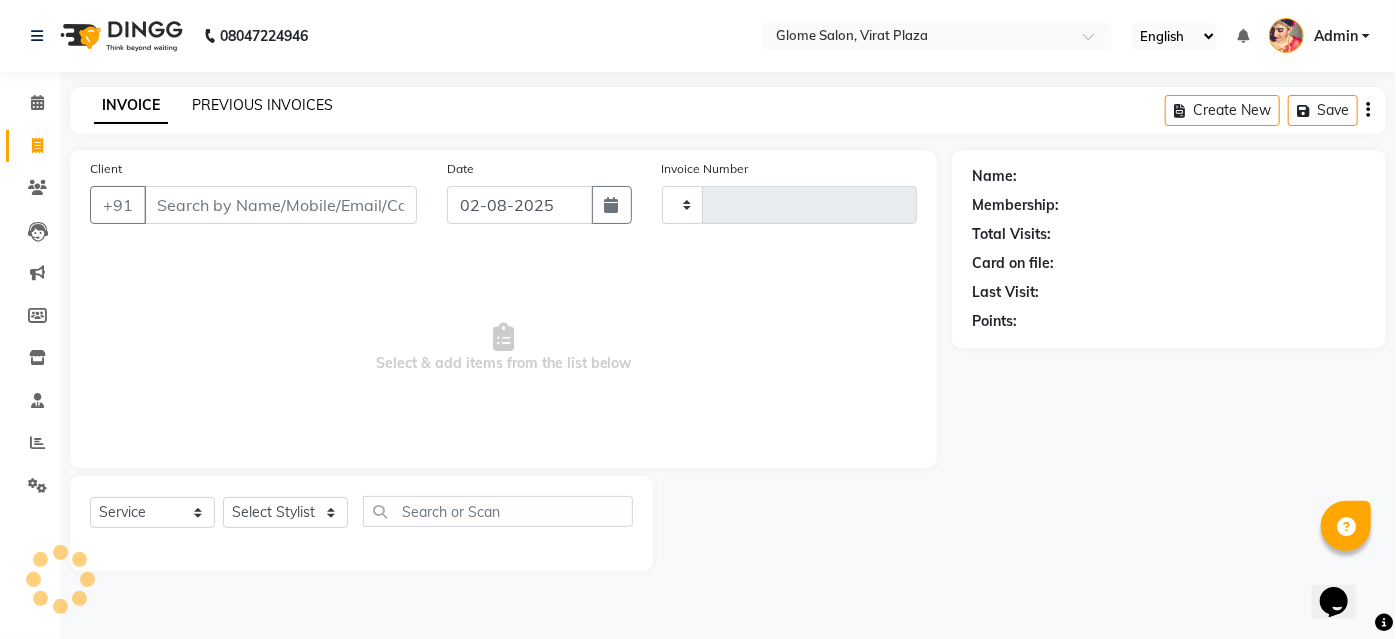 click on "PREVIOUS INVOICES" 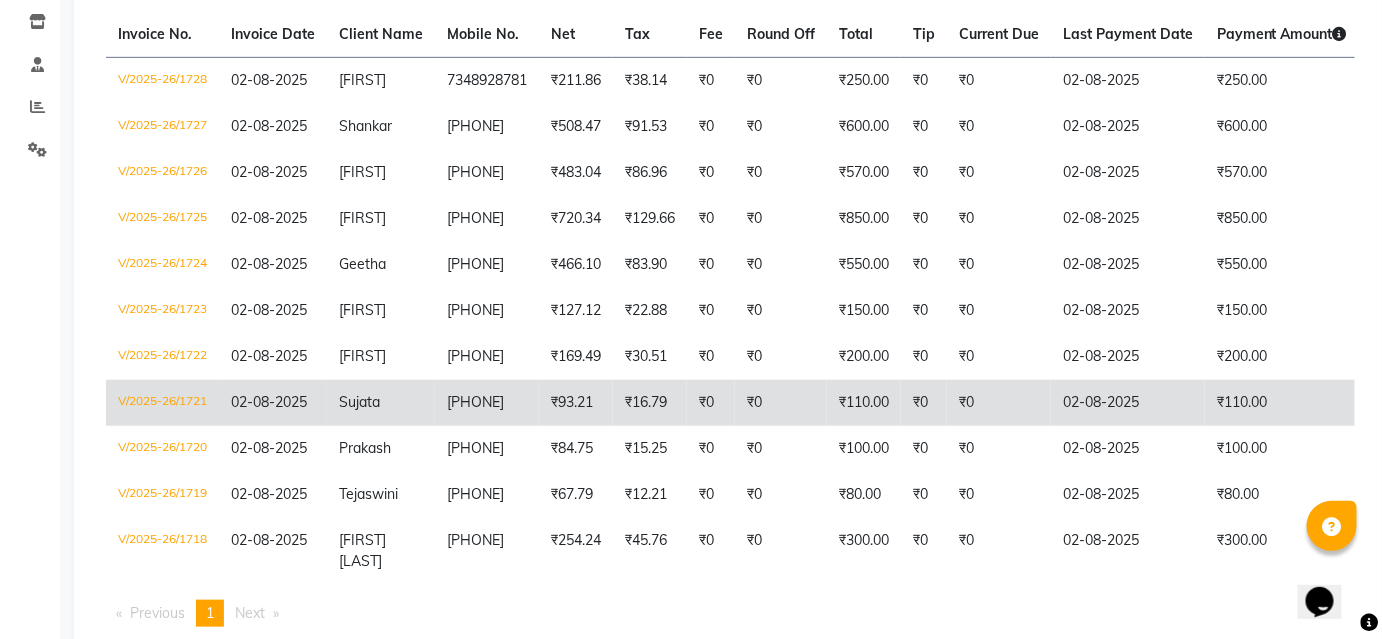 scroll, scrollTop: 376, scrollLeft: 0, axis: vertical 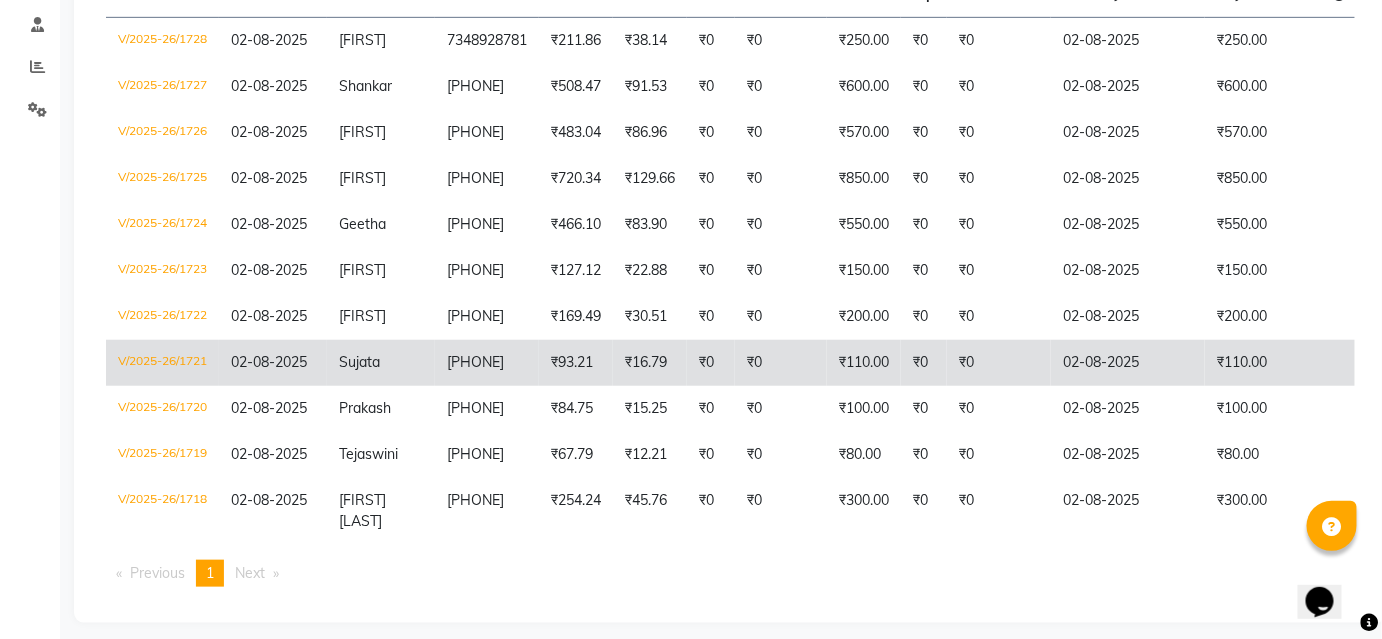 drag, startPoint x: 1287, startPoint y: 399, endPoint x: 1290, endPoint y: 387, distance: 12.369317 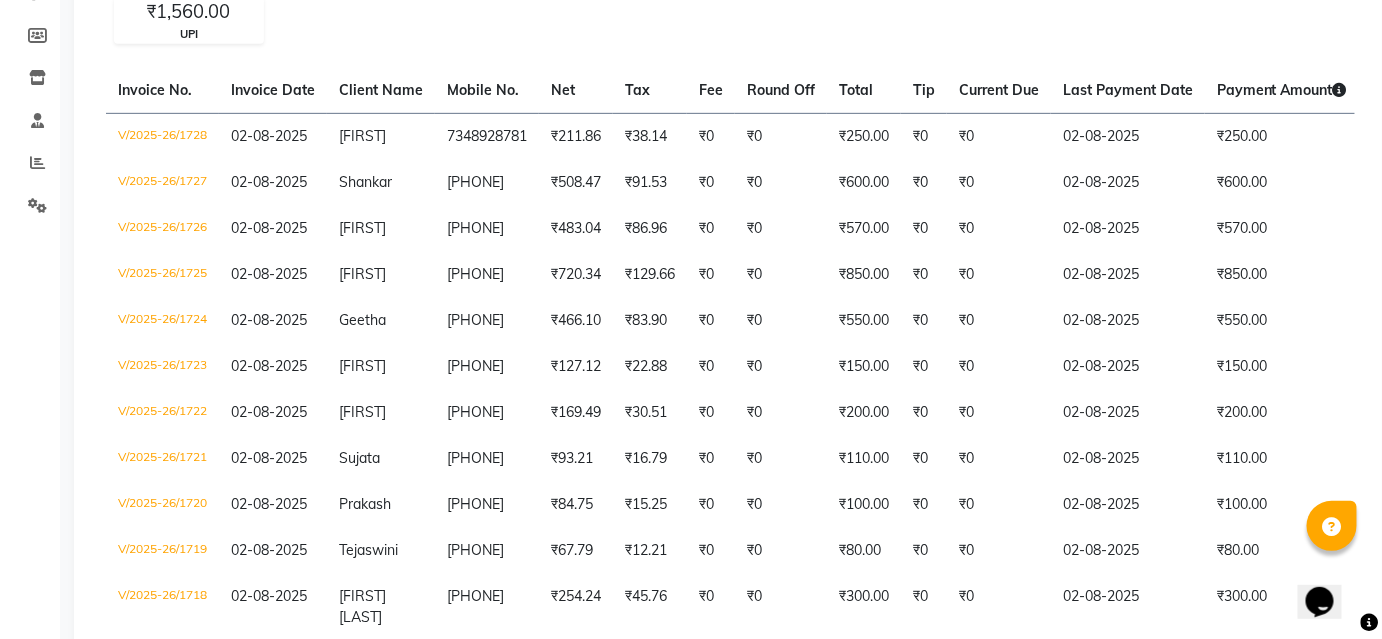 scroll, scrollTop: 0, scrollLeft: 0, axis: both 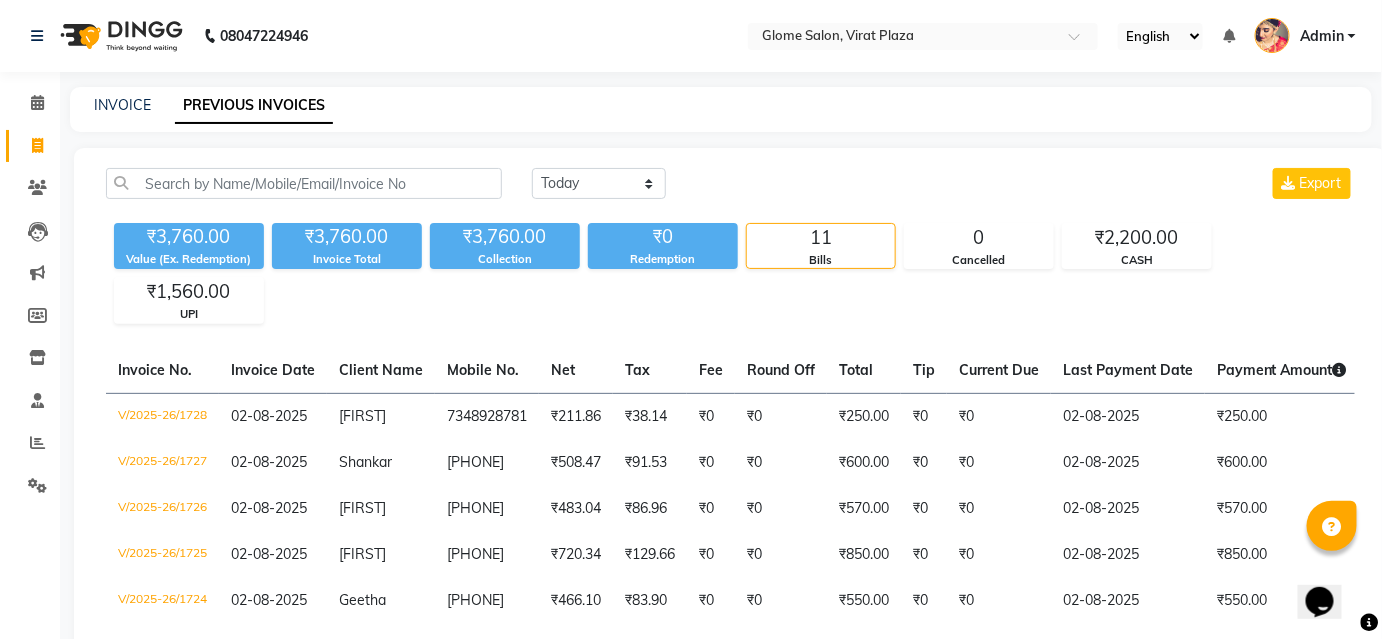 drag, startPoint x: 1264, startPoint y: 385, endPoint x: 1263, endPoint y: 374, distance: 11.045361 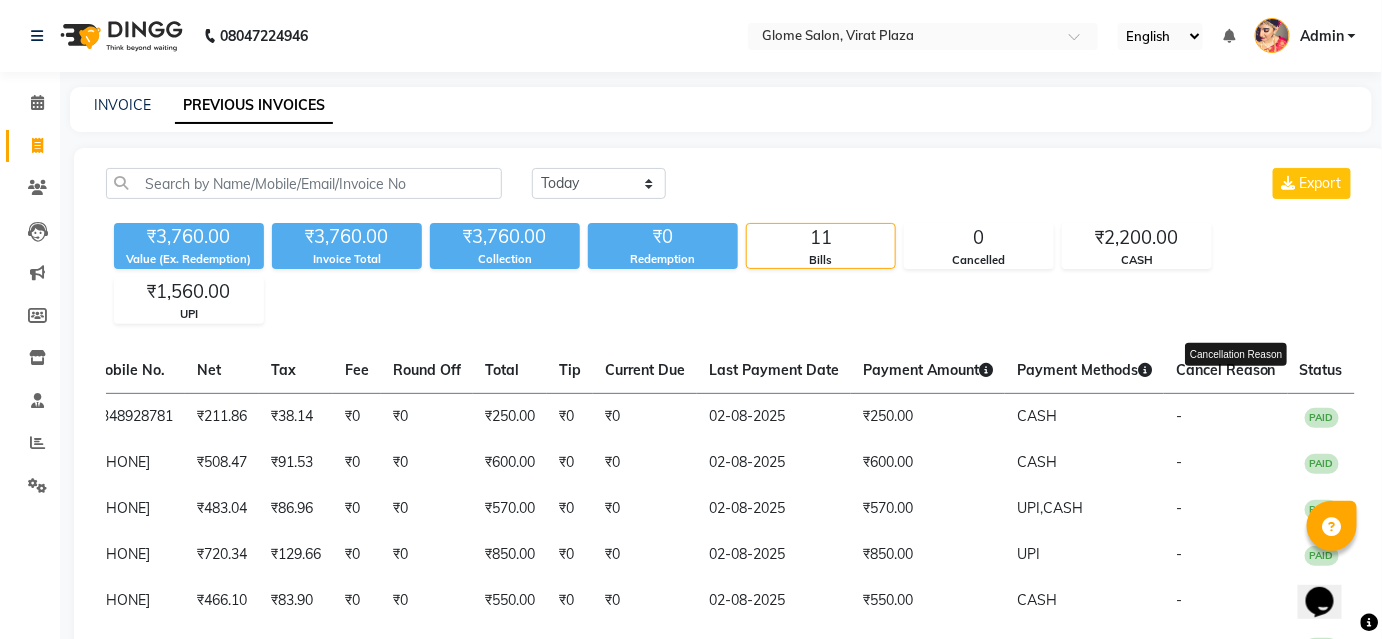 scroll, scrollTop: 0, scrollLeft: 371, axis: horizontal 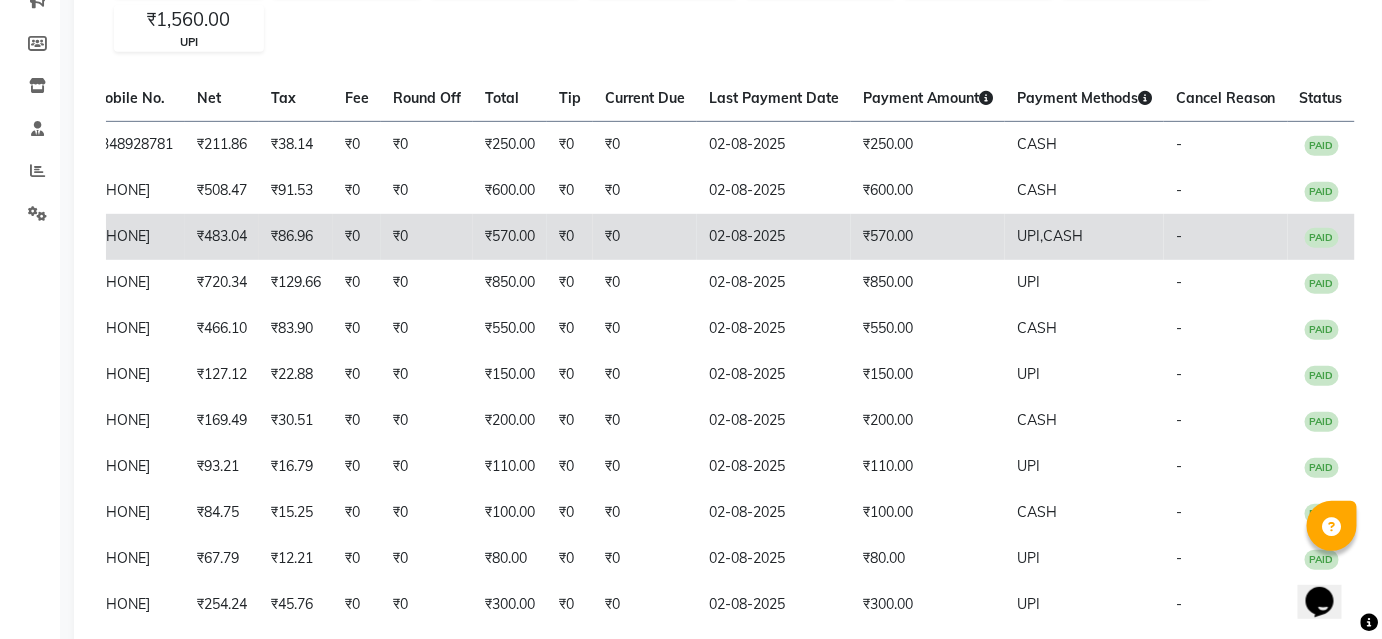 click on "CASH" 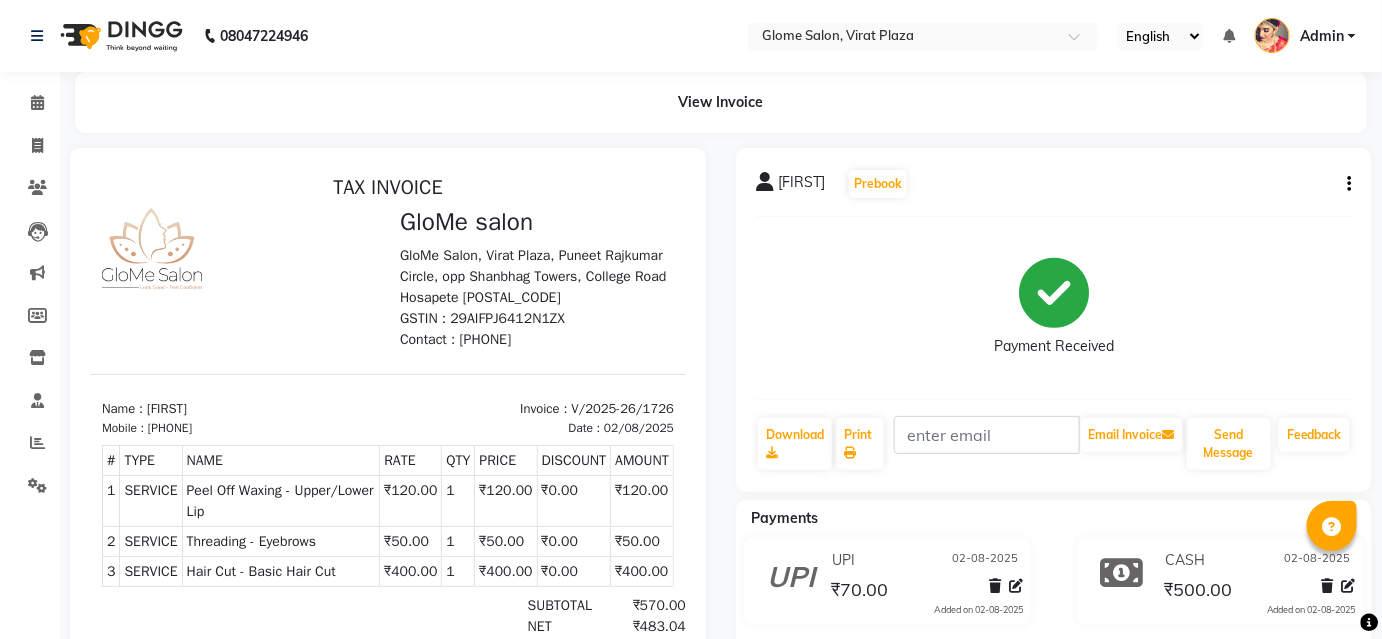 scroll, scrollTop: 0, scrollLeft: 0, axis: both 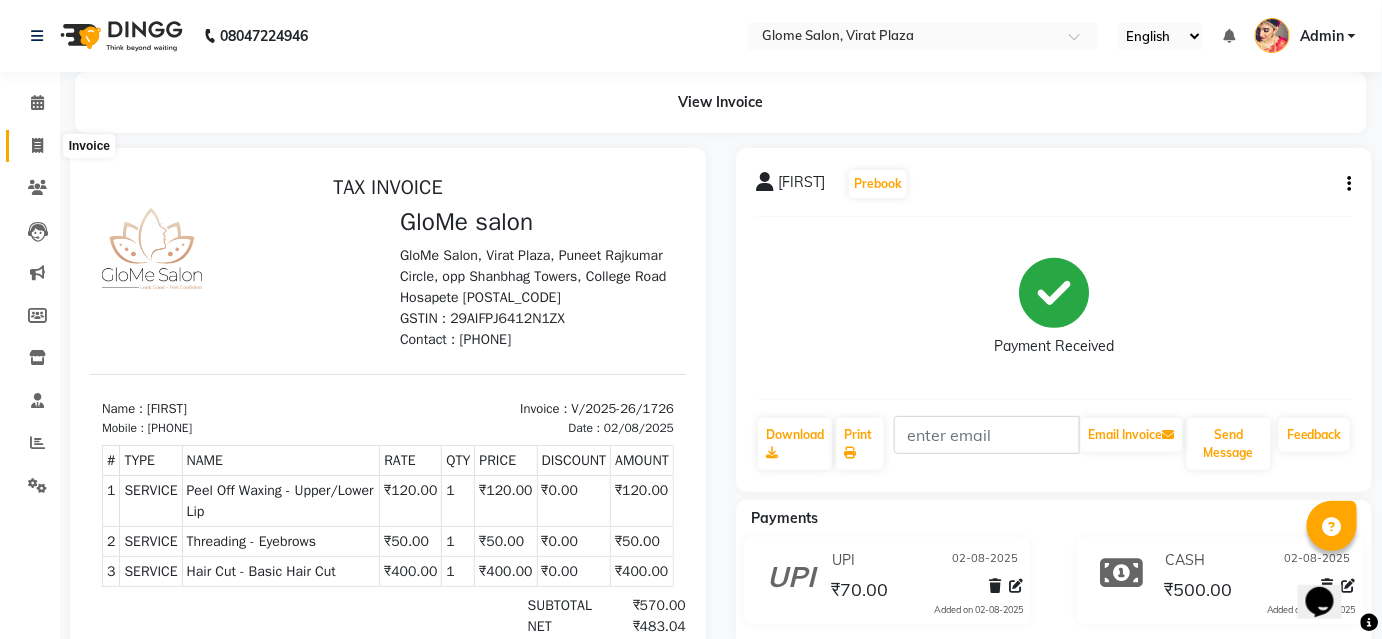 click 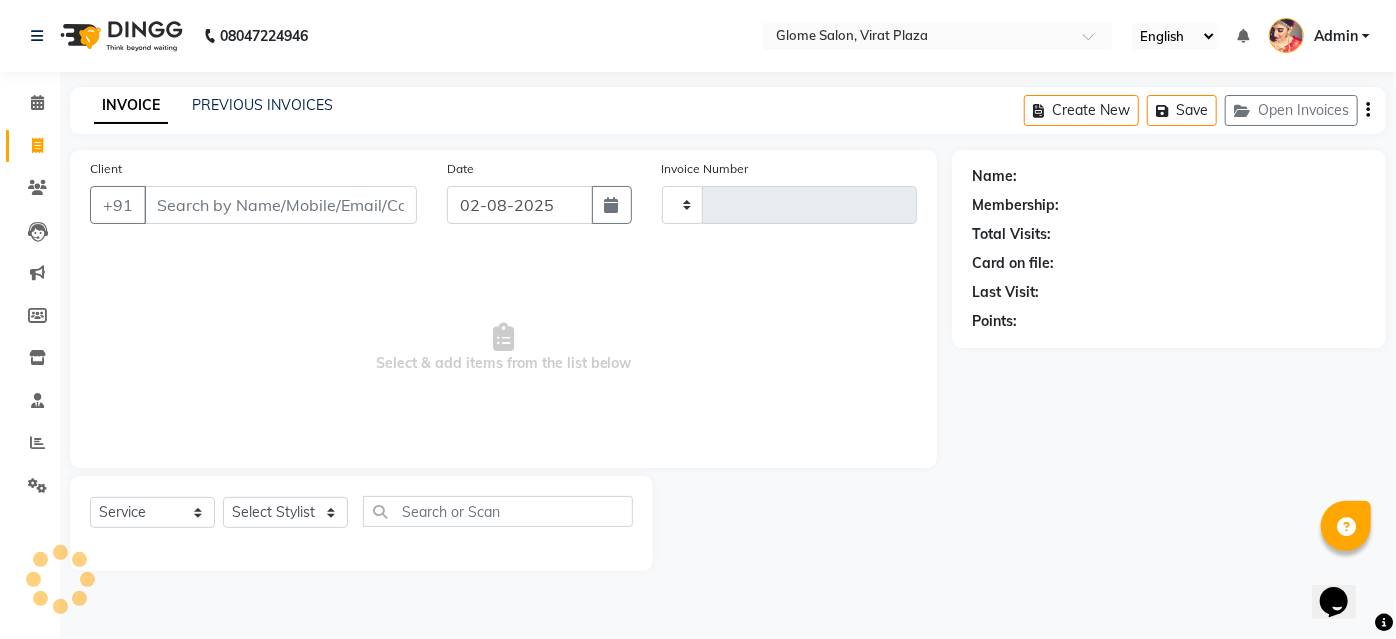type on "1729" 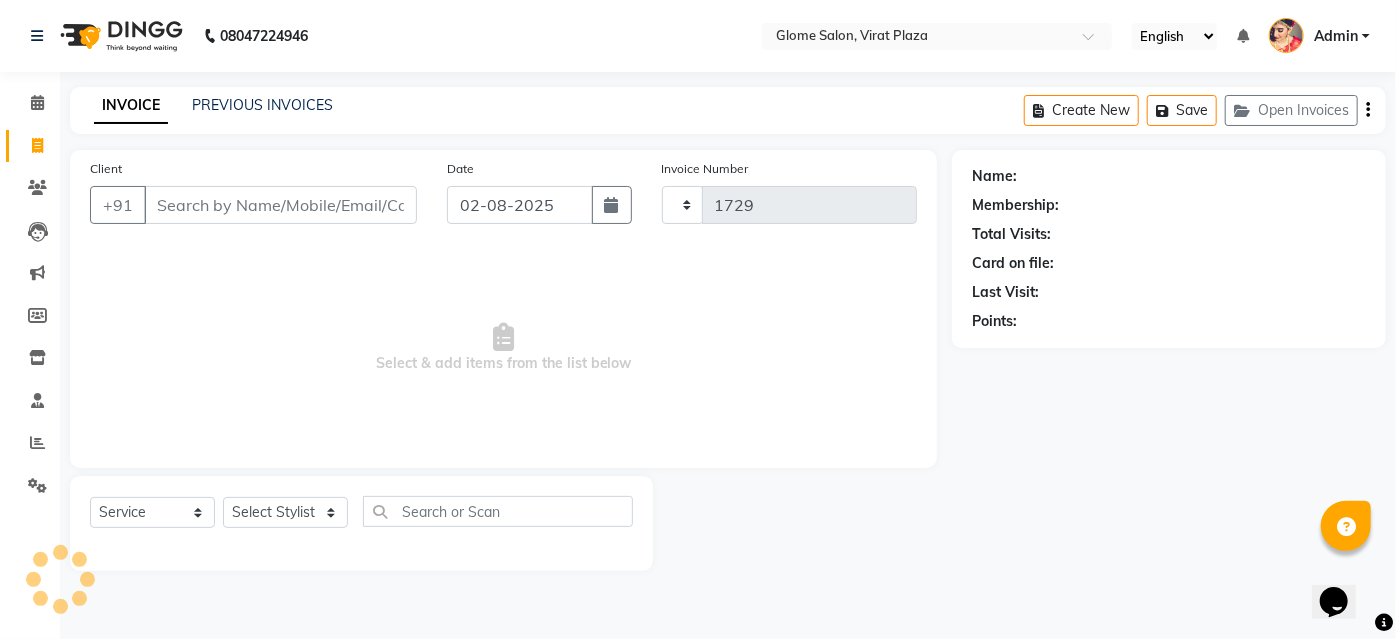 select on "5199" 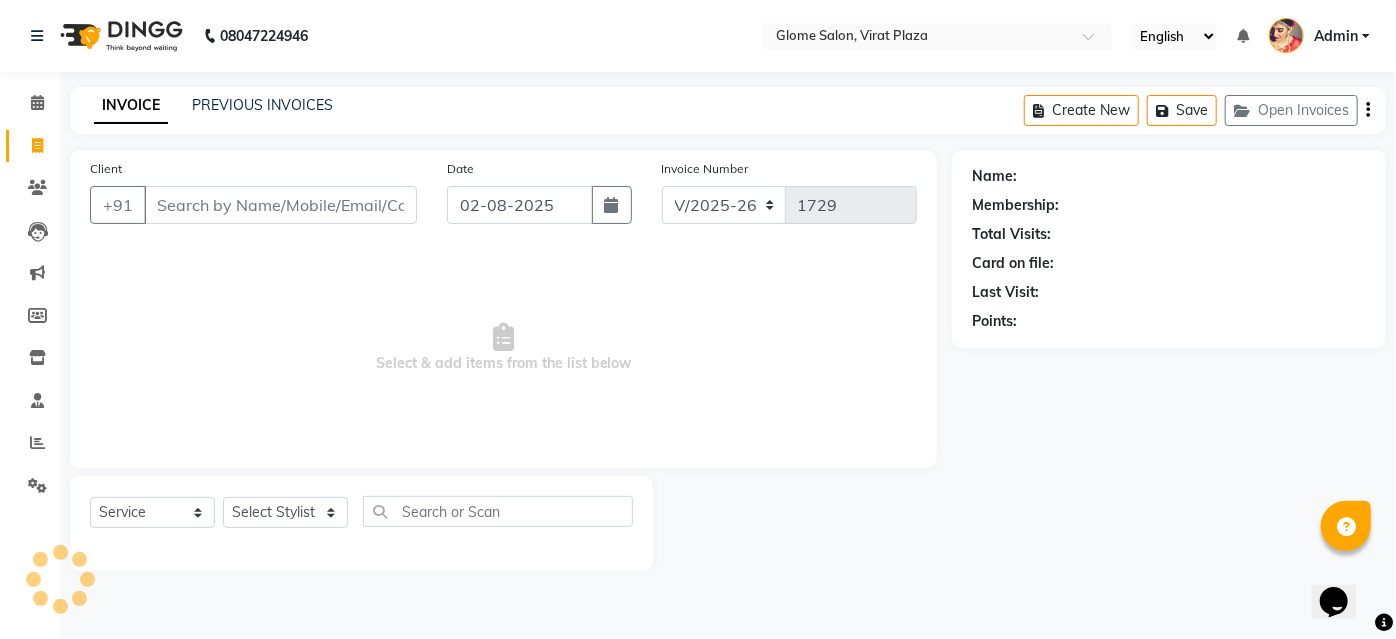 click on "INVOICE PREVIOUS INVOICES Create New   Save   Open Invoices  Client +91 [DATE] Invoice Number V/2025 V/2025-26 1729  Select & add items from the list below  Select  Service  Product  Membership  Package Voucher Prepaid Gift Card  Select Stylist [FIRST] [LAST] Mehtab Saleem Yamuna Zoya Name: Membership: Total Visits: Card on file: Last Visit:  Points:" 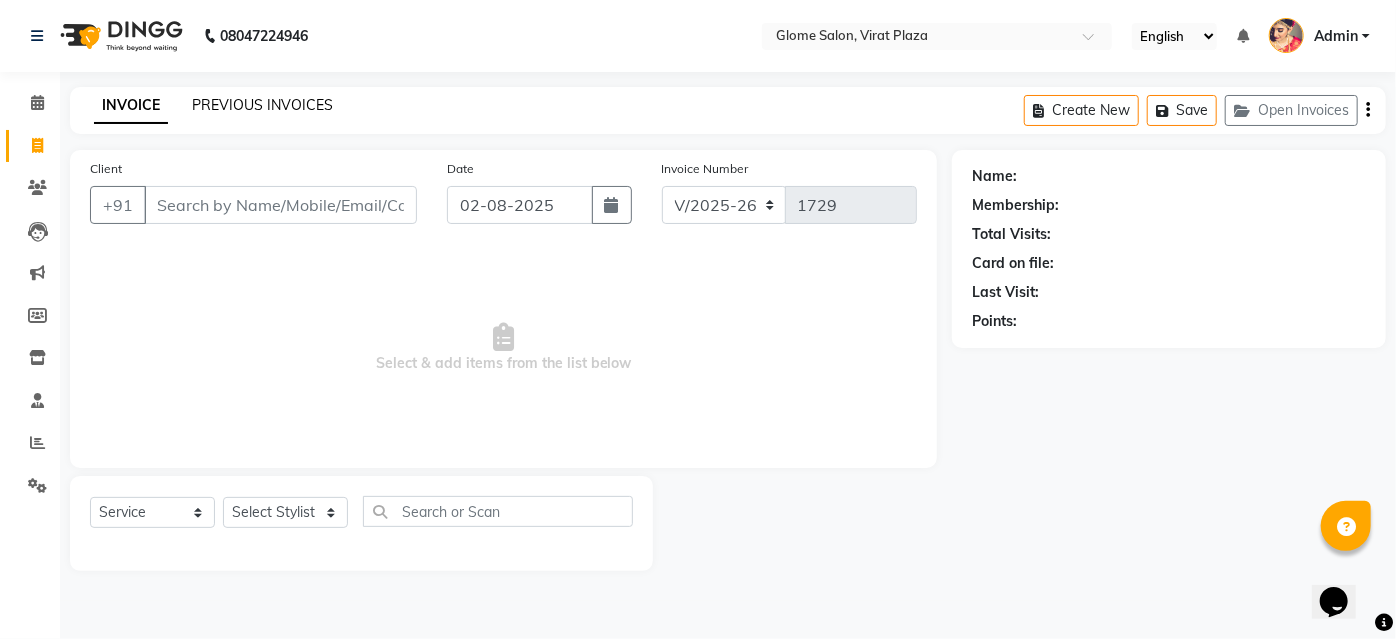 click on "PREVIOUS INVOICES" 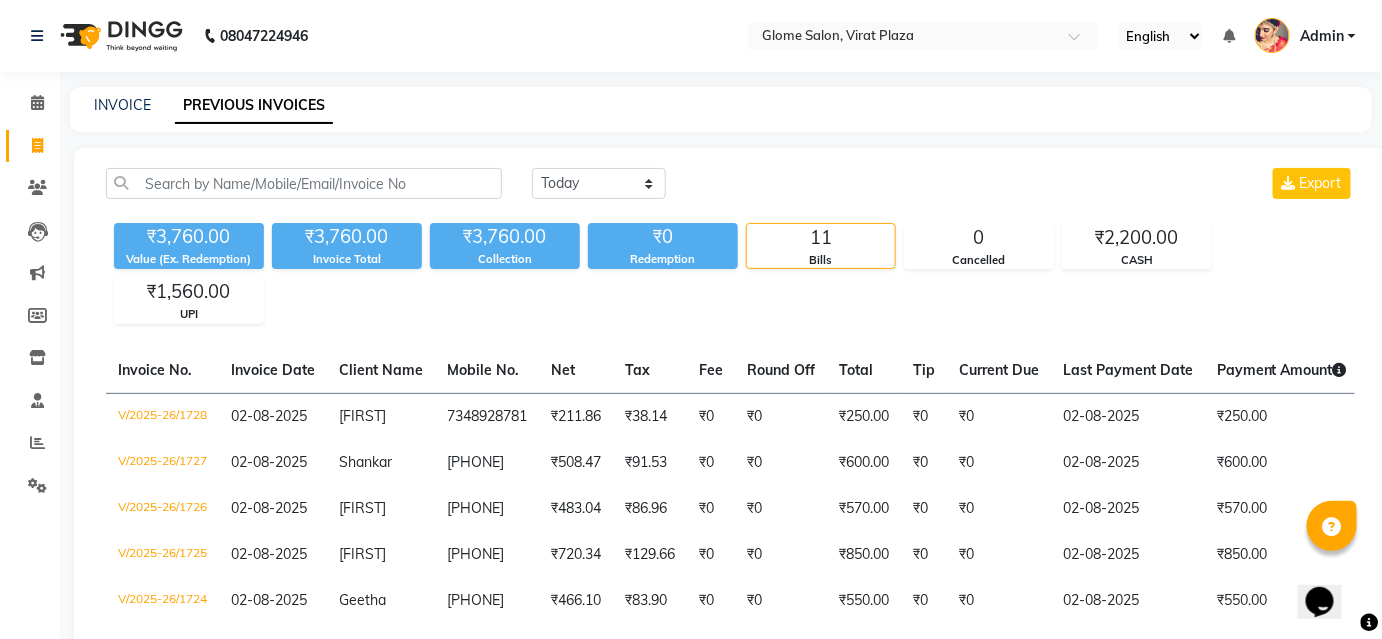click on "Payment Amount" 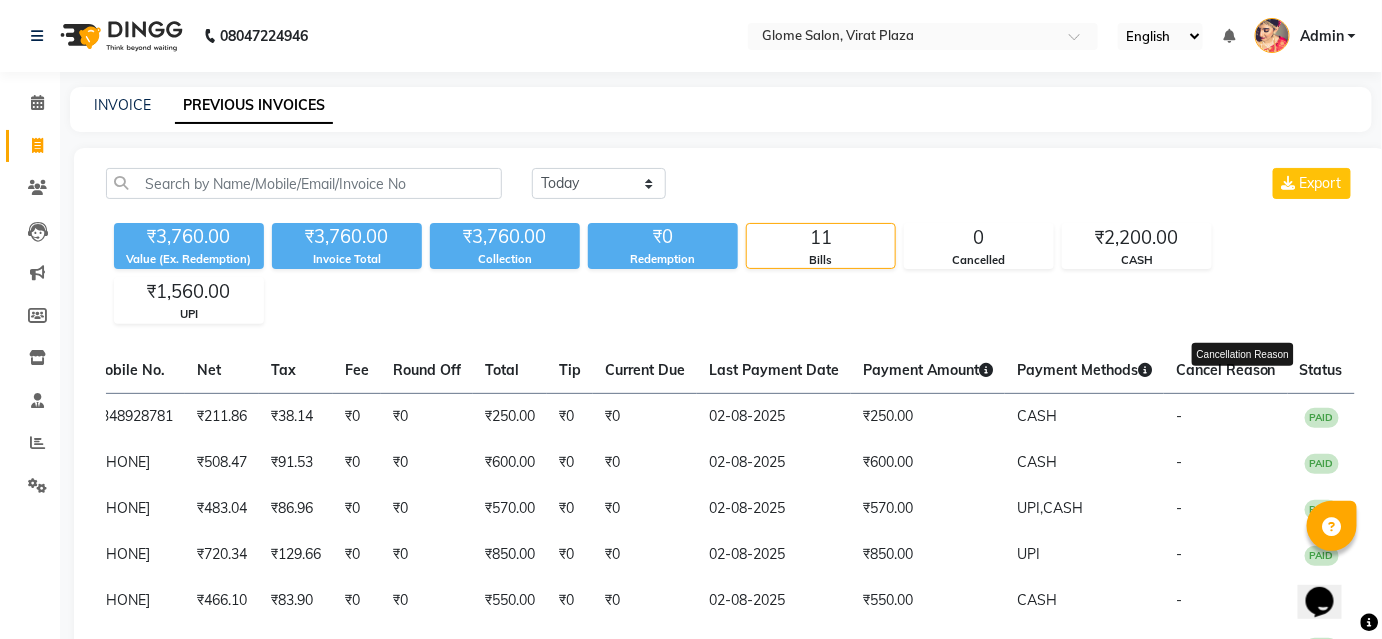 scroll, scrollTop: 0, scrollLeft: 371, axis: horizontal 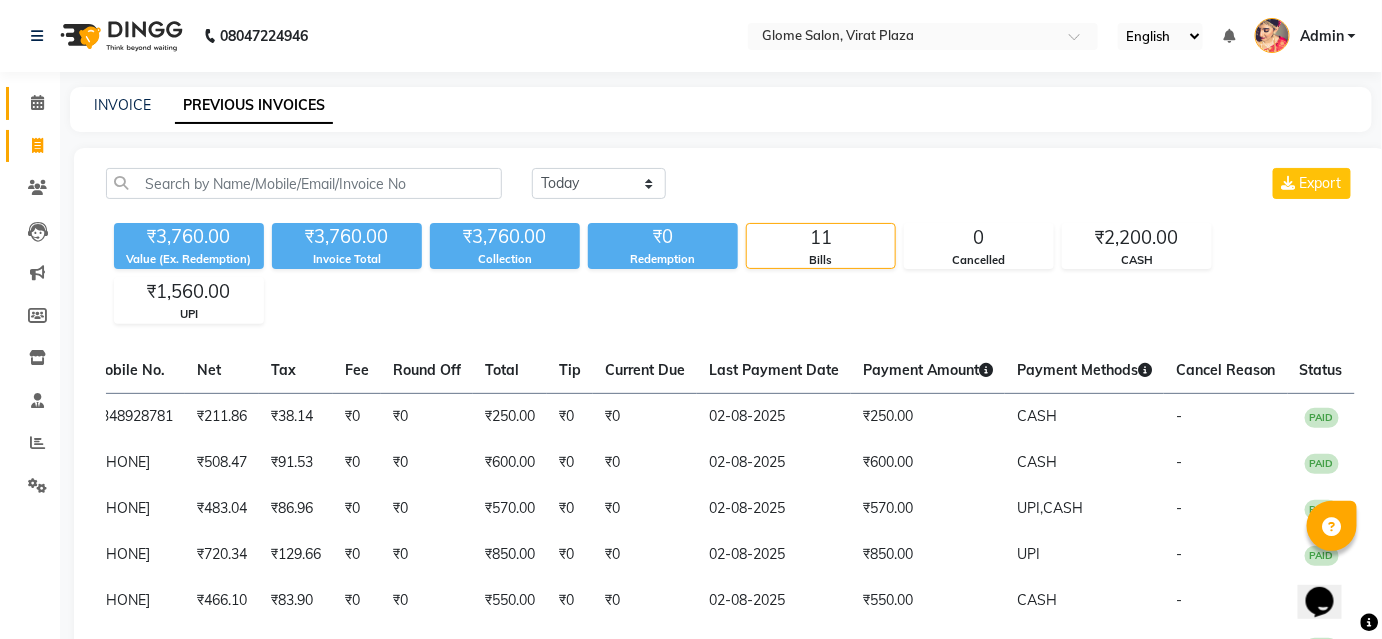 click on "Calendar" 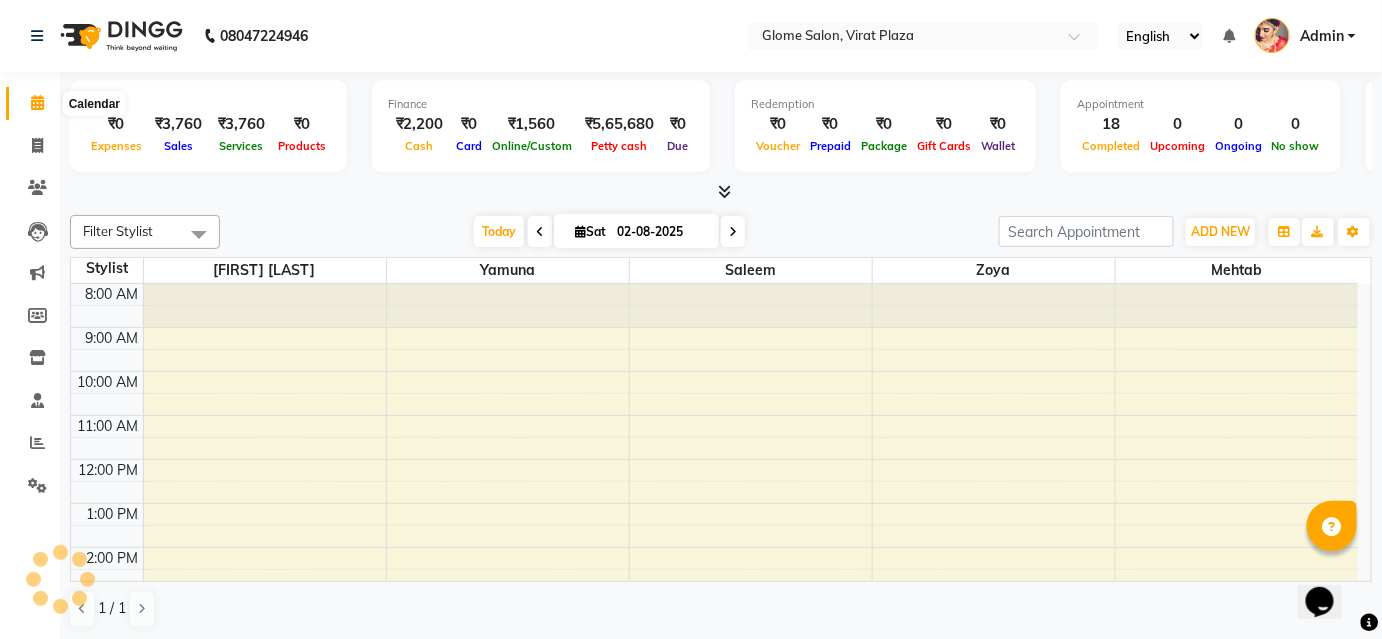 scroll, scrollTop: 0, scrollLeft: 0, axis: both 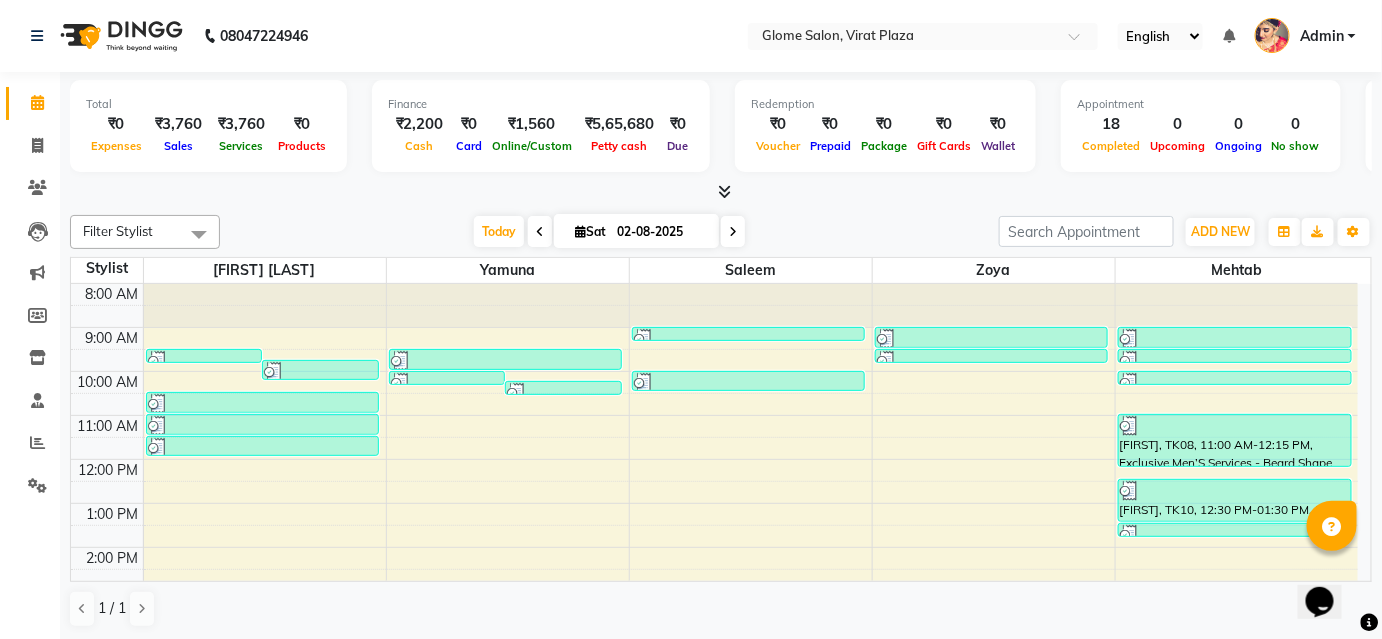 click on "8:00 AM 9:00 AM 10:00 AM 11:00 AM 12:00 PM 1:00 PM 2:00 PM 3:00 PM 4:00 PM 5:00 PM 6:00 PM 7:00 PM 8:00 PM     [FIRST], TK07, 09:30 AM-09:50 AM, Detan  - Face & Neck     [FIRST], TK07, 09:45 AM-10:15 AM, Threading  - Eyebrows     [FIRST], TK09, 10:30 AM-11:00 AM, Hair Cut - Basic Hair Cut     [FIRST], TK09, 11:00 AM-11:30 AM, Peel Off Waxing - Upper/Lower Lip     [FIRST], TK09, 11:30 AM-12:00 PM, Threading  - Eyebrows     [FIRST], TK04, 10:00 AM-10:15 AM, Threading  - Upperlip     [FIRST], TK04, 10:15 AM-10:30 AM, Threading  - Lowerlip     [FIRST], TK04, 09:30 AM-10:00 AM, Threading  - Eyebrows     [FIRST], TK03, 09:00 AM-09:15 AM, Exclusive Men’S Services - Shaving     [FIRST], TK05, 10:00 AM-10:30 AM, Exclusive Men’S Services - Hair Cut     [FIRST], TK02, 09:00 AM-09:30 AM, Threading  - Eyebrows     [FIRST], TK02, 09:30 AM-09:45 AM, Threading  - Upperlip     [FIRST] [LAST], TK01, 09:00 AM-09:30 AM, Exclusive Men’S Services - Hair Cut                     [FIRST], TK11, 01:30 PM-01:50 PM, Beard coloring" at bounding box center [714, 569] 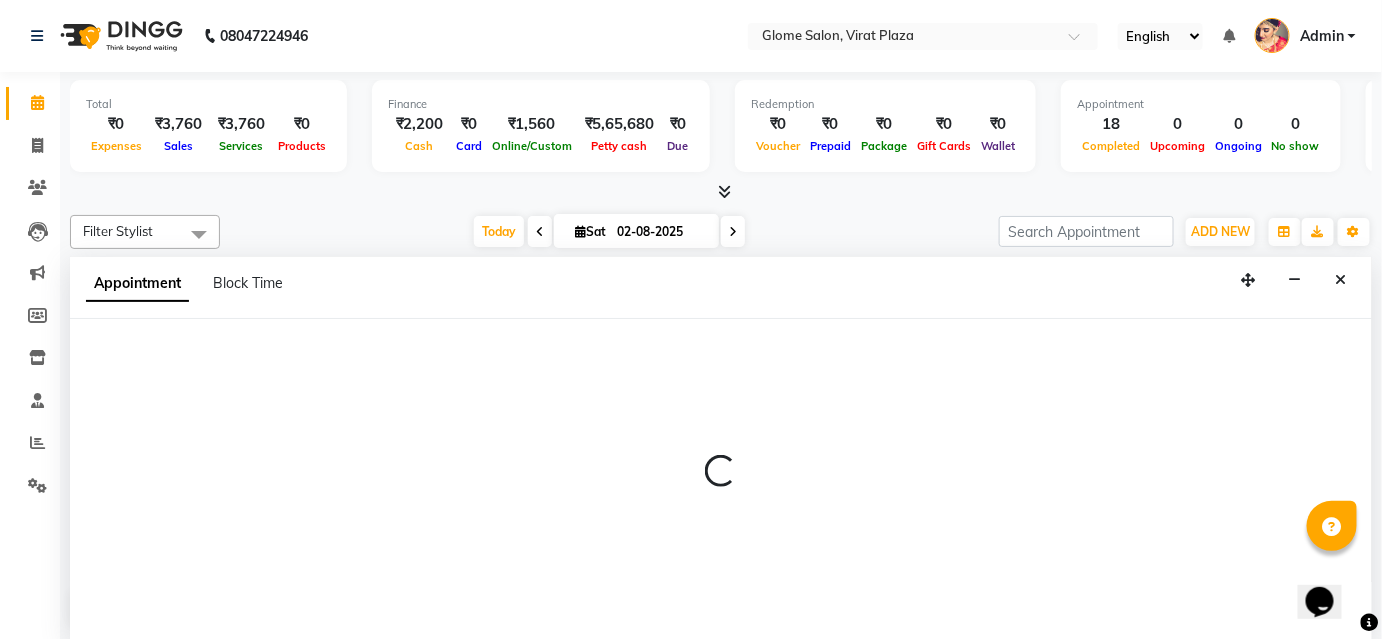scroll, scrollTop: 0, scrollLeft: 0, axis: both 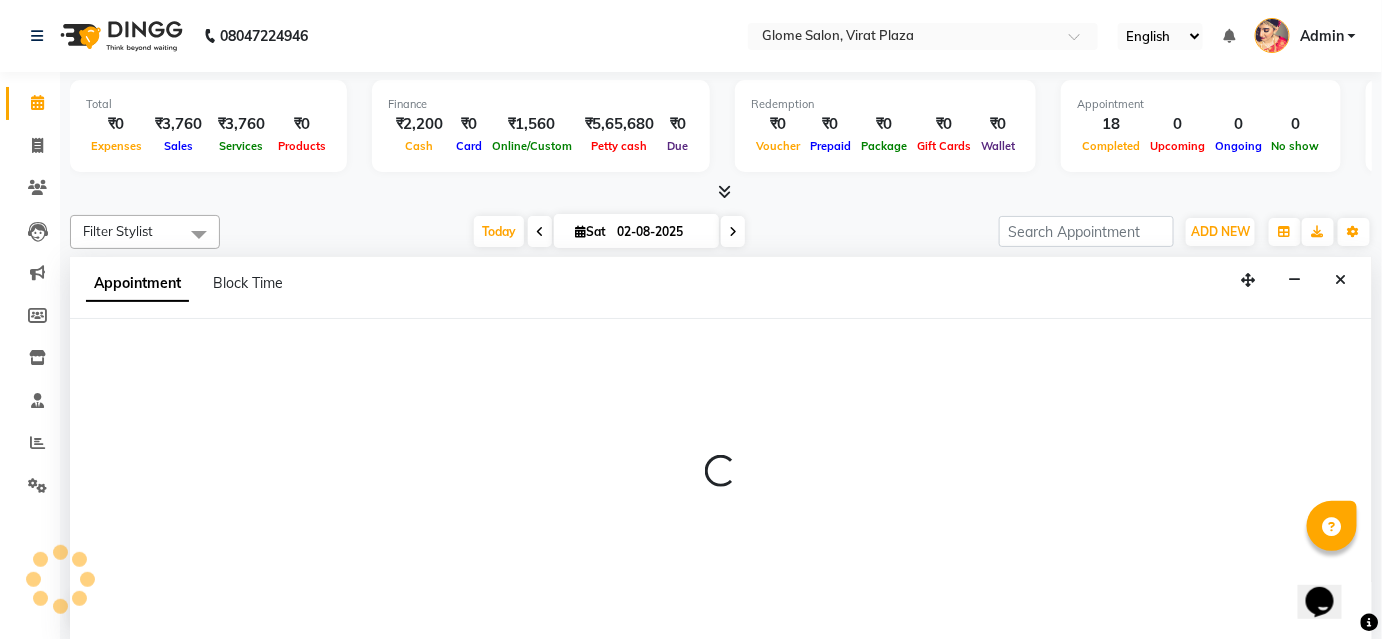select on "34178" 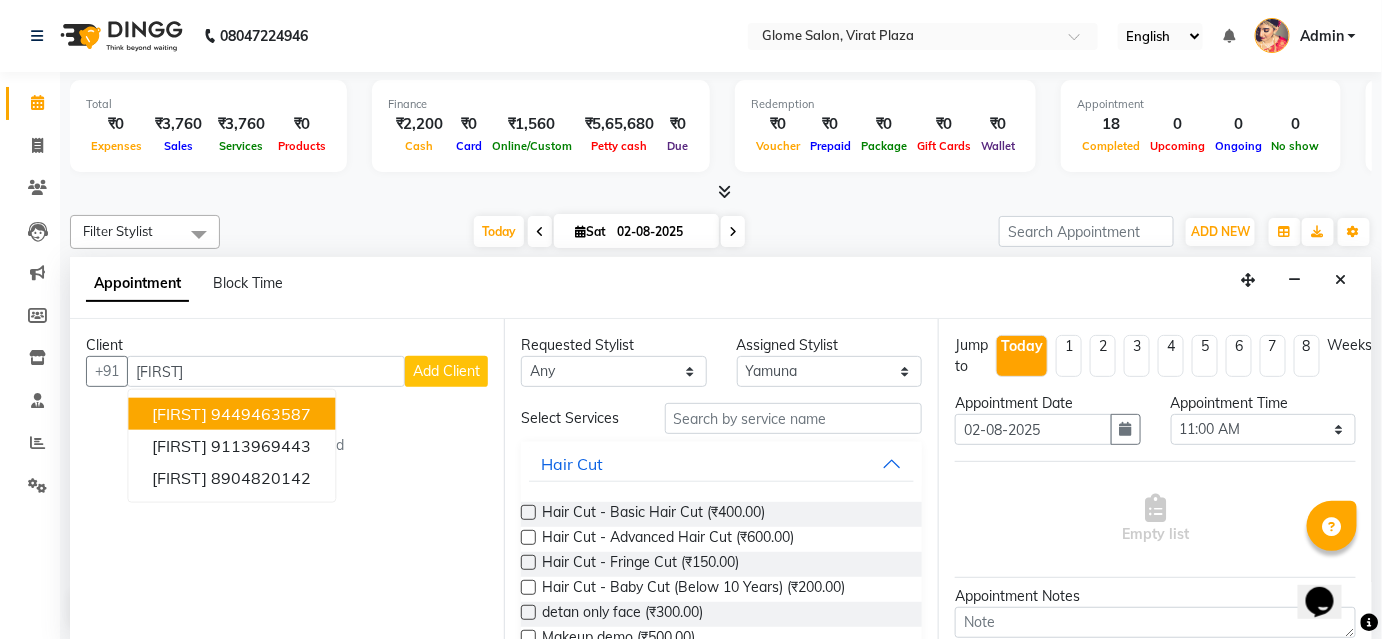 click on "9449463587" at bounding box center (261, 414) 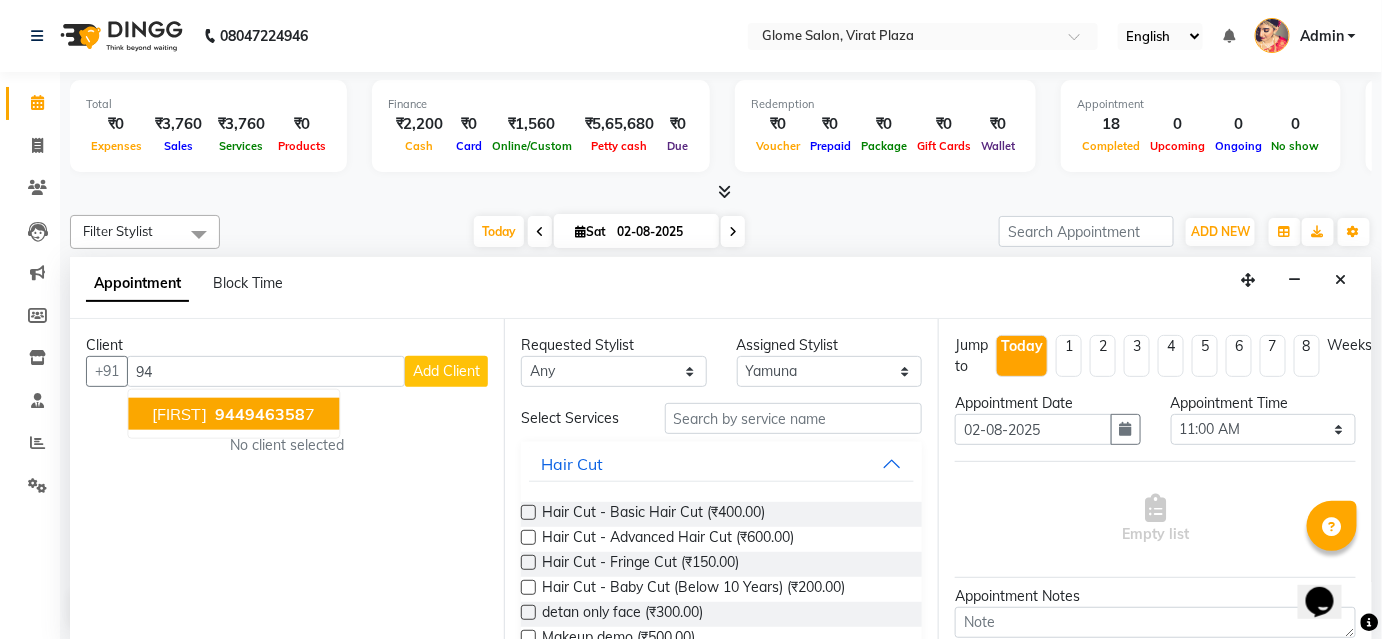 type on "9" 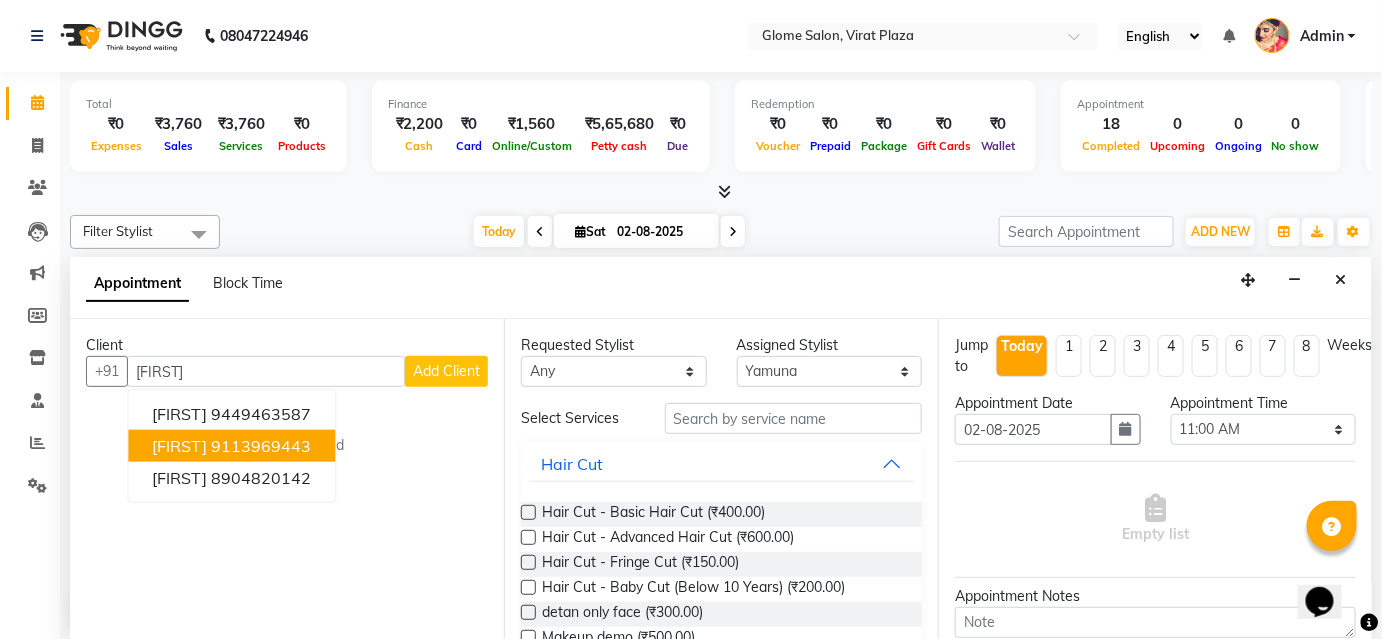 click on "9113969443" at bounding box center (261, 446) 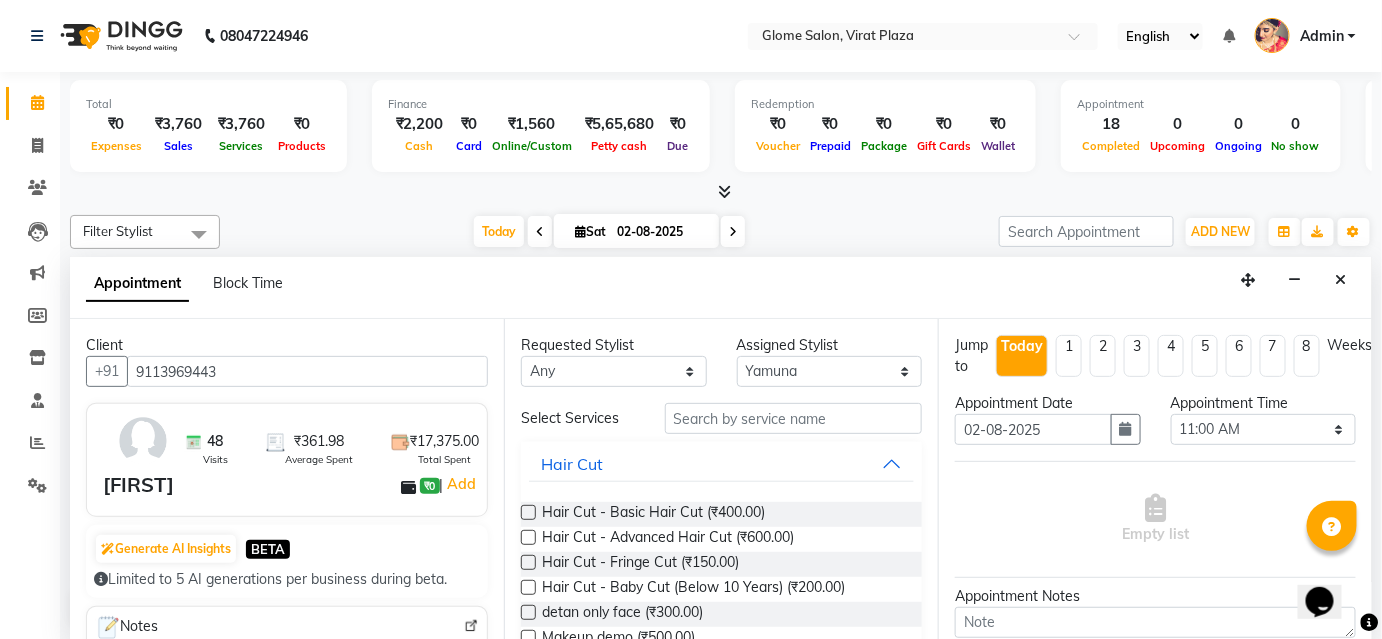 type on "9113969443" 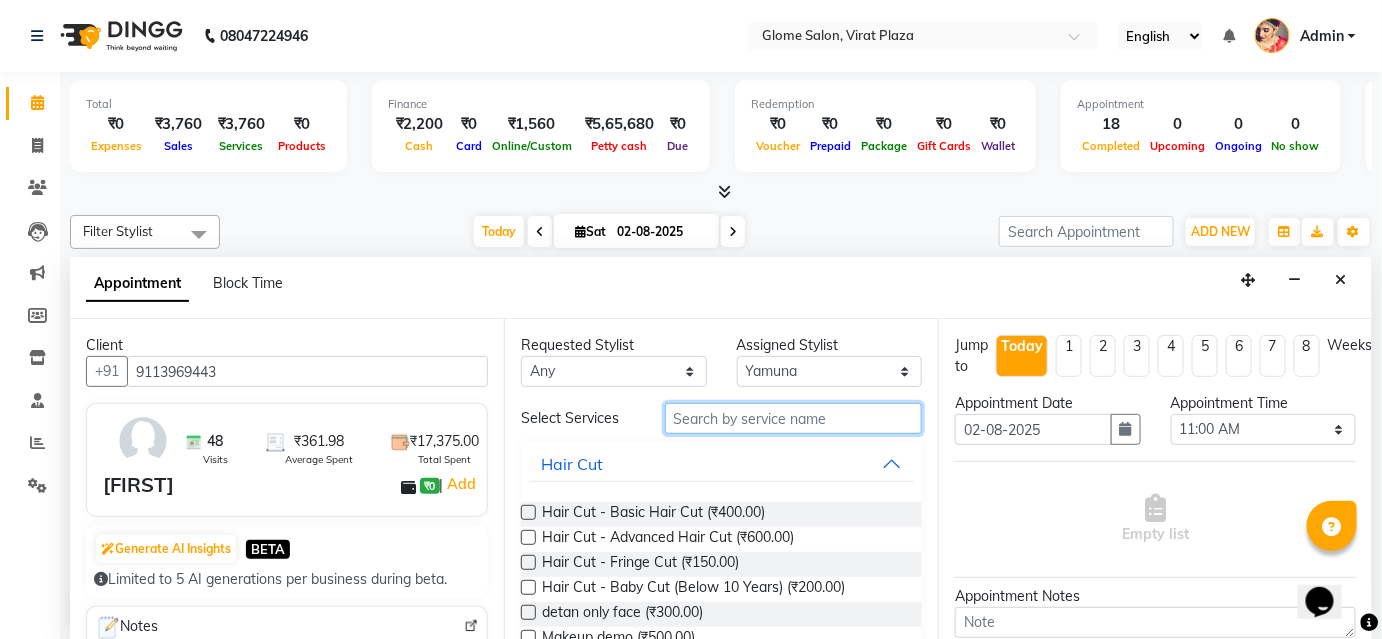 click at bounding box center (793, 418) 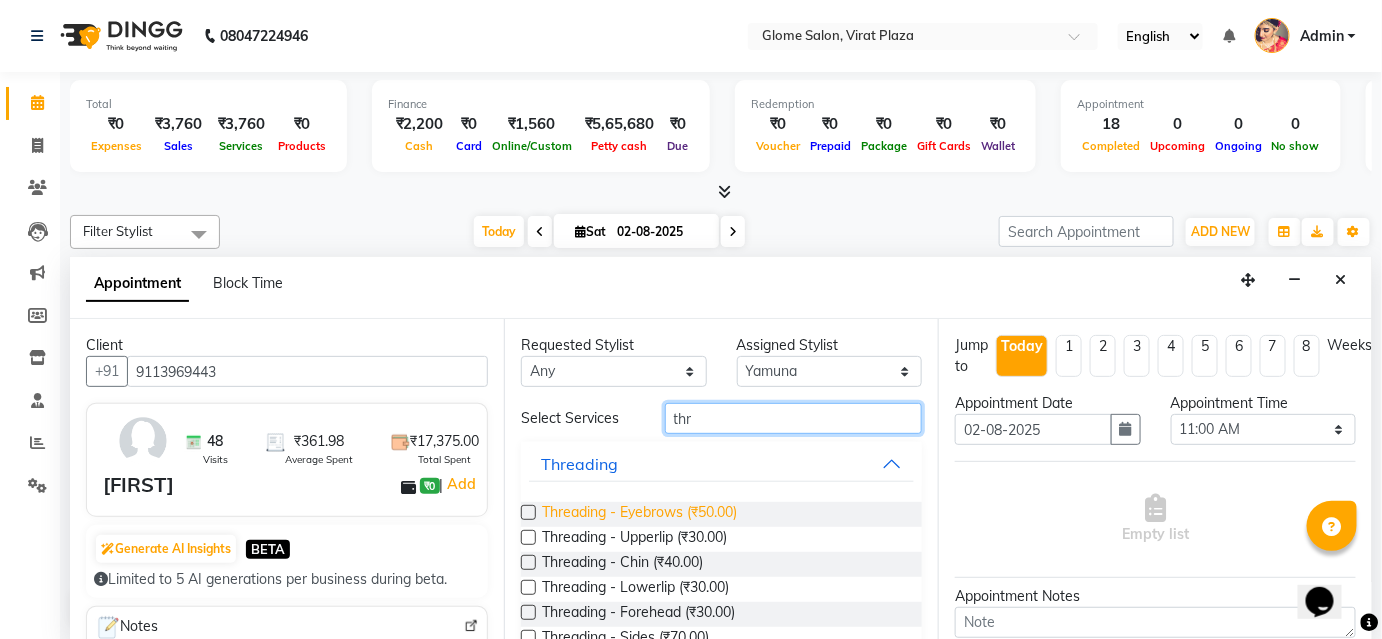 type on "thr" 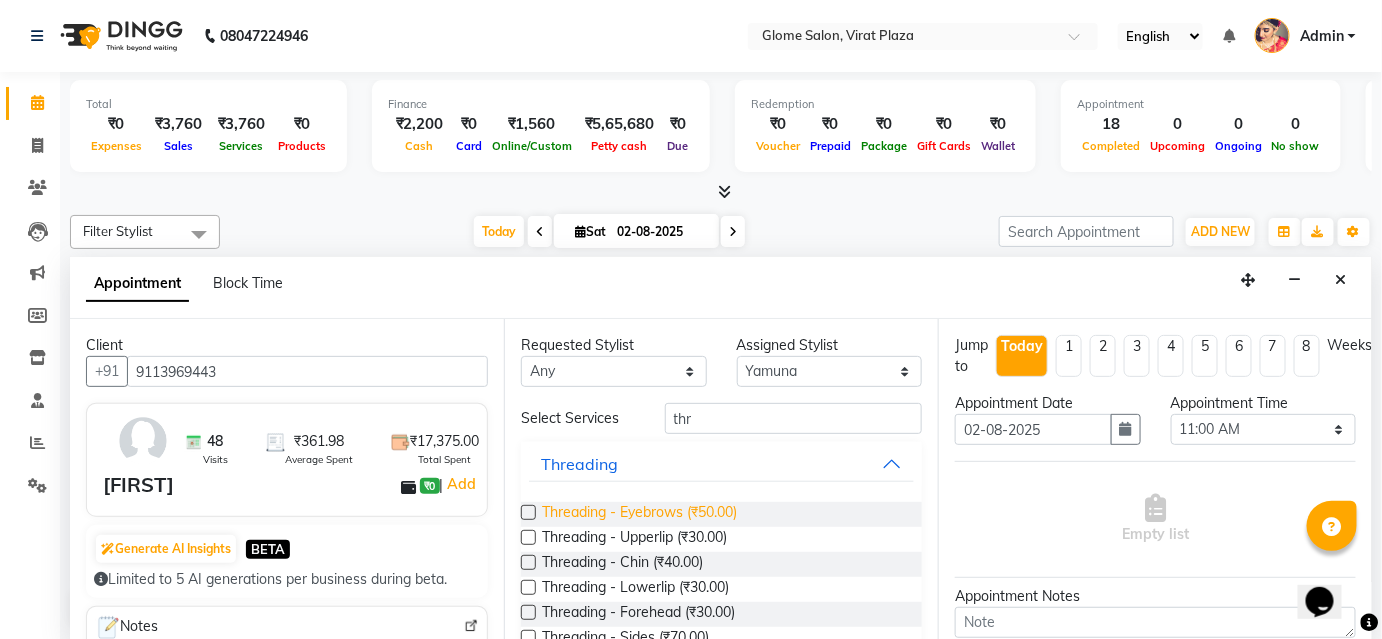 click on "Threading  - Eyebrows (₹50.00)" at bounding box center (639, 514) 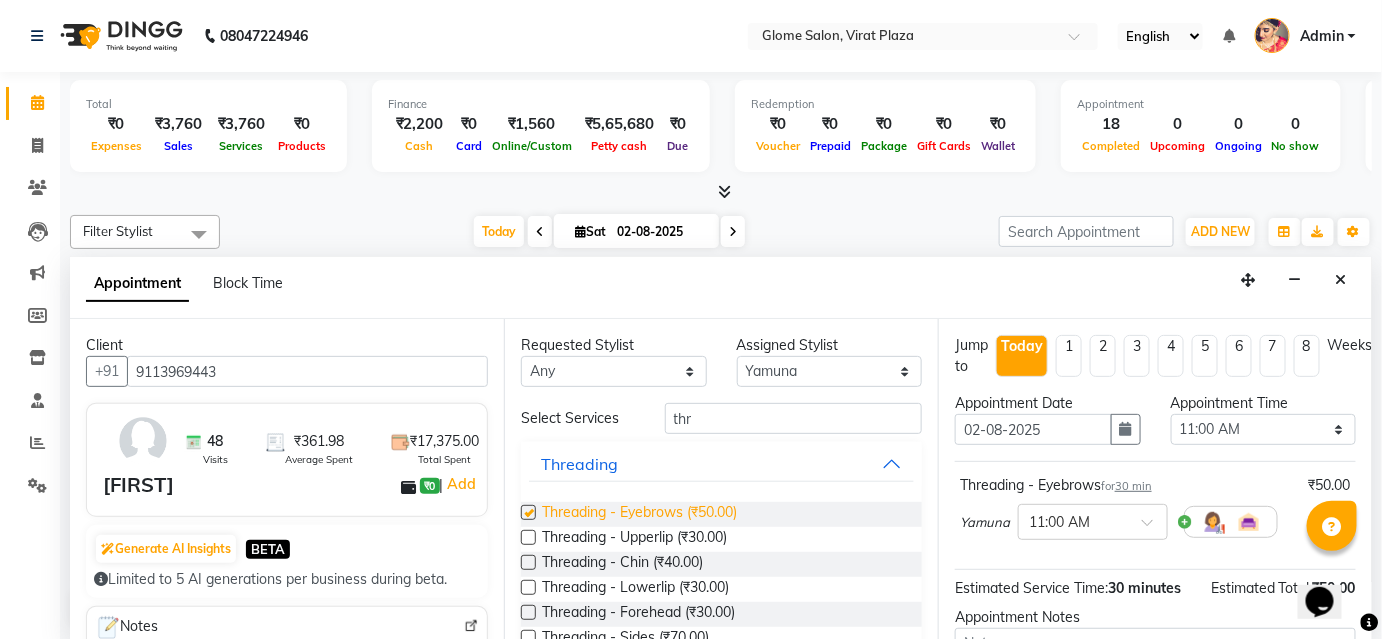 checkbox on "false" 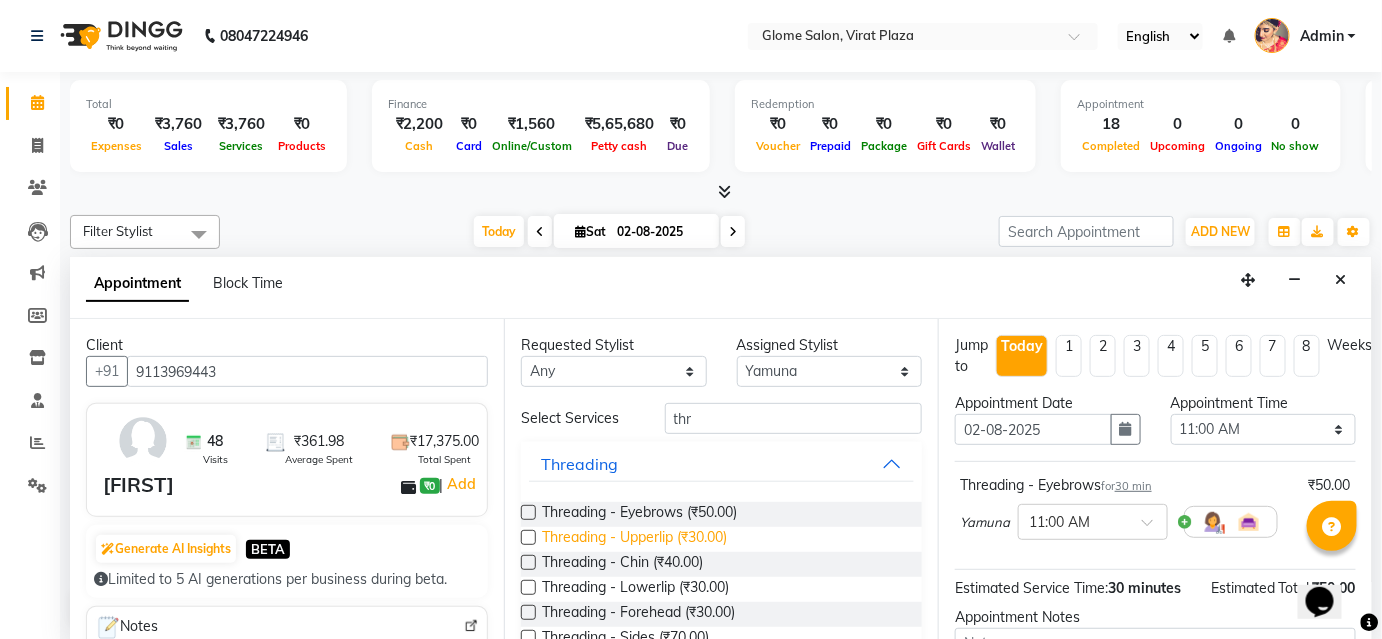 click on "Threading  - Upperlip (₹30.00)" at bounding box center (634, 539) 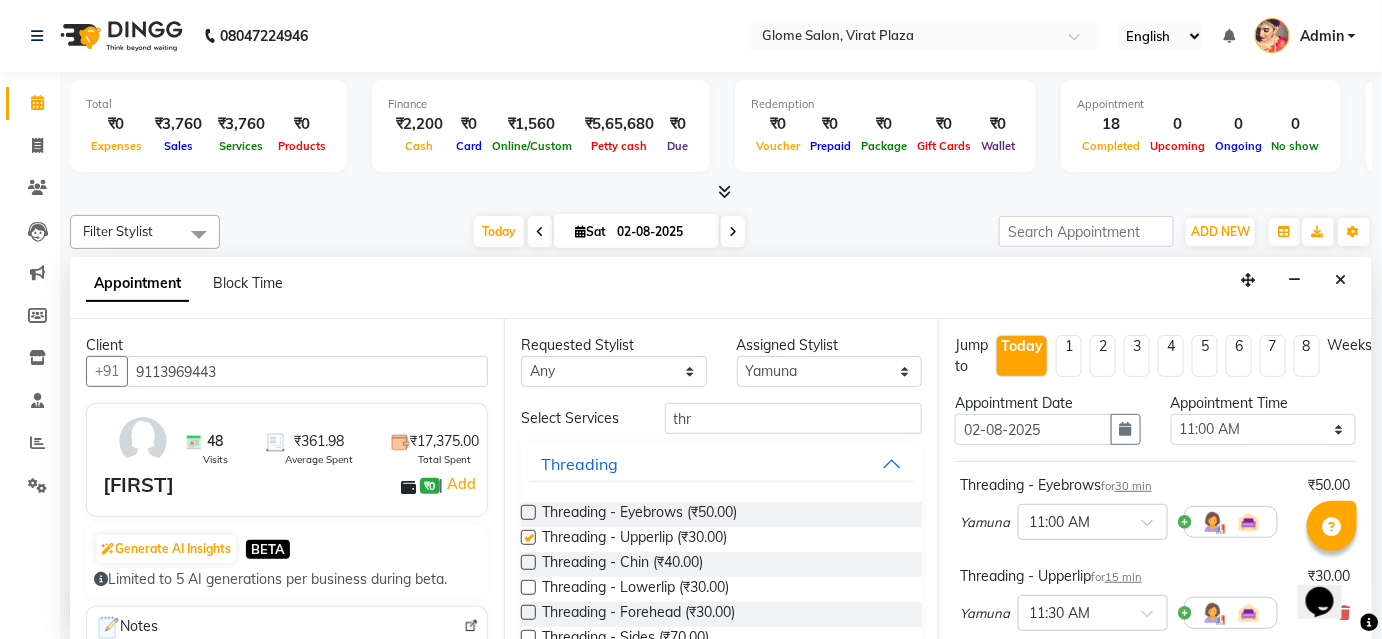 checkbox on "false" 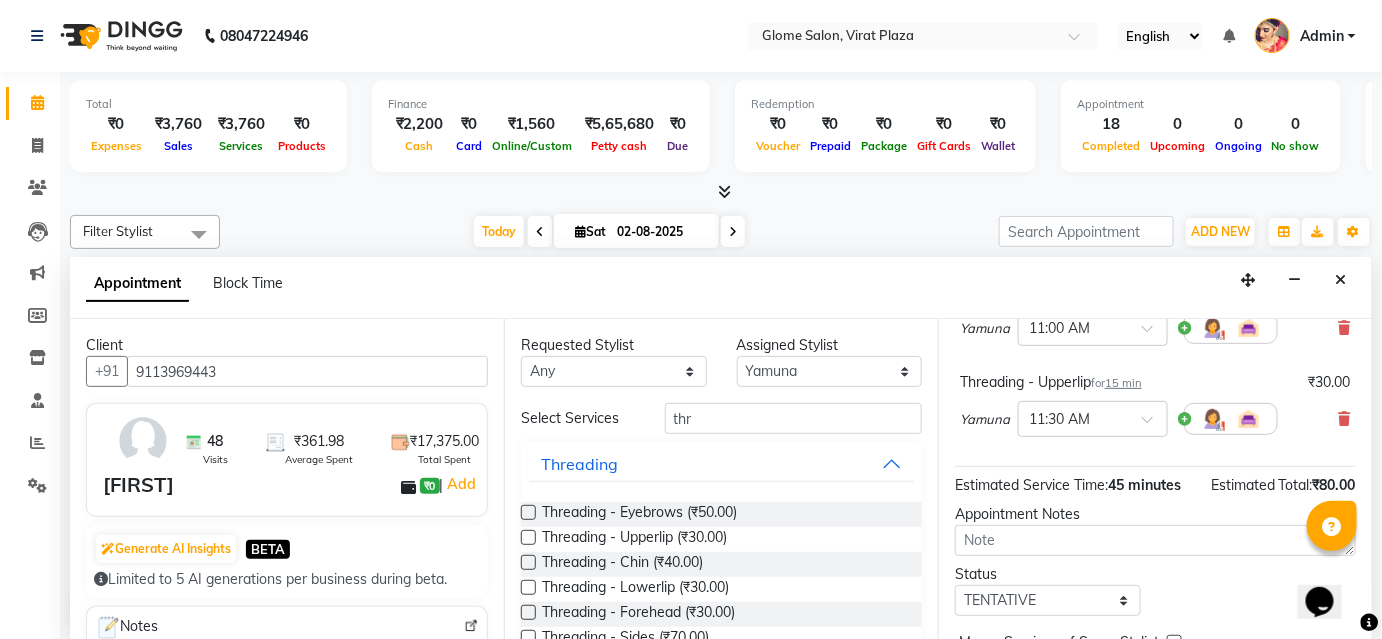 scroll, scrollTop: 294, scrollLeft: 0, axis: vertical 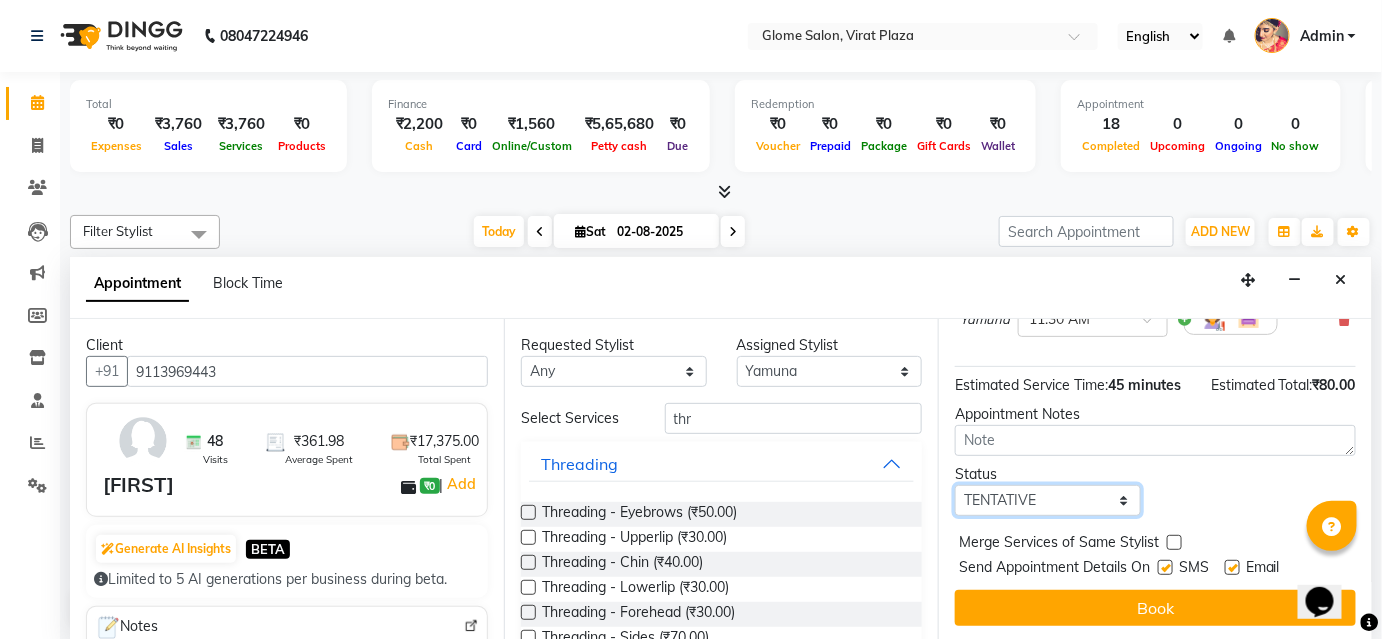 click on "Select TENTATIVE CONFIRM CHECK-IN UPCOMING" at bounding box center (1048, 500) 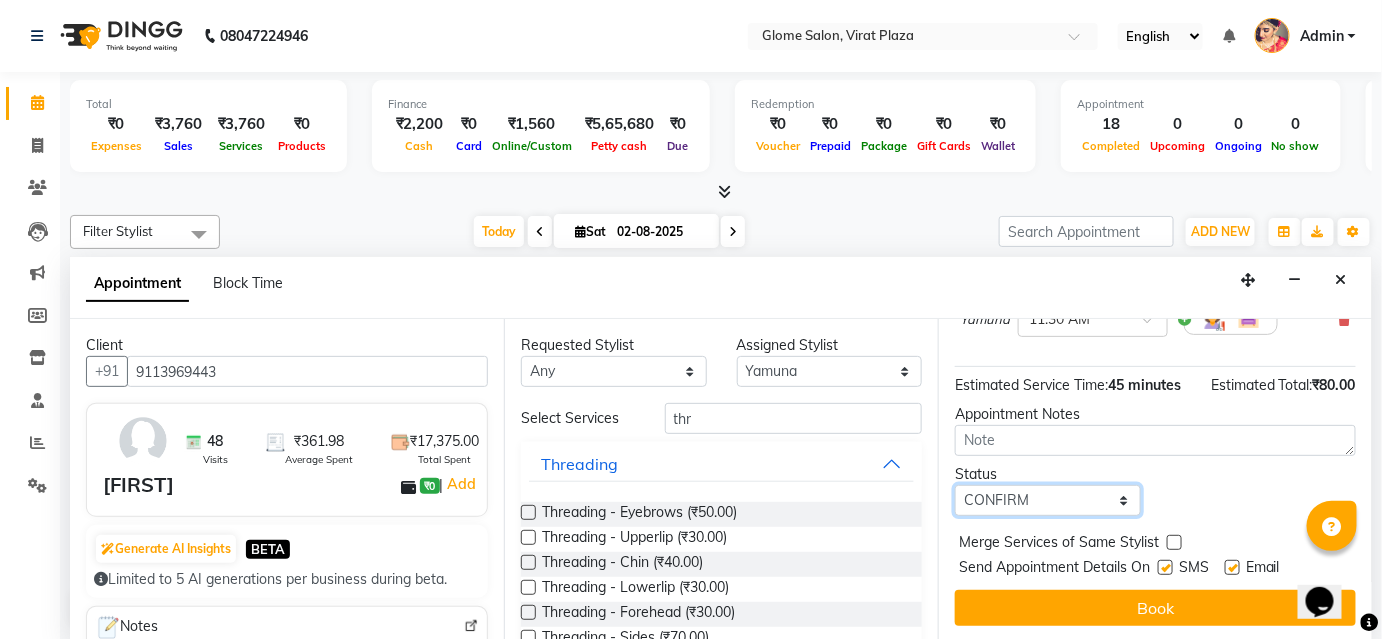 click on "Select TENTATIVE CONFIRM CHECK-IN UPCOMING" at bounding box center [1048, 500] 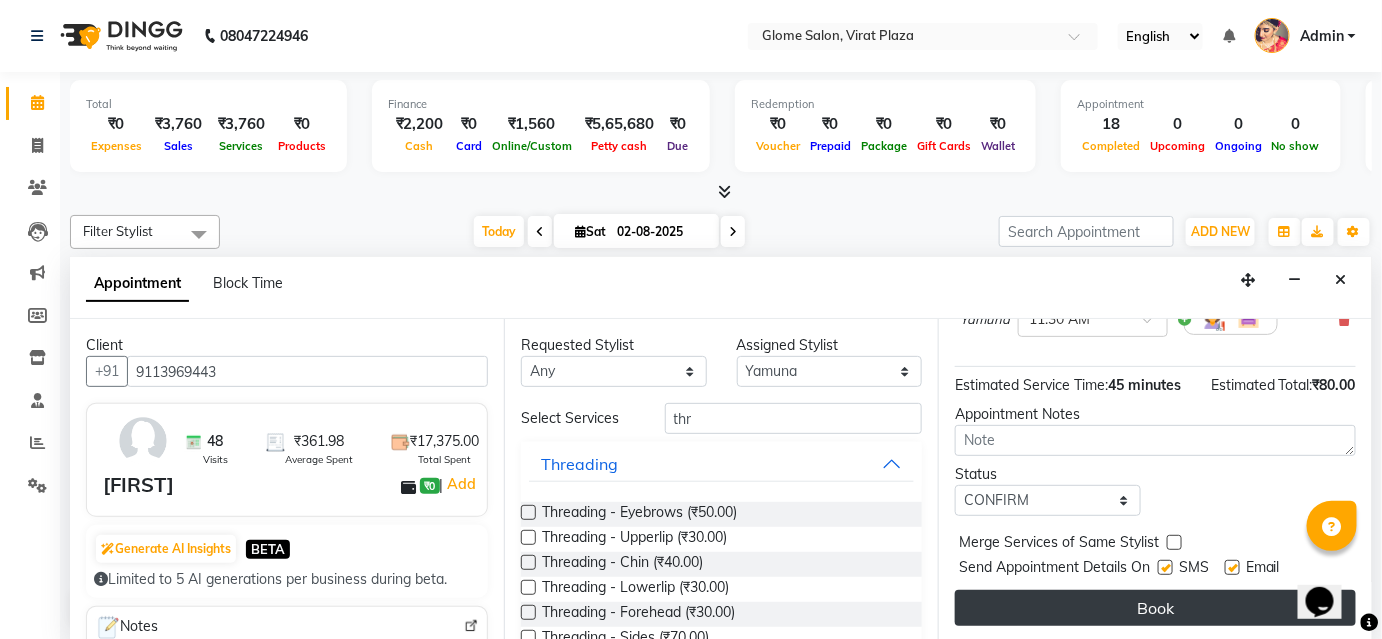 click on "Book" at bounding box center [1155, 608] 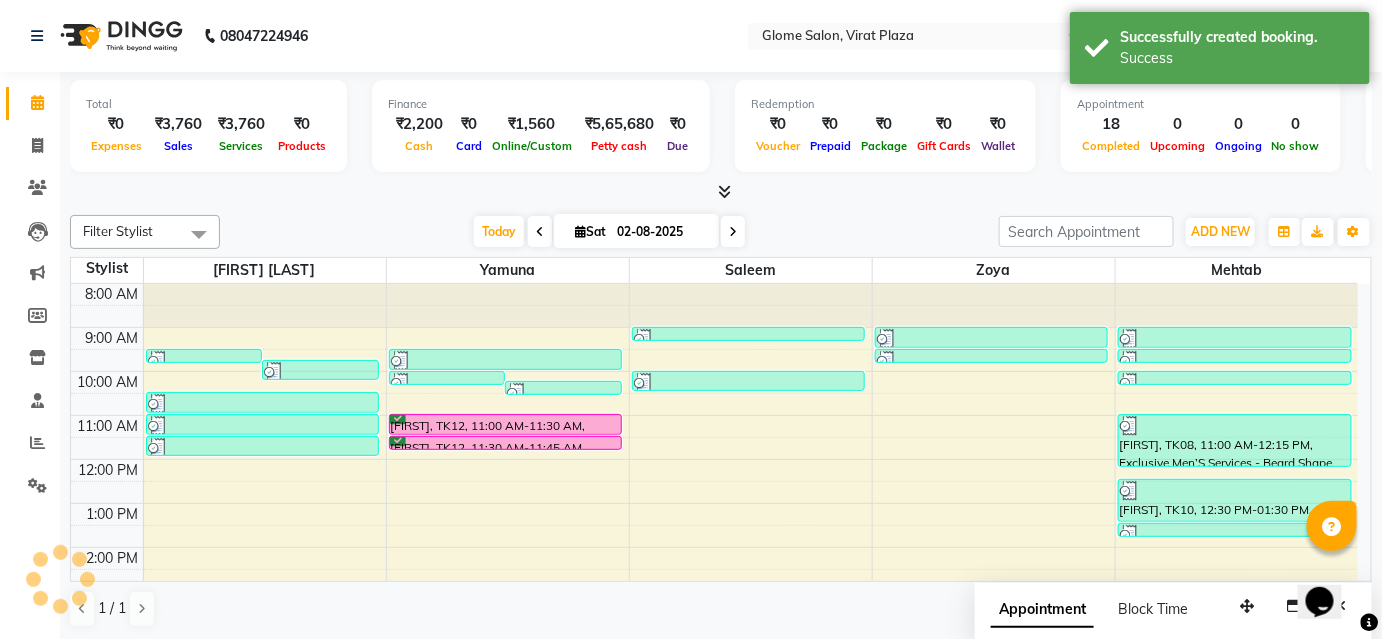 scroll, scrollTop: 0, scrollLeft: 0, axis: both 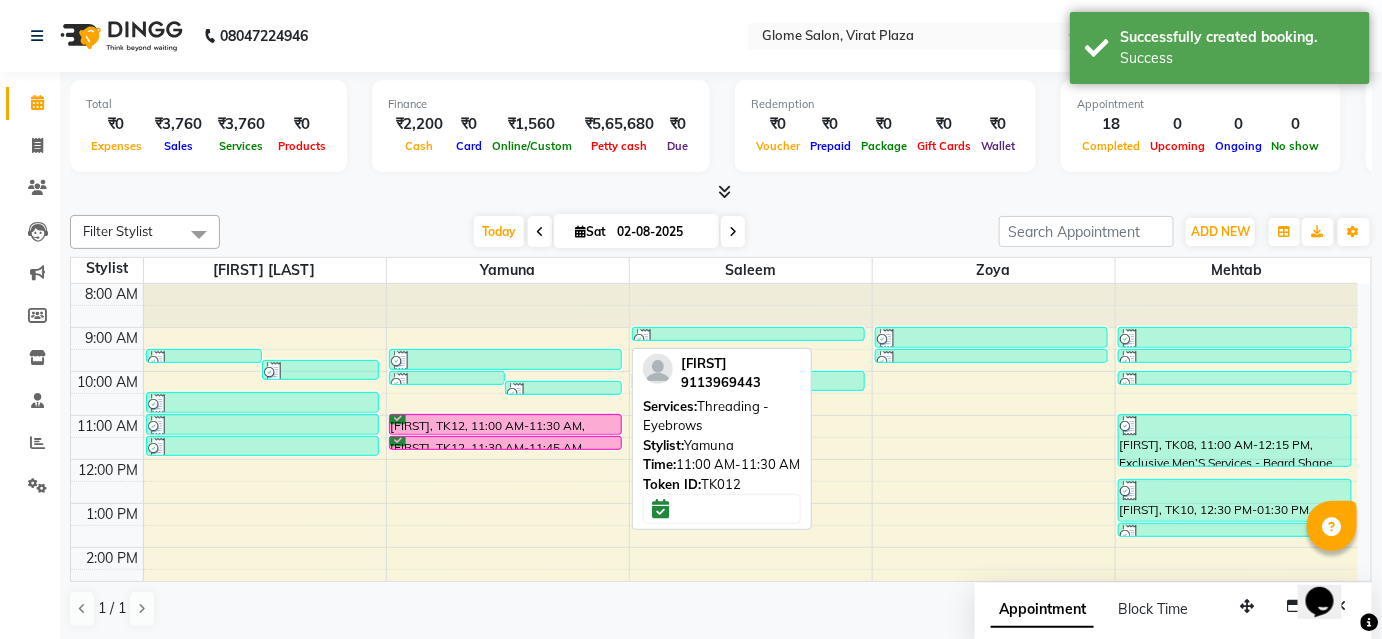 click at bounding box center [506, 434] 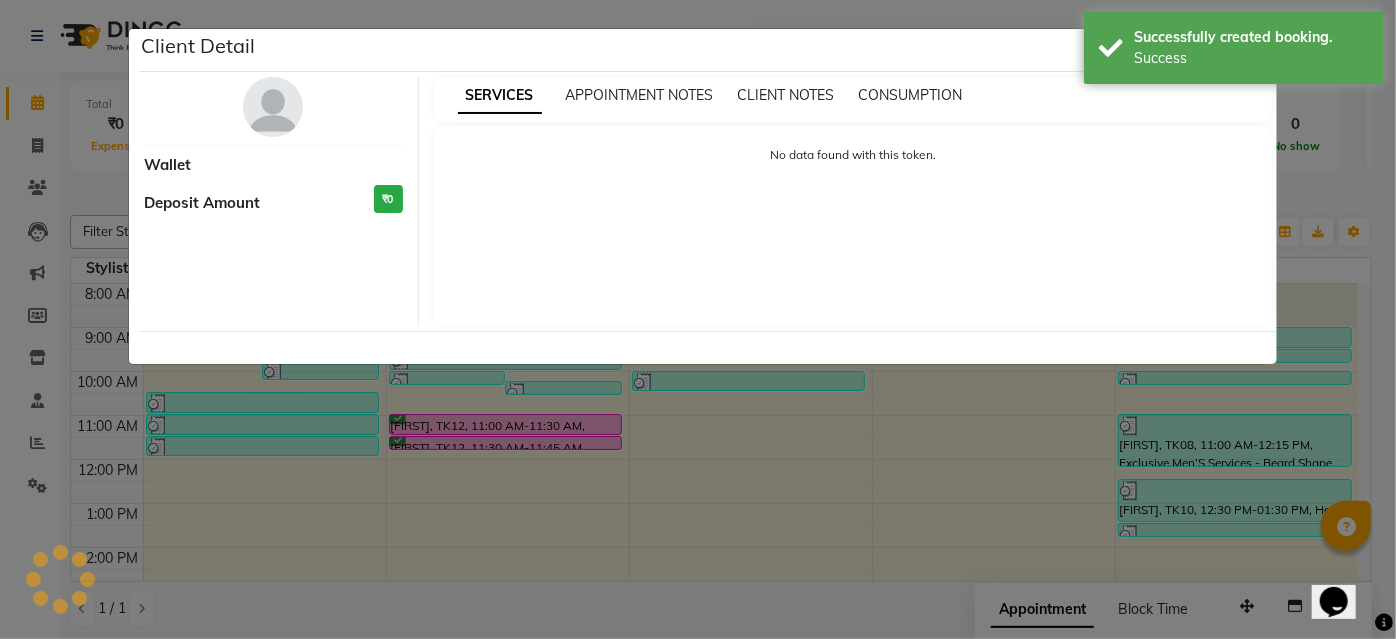 select on "6" 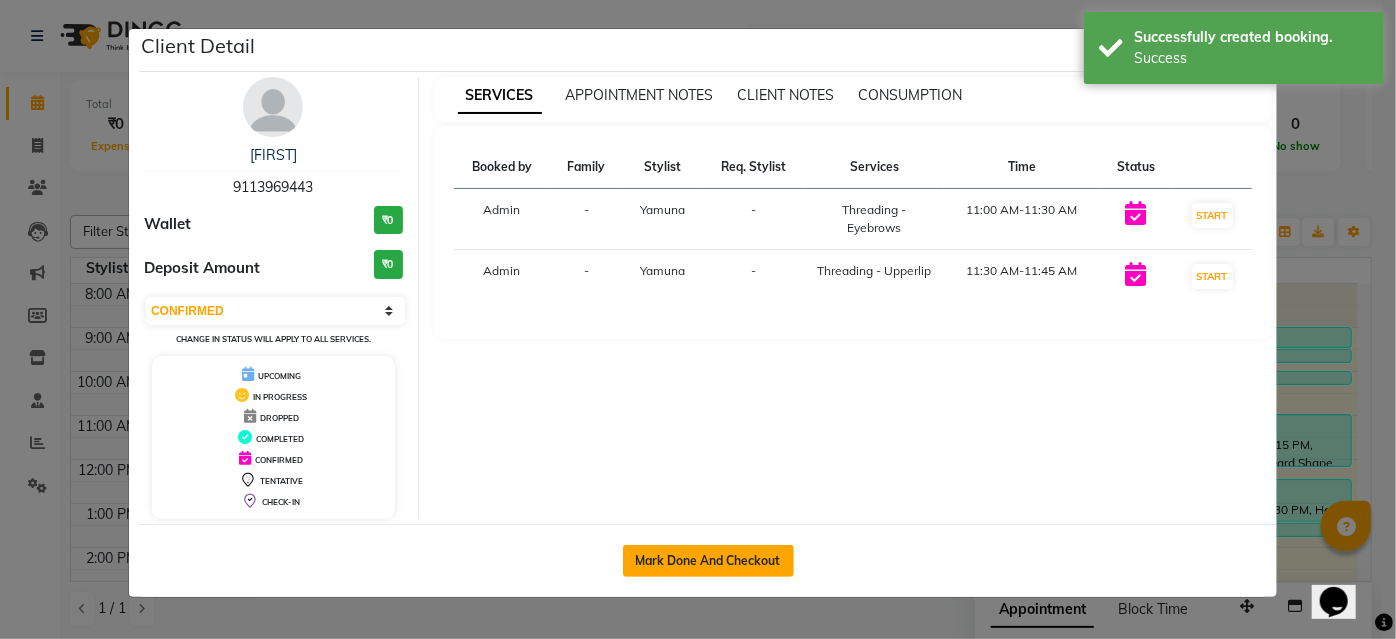 click on "Mark Done And Checkout" 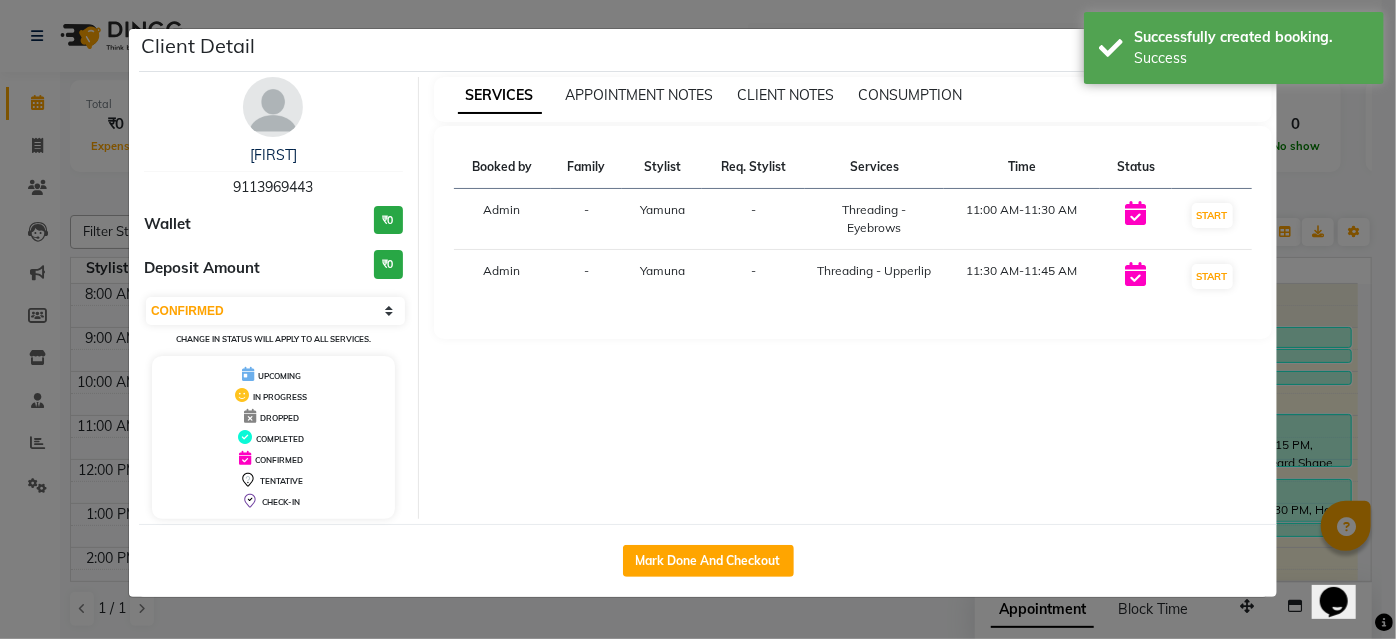 select on "5199" 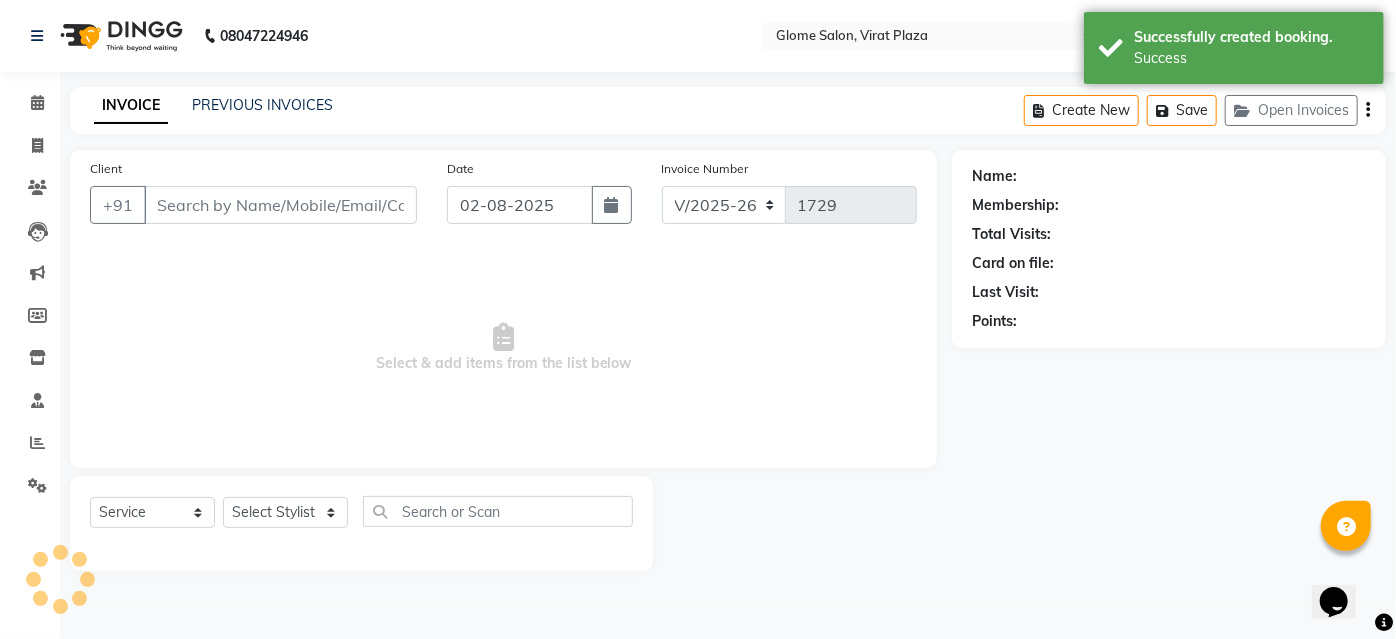 type on "9113969443" 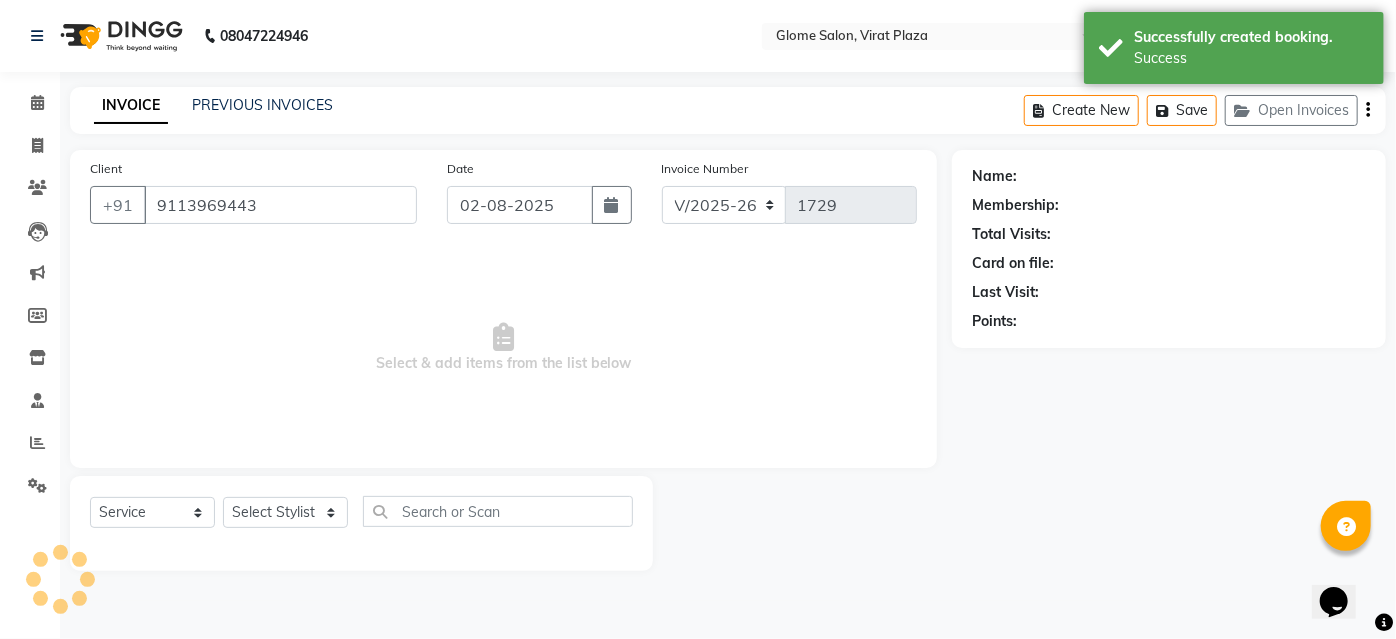 select on "34178" 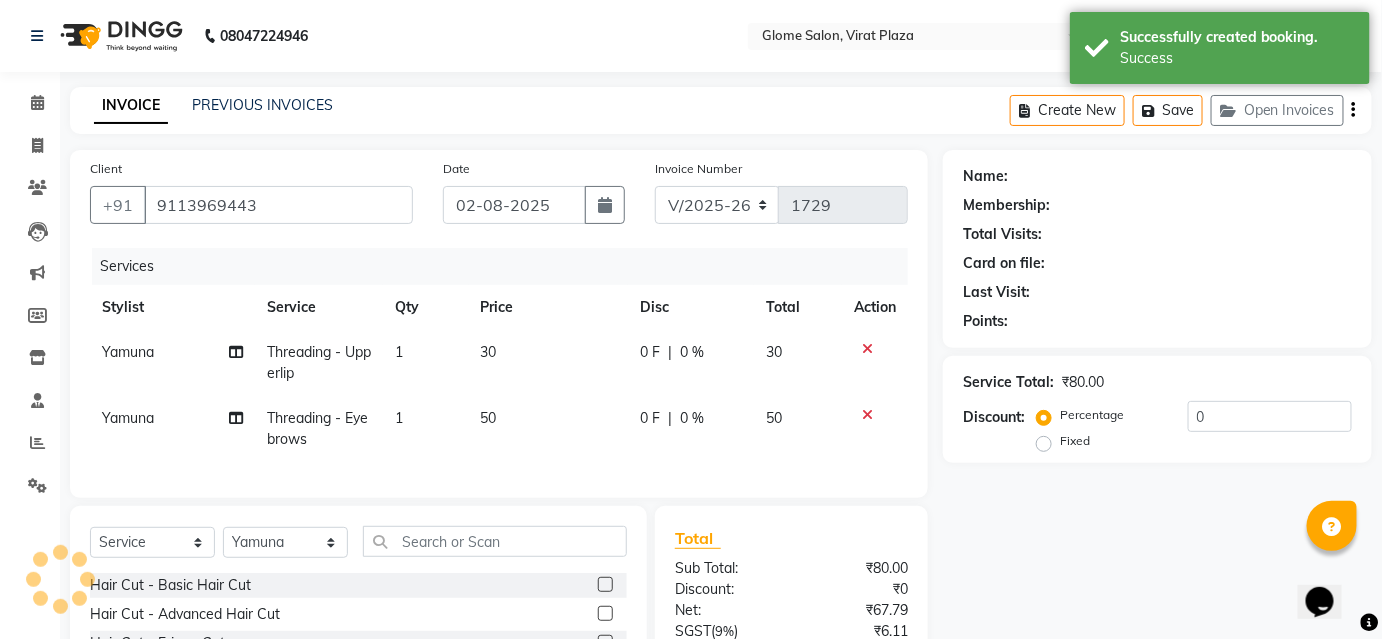 select on "1: Object" 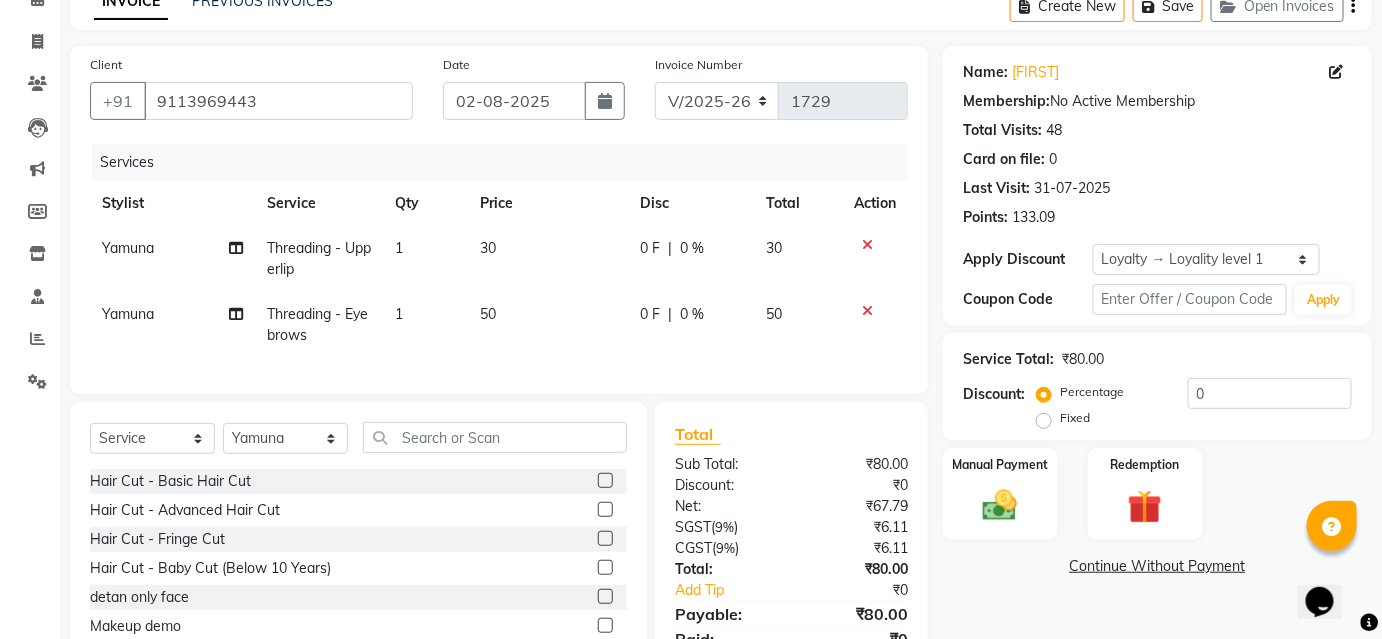 scroll, scrollTop: 205, scrollLeft: 0, axis: vertical 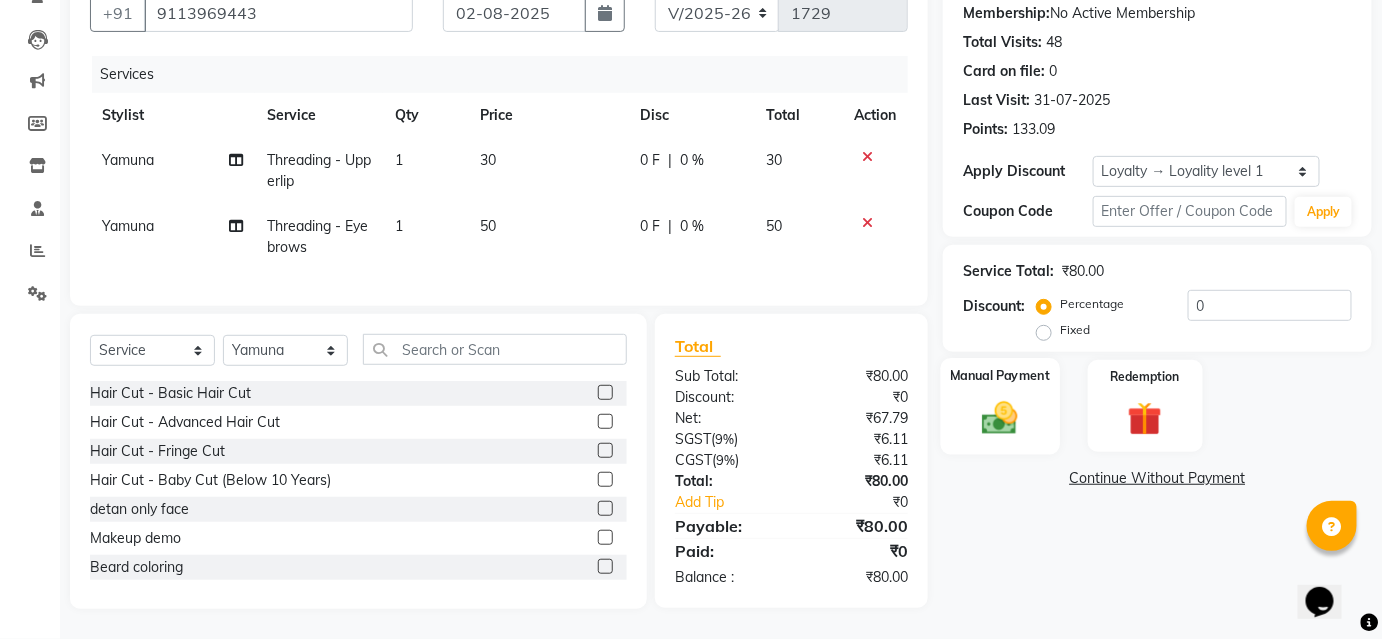 click 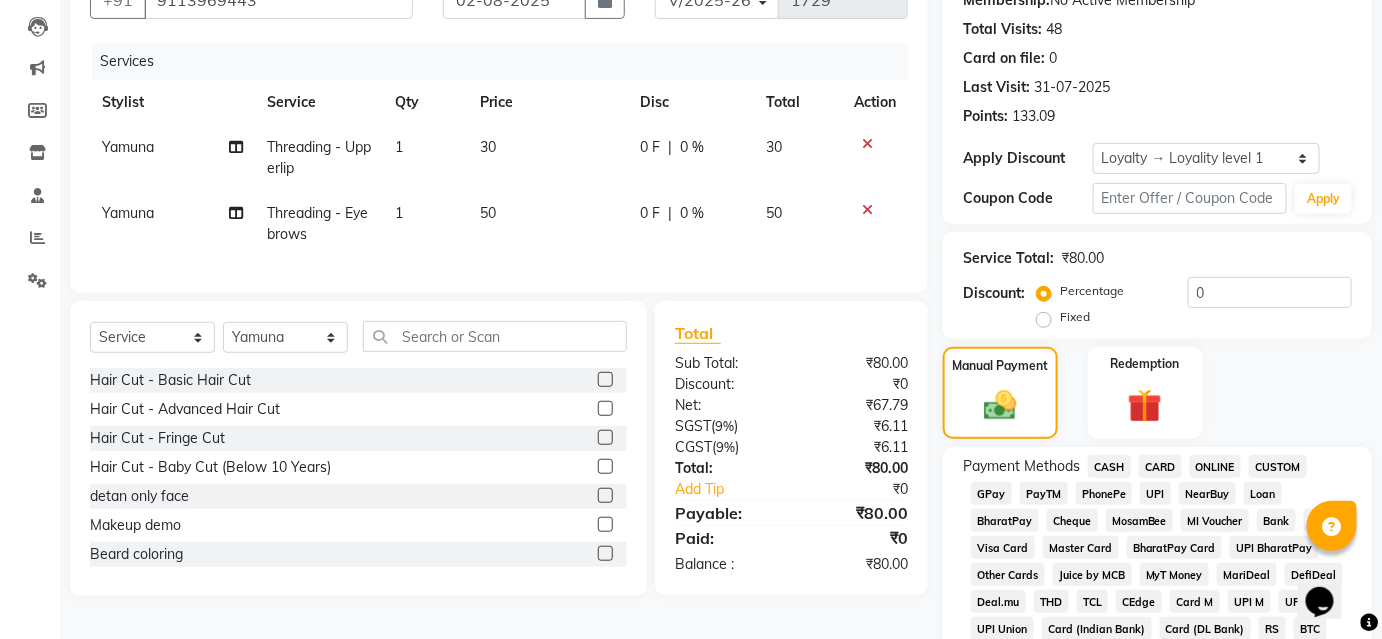 click on "UPI" 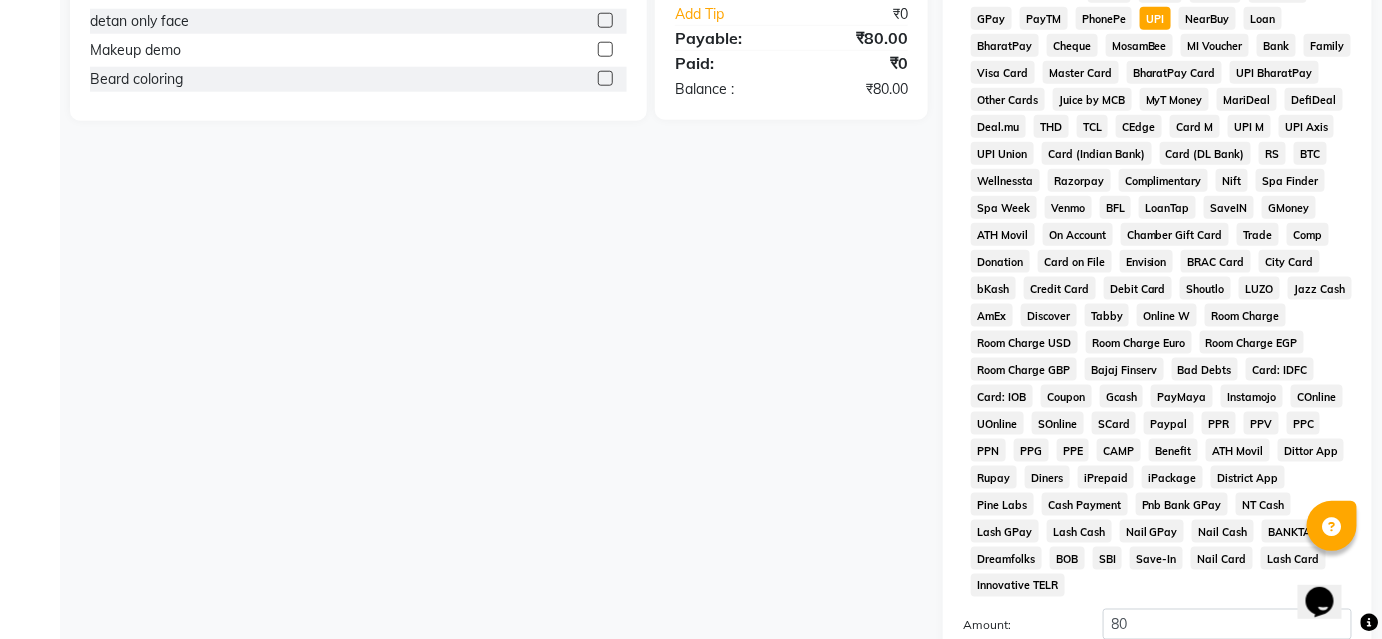 scroll, scrollTop: 878, scrollLeft: 0, axis: vertical 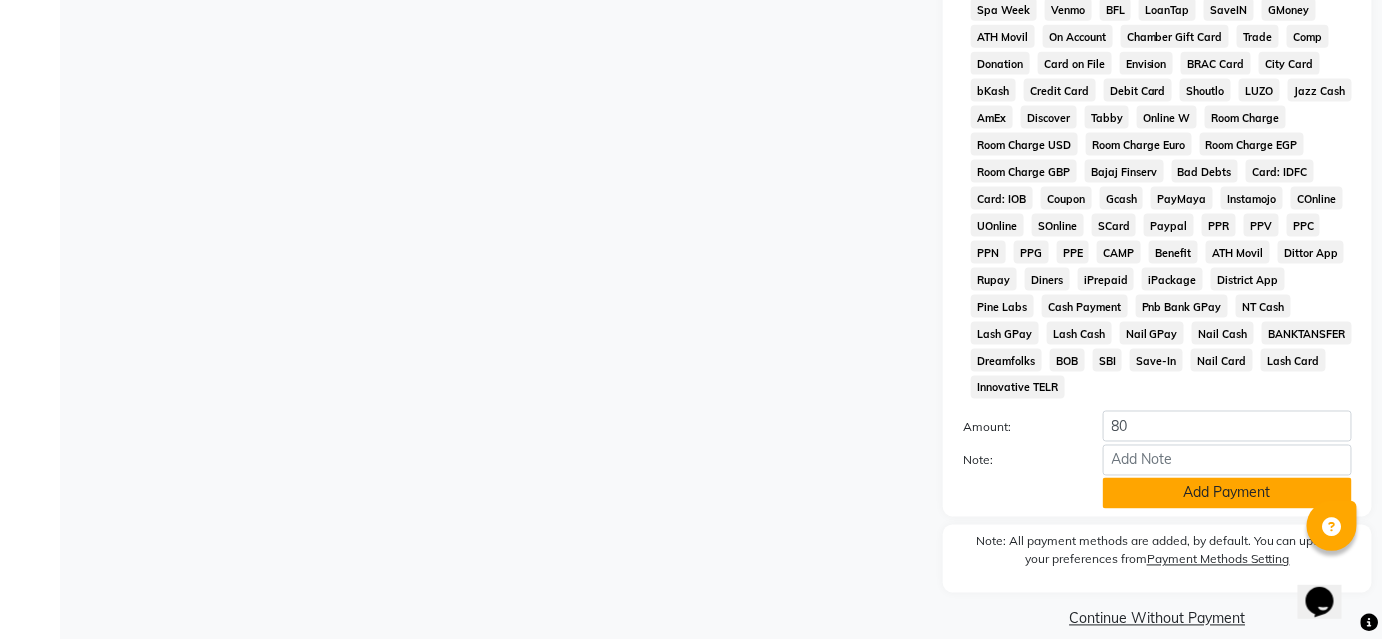 click on "Add Payment" 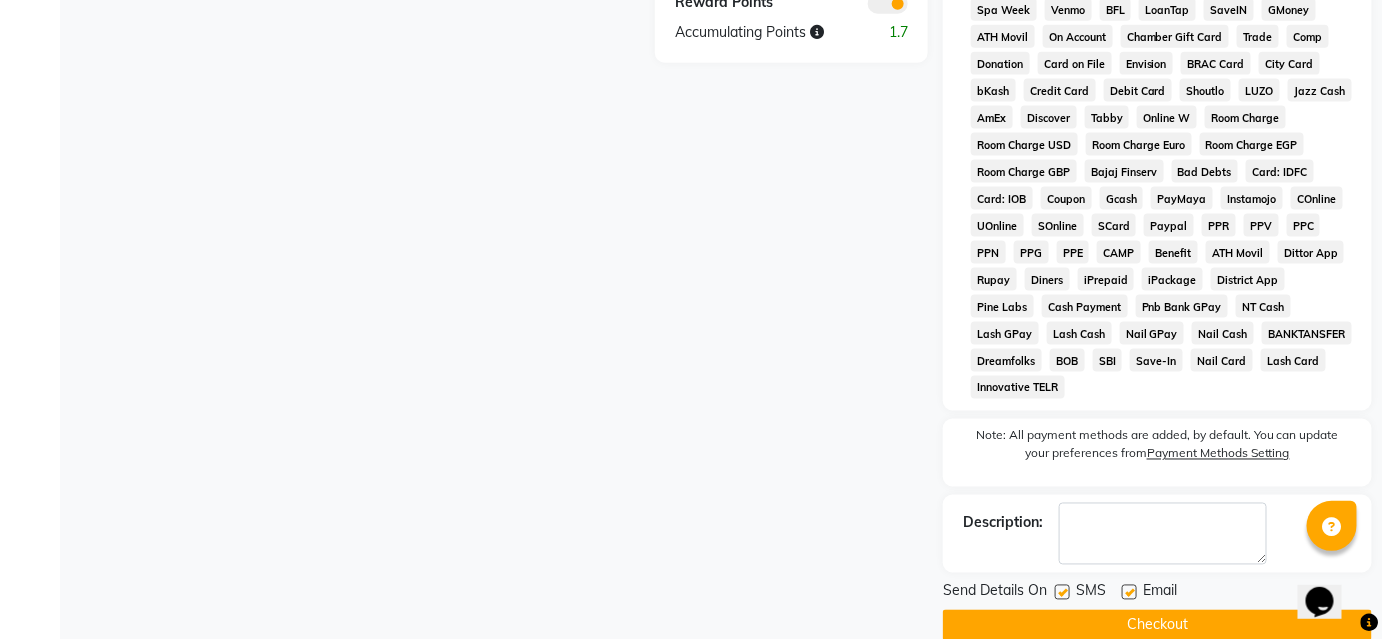 click on "Checkout" 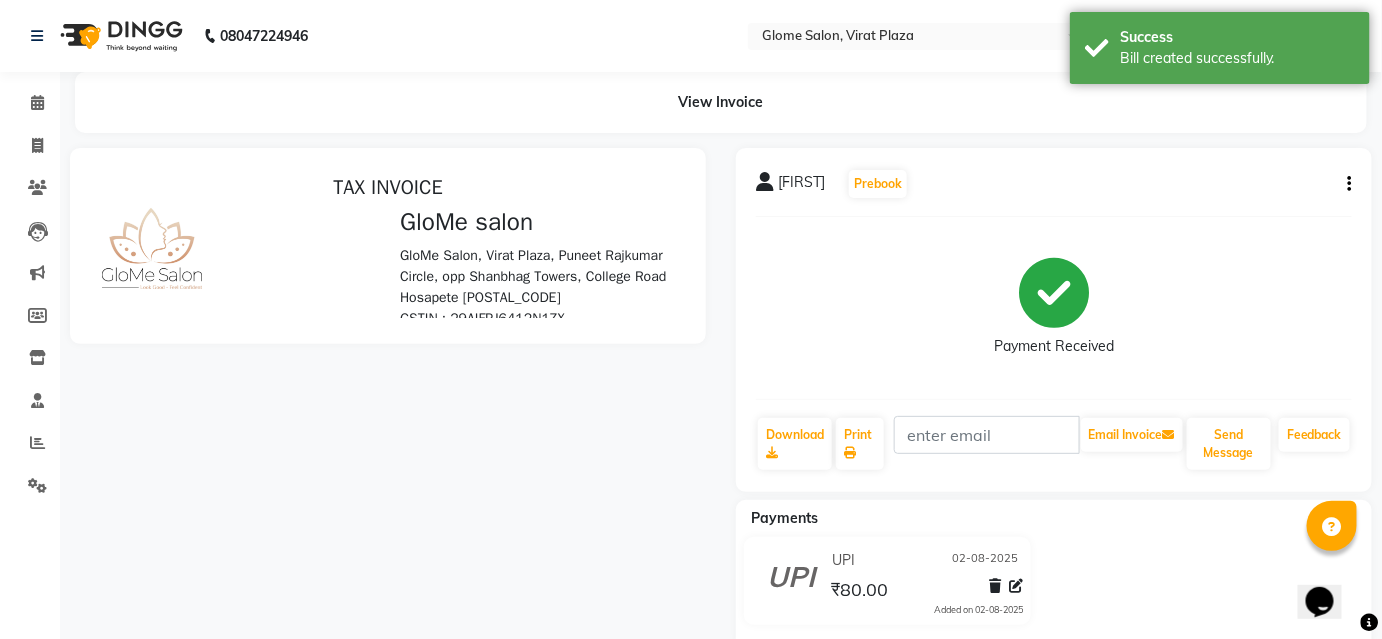 scroll, scrollTop: 0, scrollLeft: 0, axis: both 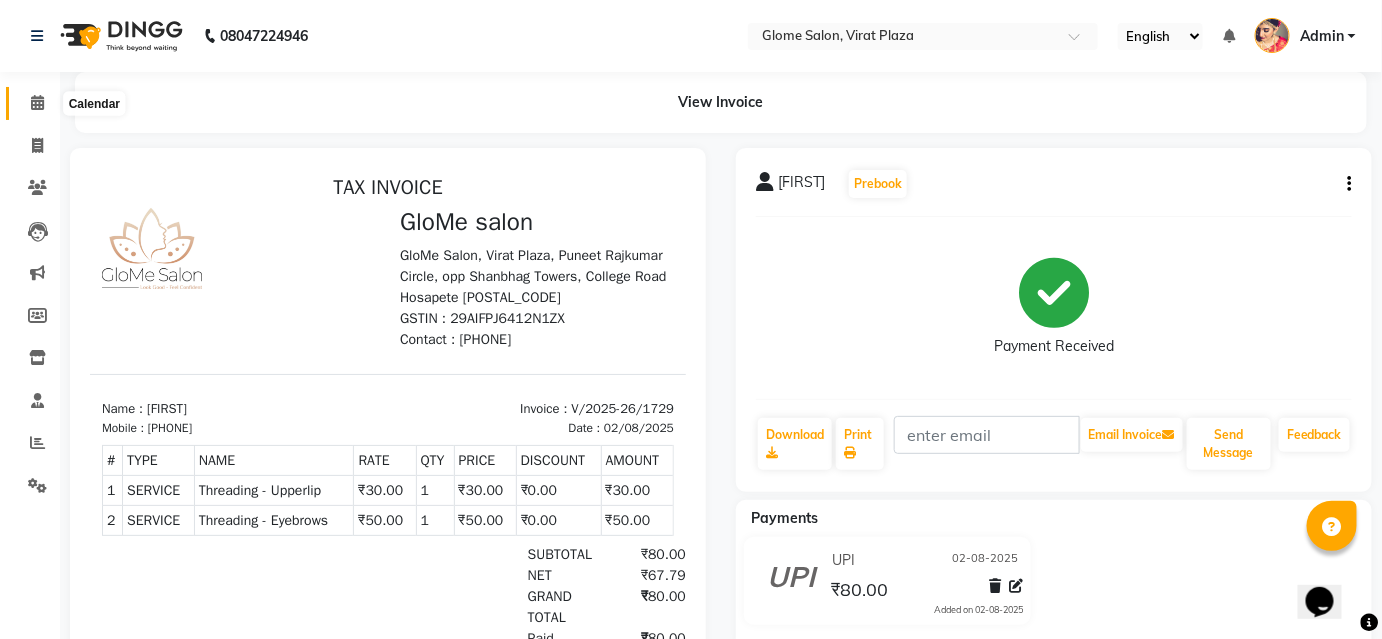 click 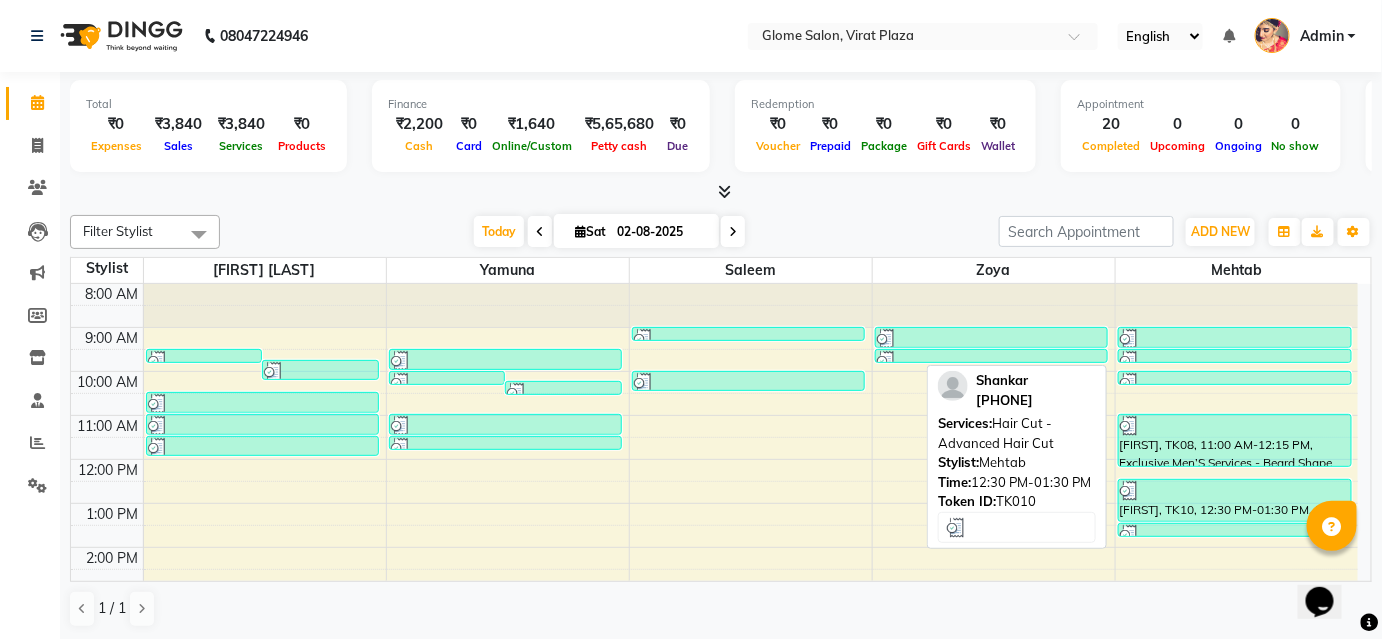scroll, scrollTop: 0, scrollLeft: 0, axis: both 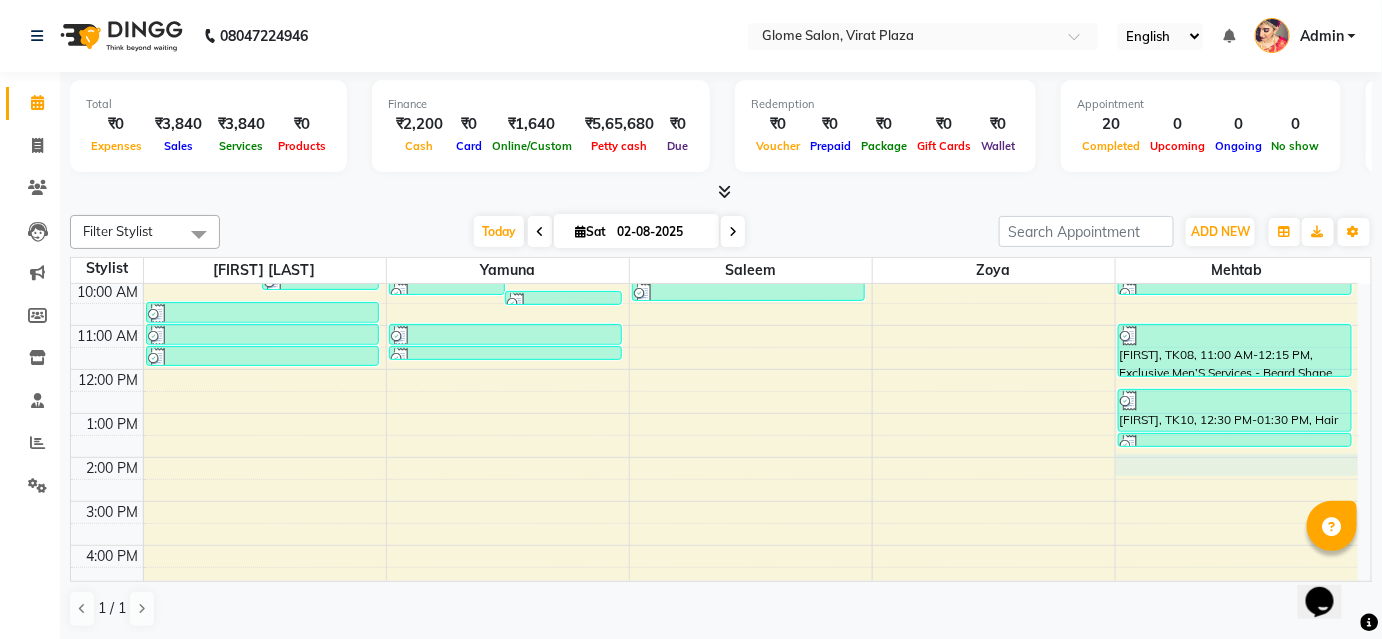 click on "8:00 AM 9:00 AM 10:00 AM 11:00 AM 12:00 PM 1:00 PM 2:00 PM 3:00 PM 4:00 PM 5:00 PM 6:00 PM 7:00 PM 8:00 PM     [FIRST], TK07, 09:30 AM-09:50 AM, Detan  - Face & Neck     [FIRST], TK07, 09:45 AM-10:15 AM, Threading  - Eyebrows     [FIRST], TK09, 10:30 AM-11:00 AM, Hair Cut - Basic Hair Cut     [FIRST], TK09, 11:00 AM-11:30 AM, Peel Off Waxing - Upper/Lower Lip     [FIRST], TK09, 11:30 AM-12:00 PM, Threading  - Eyebrows     [FIRST], TK04, 10:00 AM-10:15 AM, Threading  - Upperlip     [FIRST], TK04, 10:15 AM-10:30 AM, Threading  - Lowerlip     [FIRST], TK04, 09:30 AM-10:00 AM, Threading  - Eyebrows     [FIRST], TK12, 11:00 AM-11:30 AM, Threading  - Eyebrows     [FIRST], TK12, 11:30 AM-11:45 AM, Threading  - Upperlip     [FIRST], TK03, 09:00 AM-09:15 AM, Exclusive Men’S Services - Shaving     [FIRST], TK05, 10:00 AM-10:30 AM, Exclusive Men’S Services - Hair Cut     [FIRST], TK02, 09:00 AM-09:30 AM, Threading  - Eyebrows     [FIRST], TK02, 09:30 AM-09:45 AM, Threading  - Upperlip" at bounding box center [714, 479] 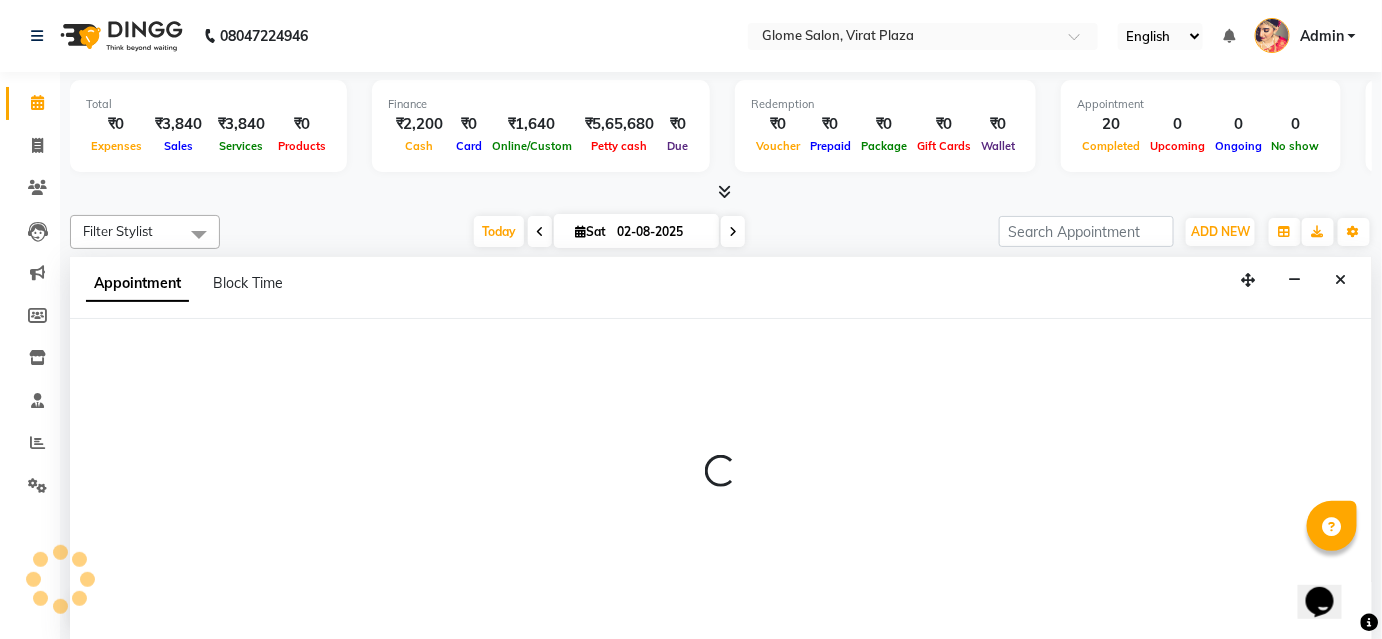 select on "87909" 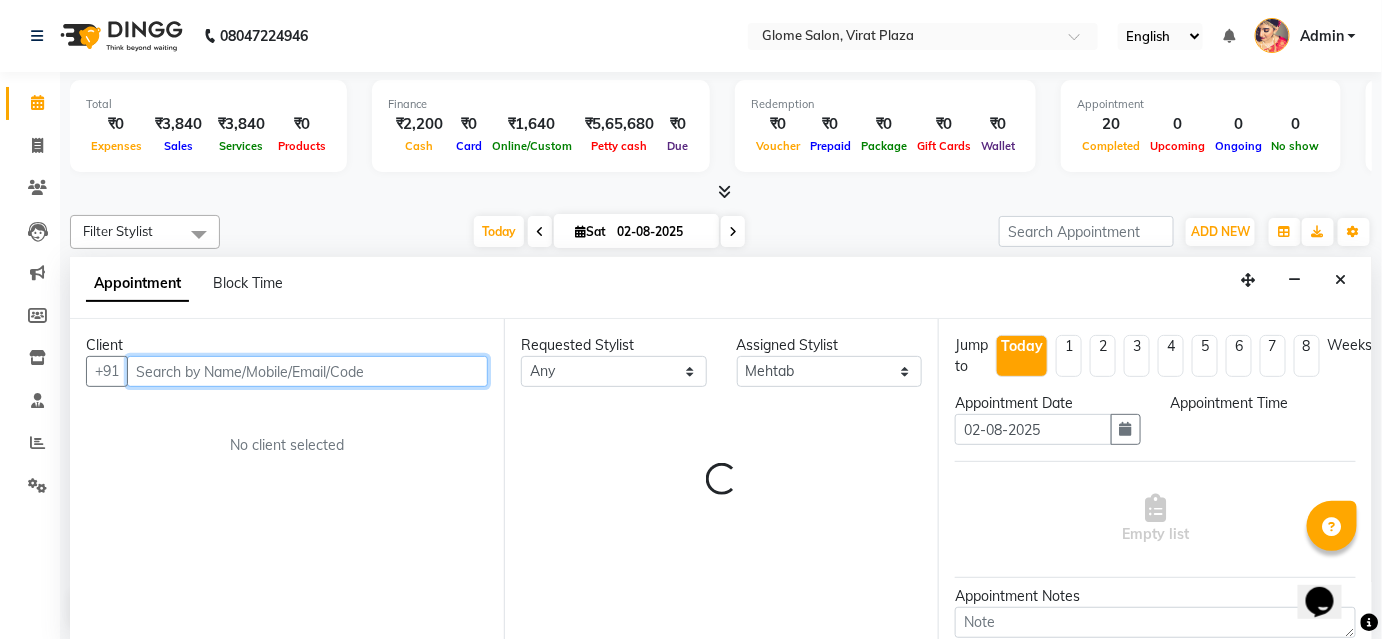 select on "840" 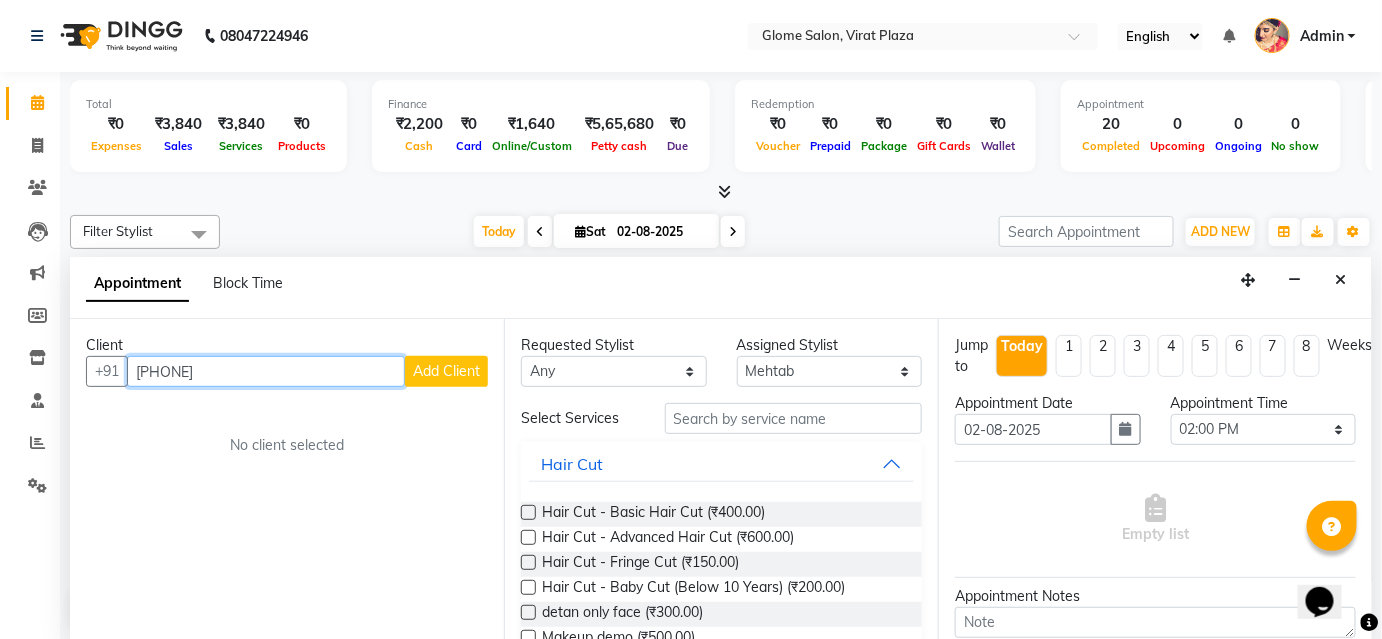 type on "[PHONE]" 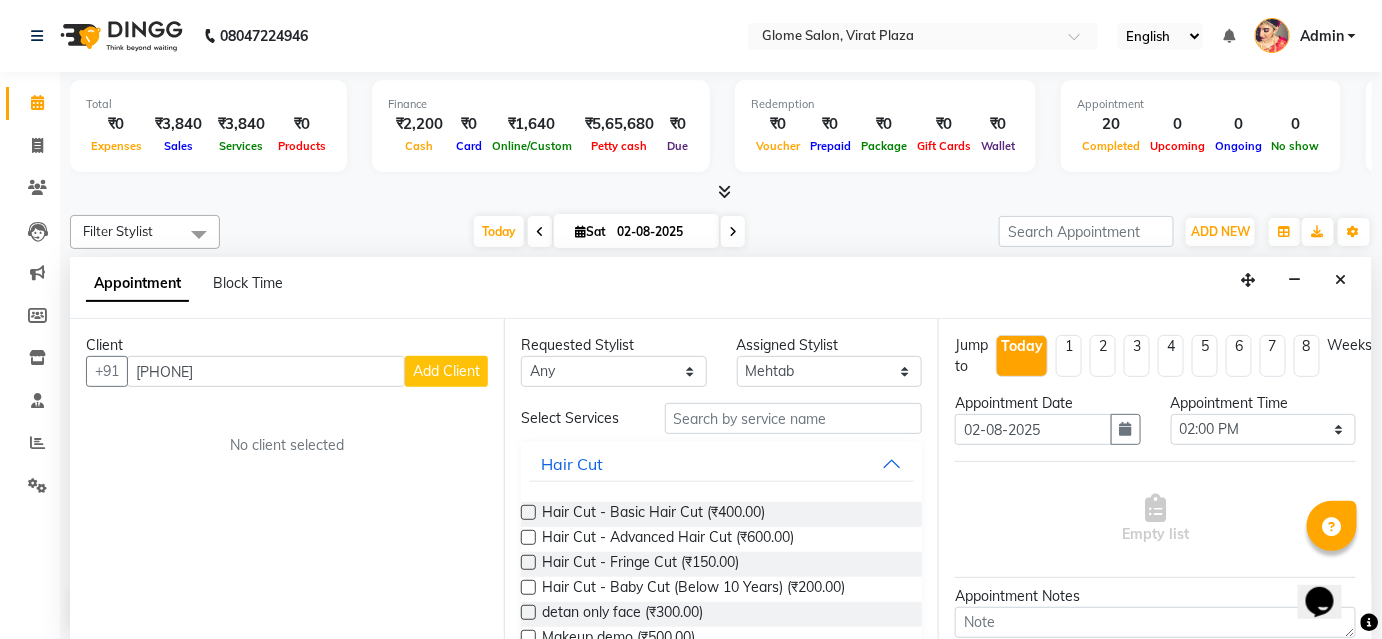 click on "Add Client" at bounding box center (446, 371) 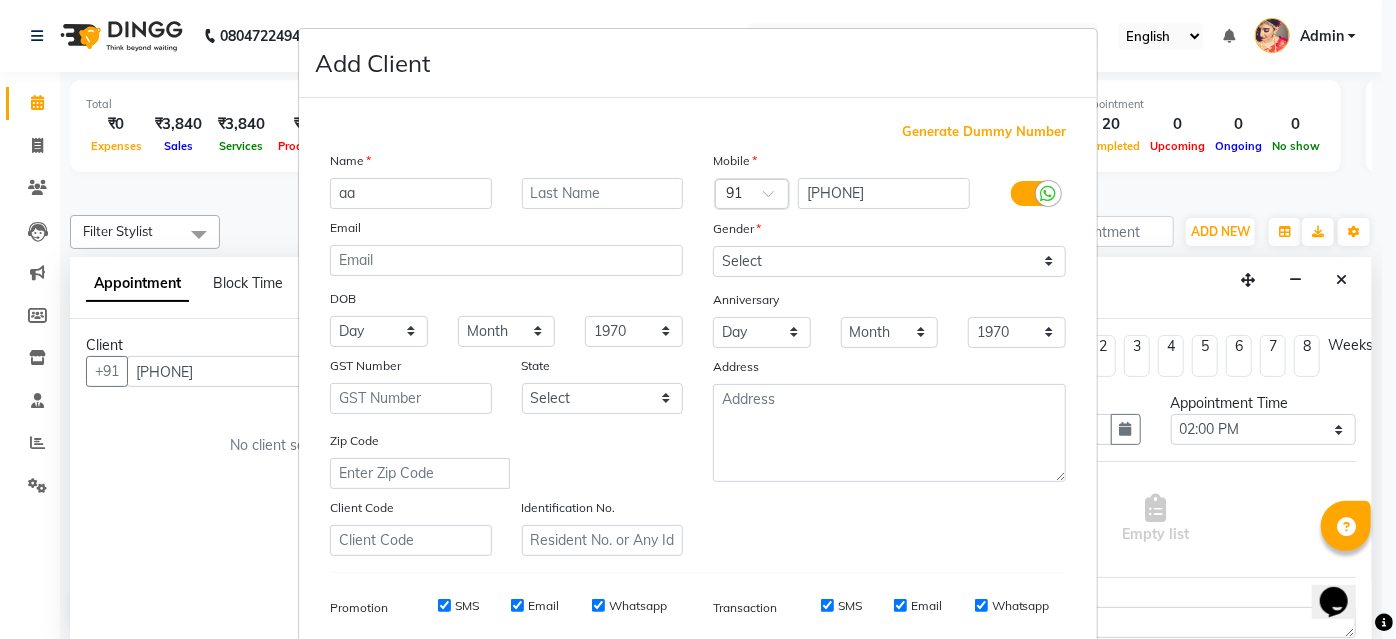 type on "a" 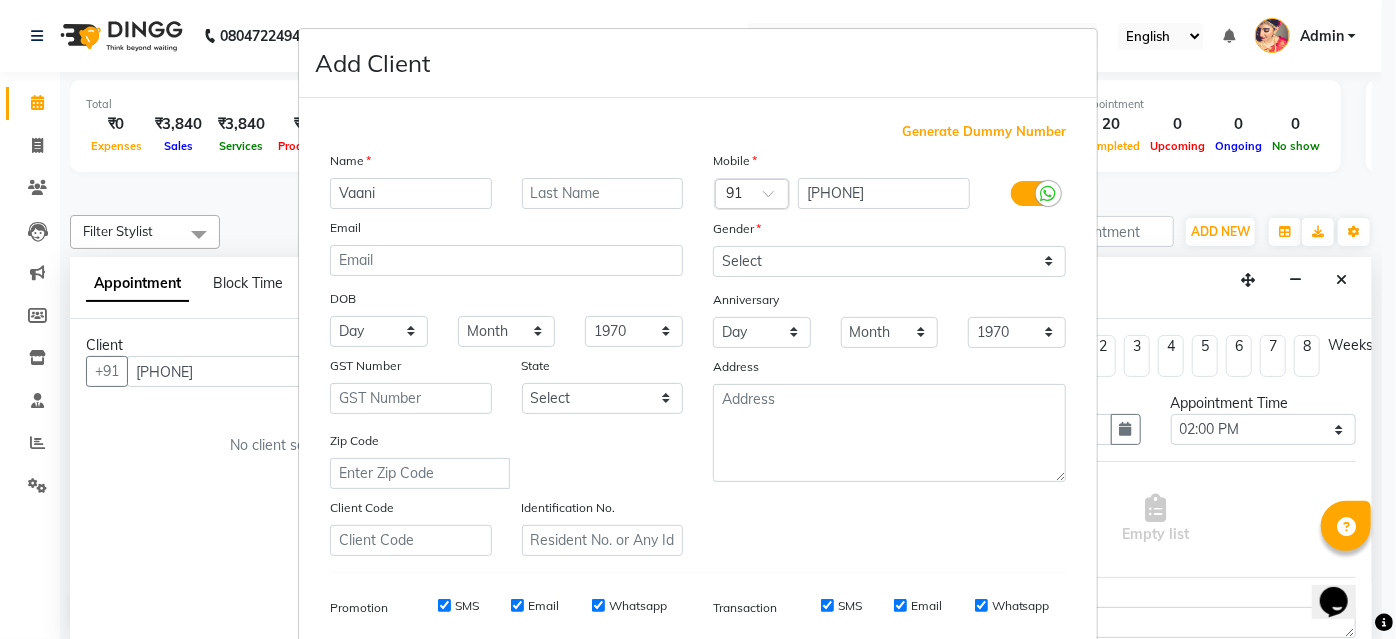 type on "Vaani" 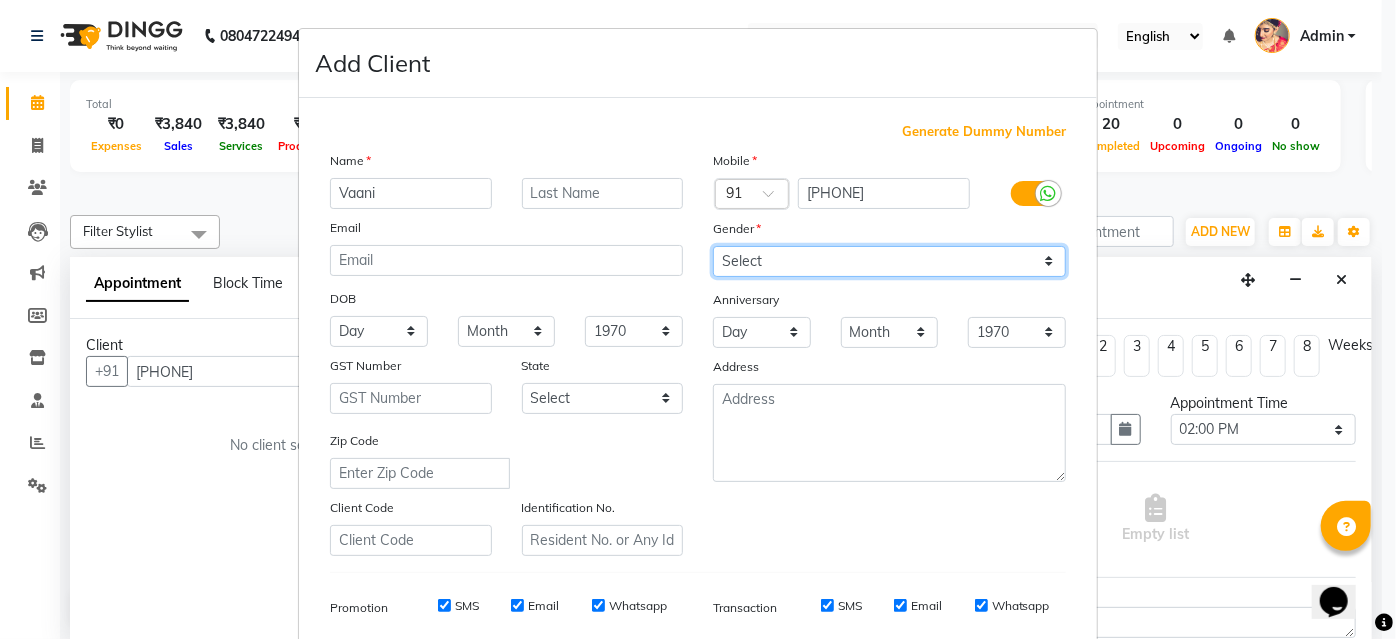 click on "Select Male Female Other Prefer Not To Say" at bounding box center [889, 261] 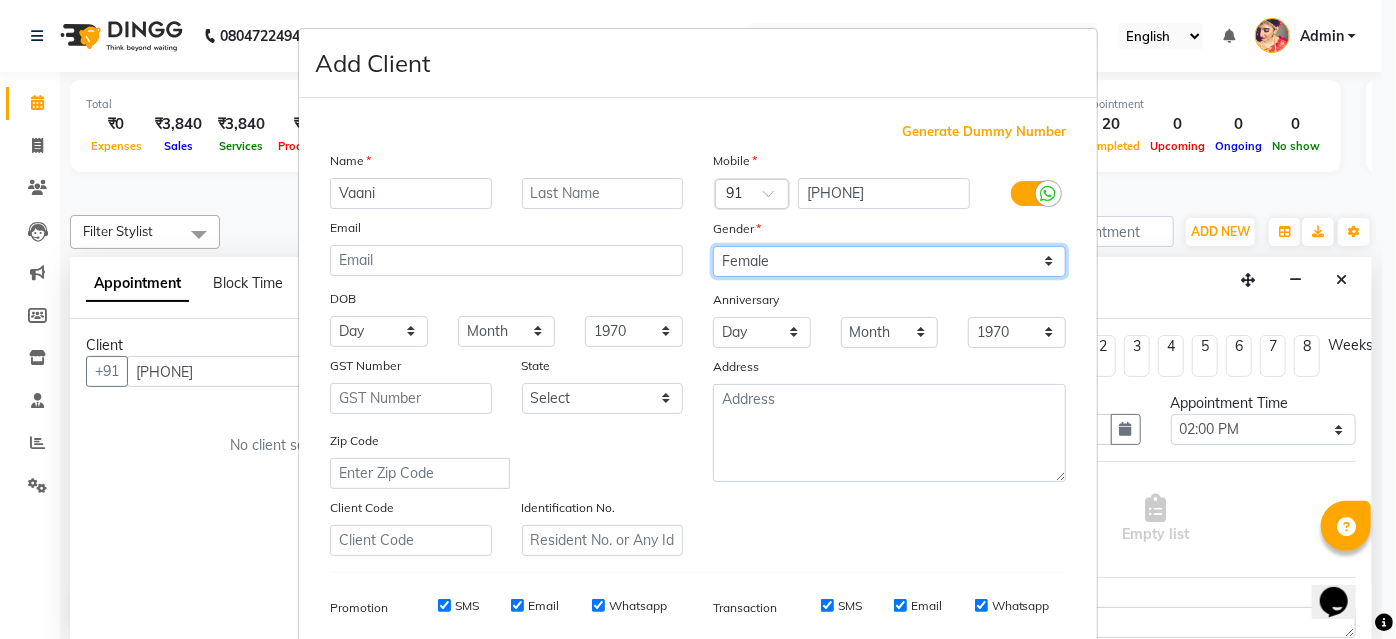 click on "Select Male Female Other Prefer Not To Say" at bounding box center (889, 261) 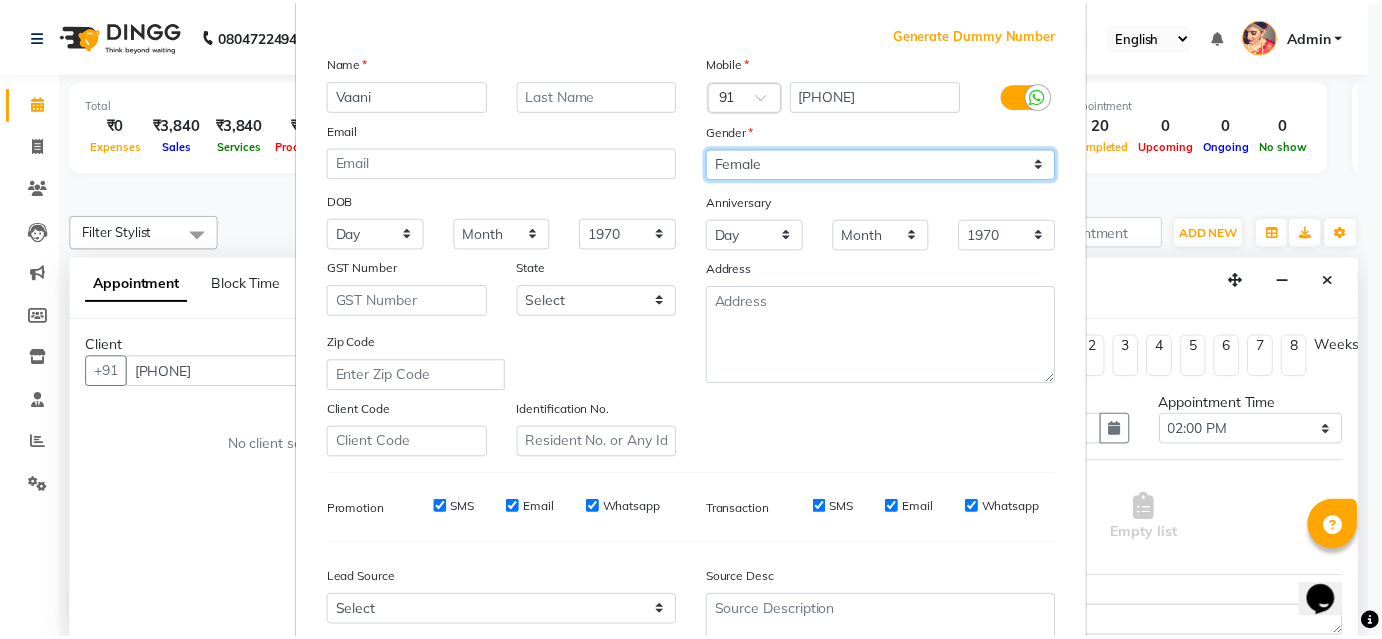scroll, scrollTop: 282, scrollLeft: 0, axis: vertical 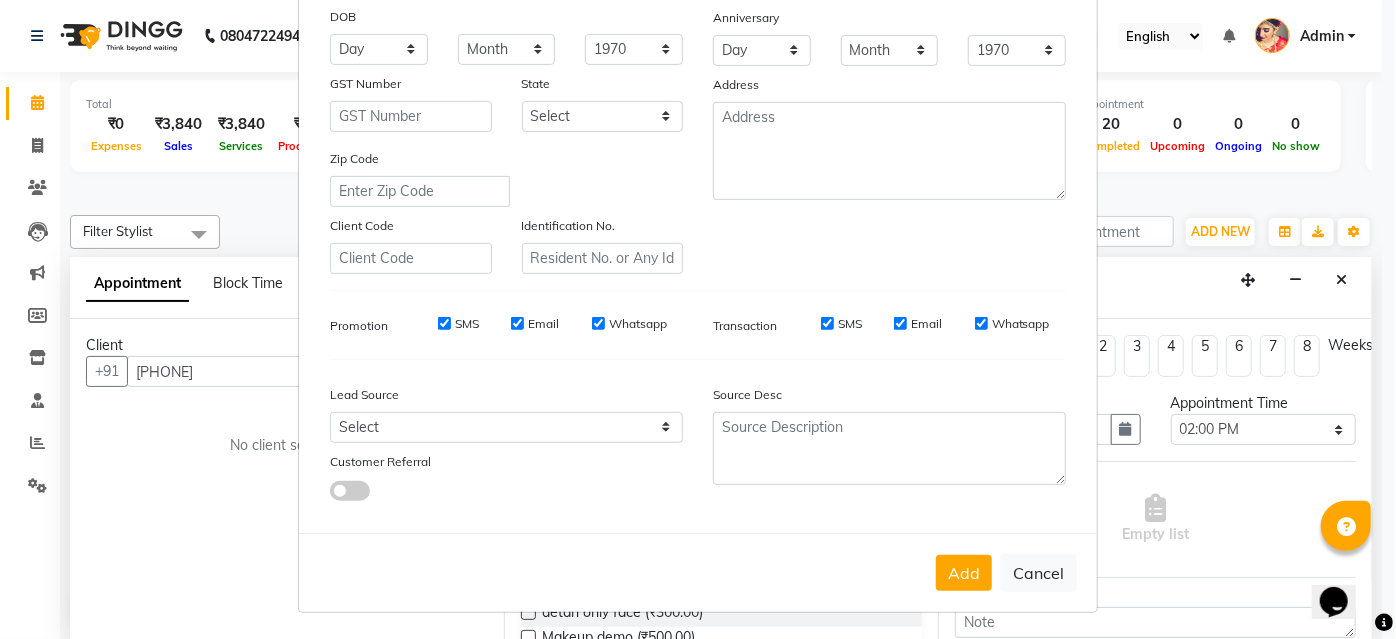 click on "Add" at bounding box center (964, 573) 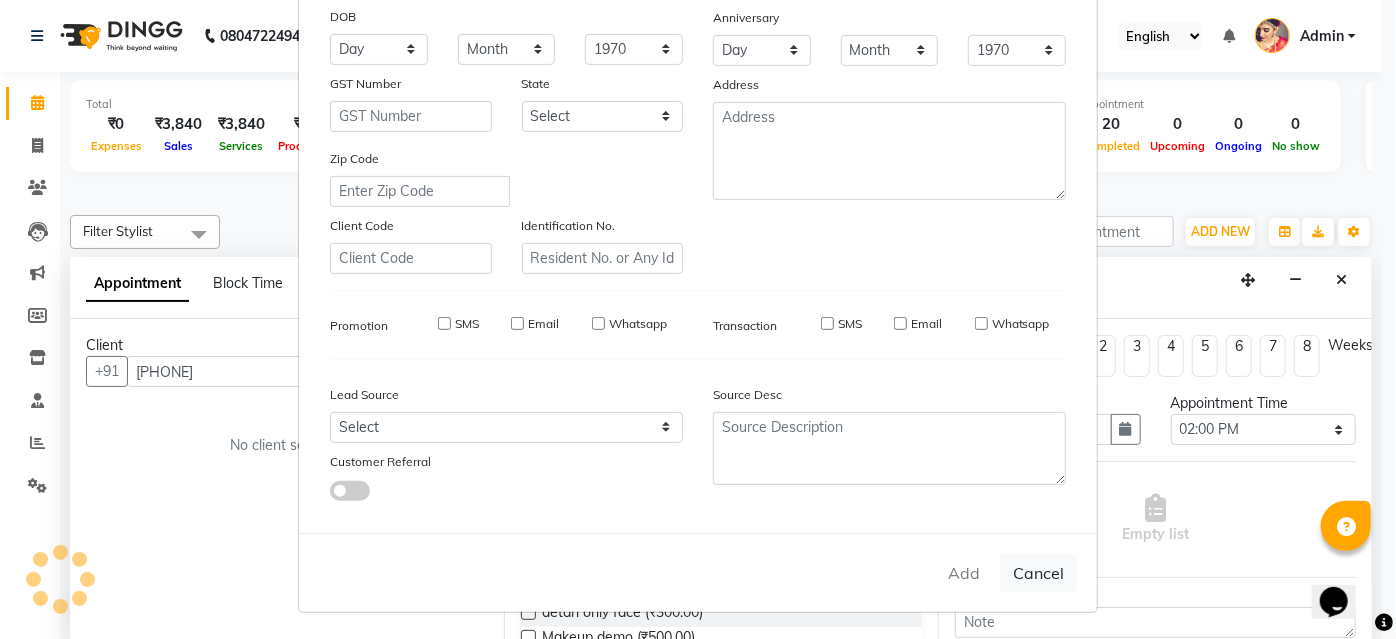 type 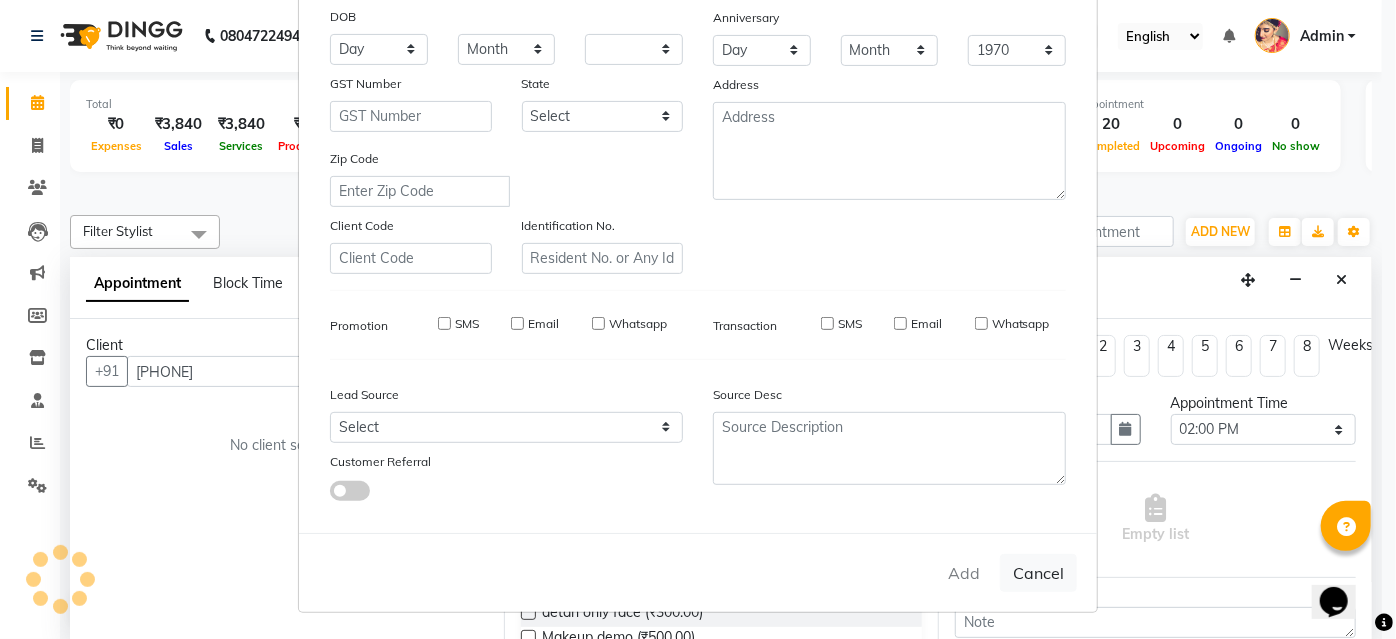 select 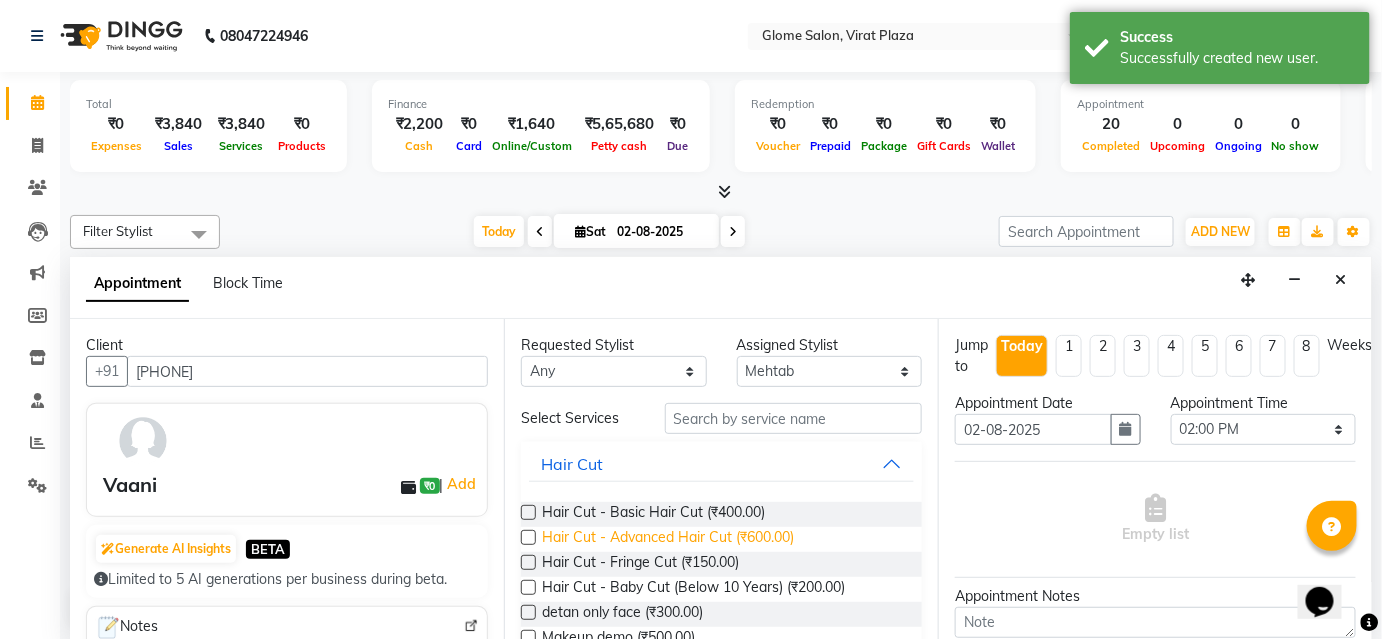 click on "Hair Cut - Advanced Hair Cut (₹600.00)" at bounding box center [668, 539] 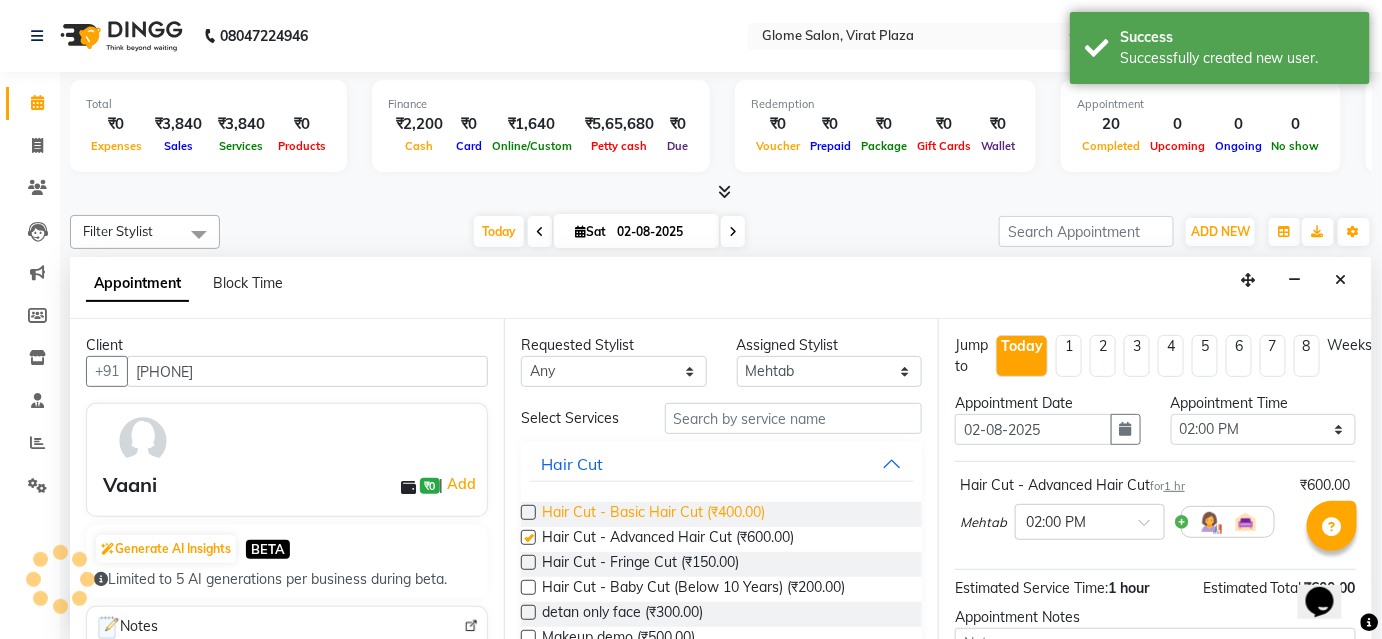 checkbox on "false" 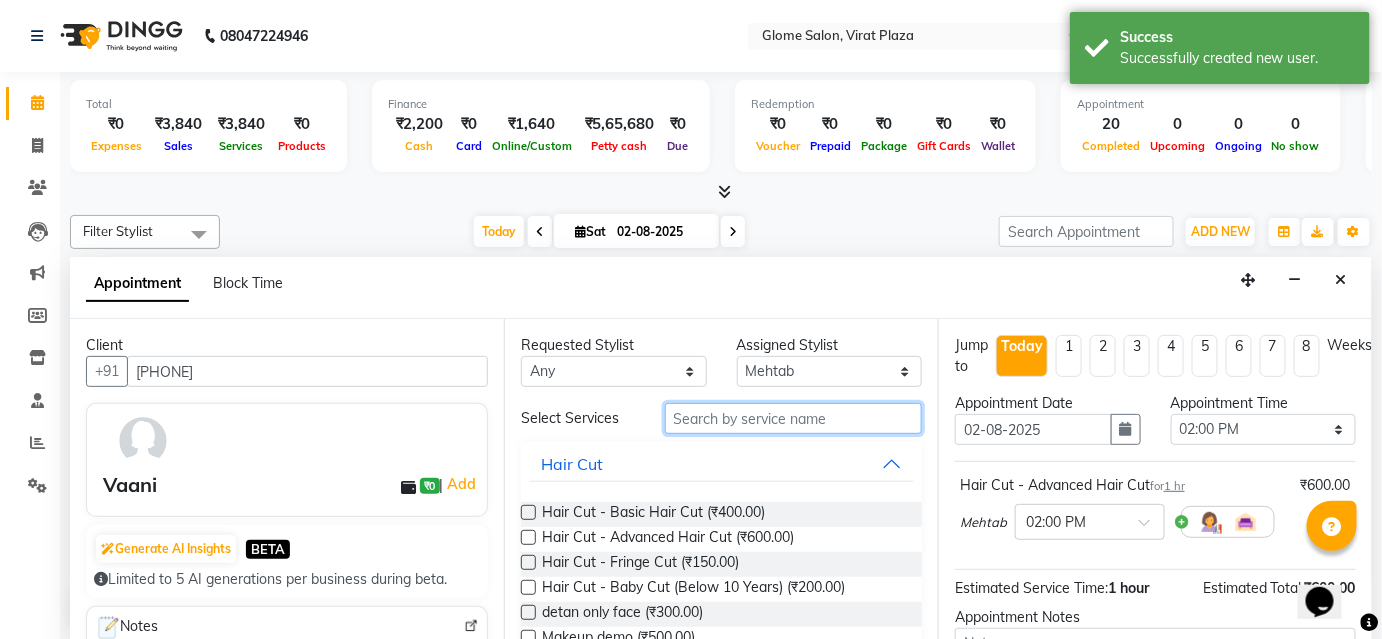 click at bounding box center (793, 418) 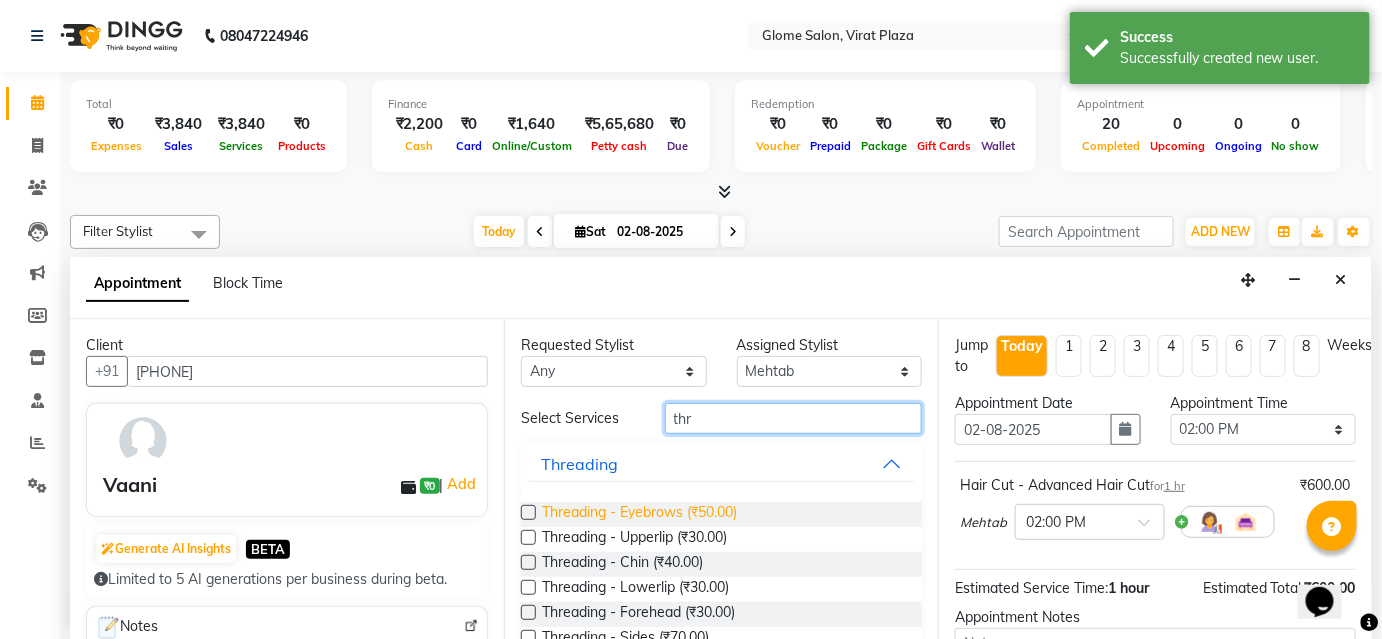 type on "thr" 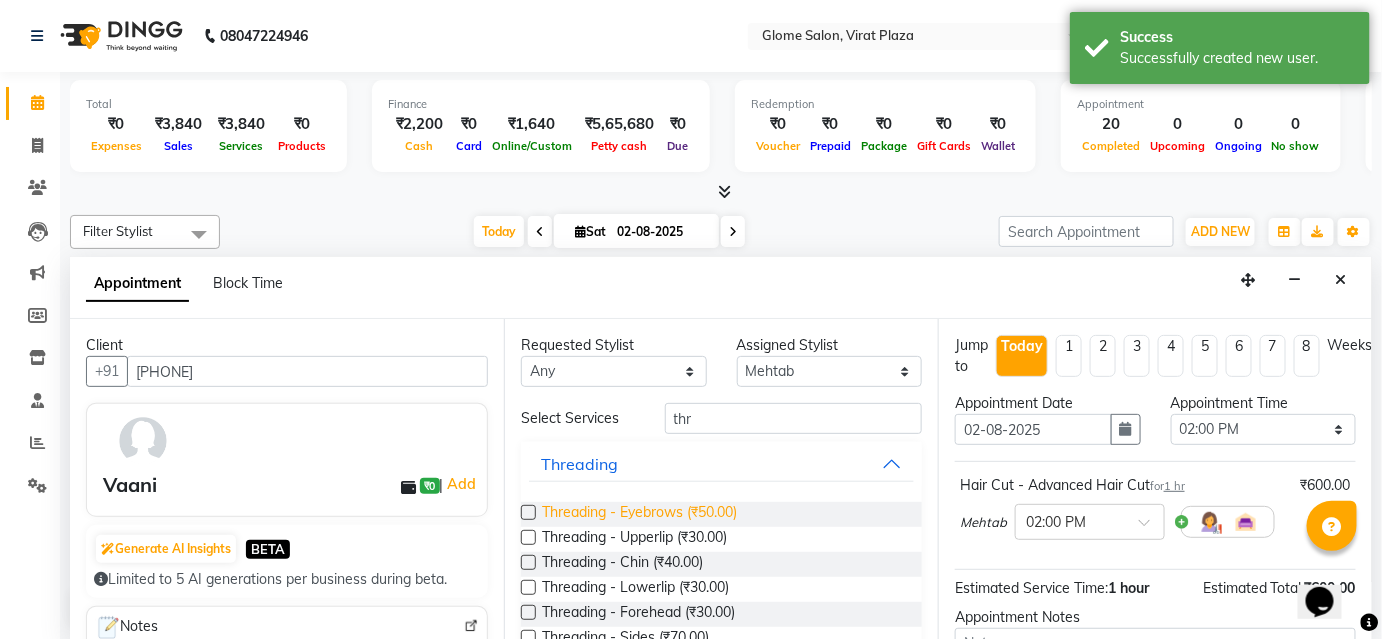 click on "Threading  - Eyebrows (₹50.00)" at bounding box center (639, 514) 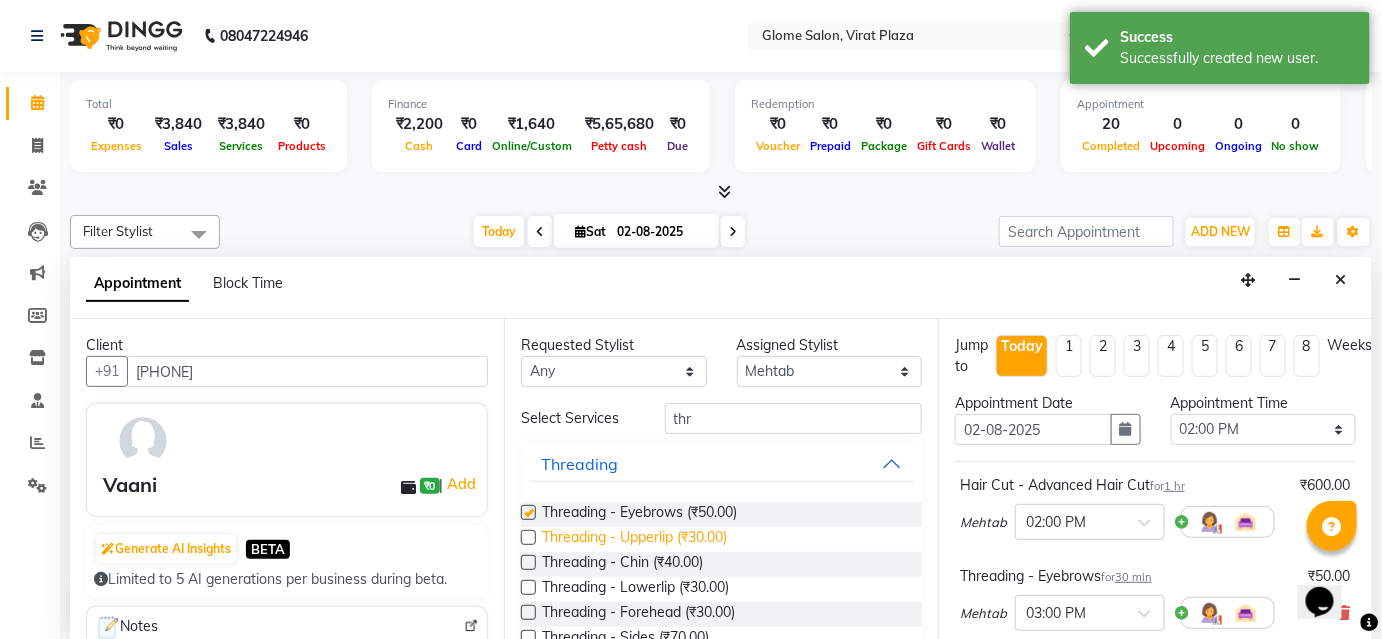 checkbox on "false" 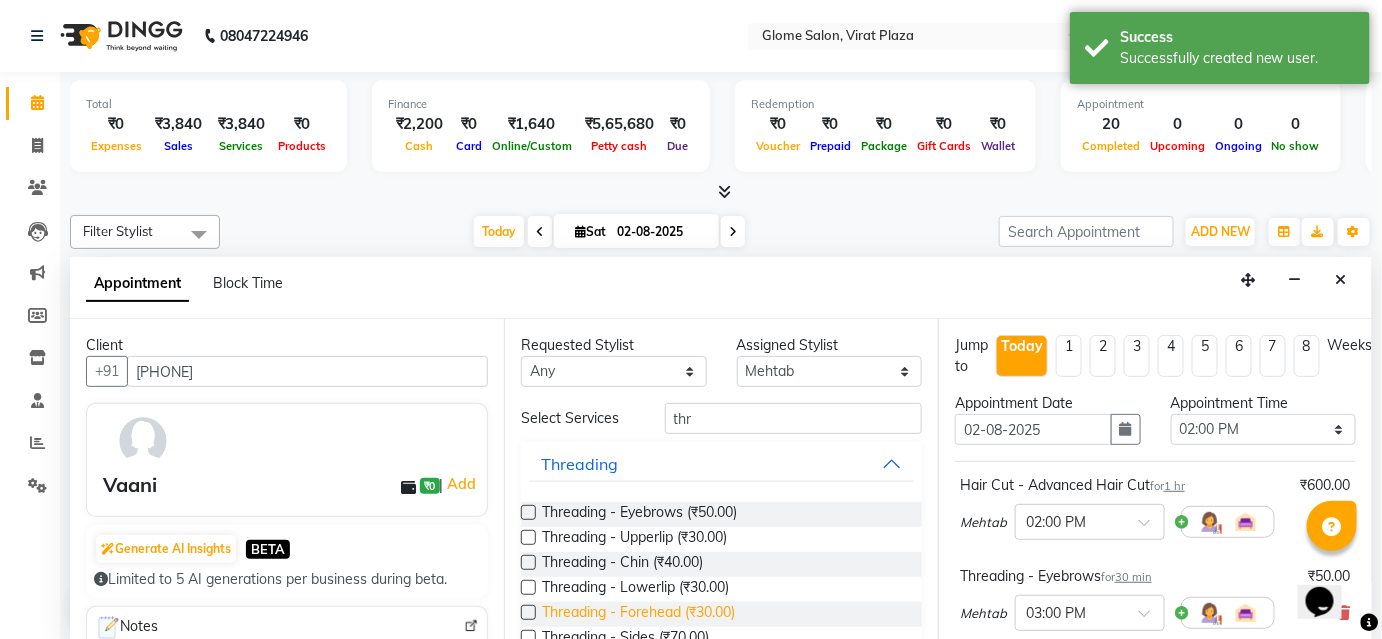 drag, startPoint x: 729, startPoint y: 614, endPoint x: 1161, endPoint y: 492, distance: 448.89642 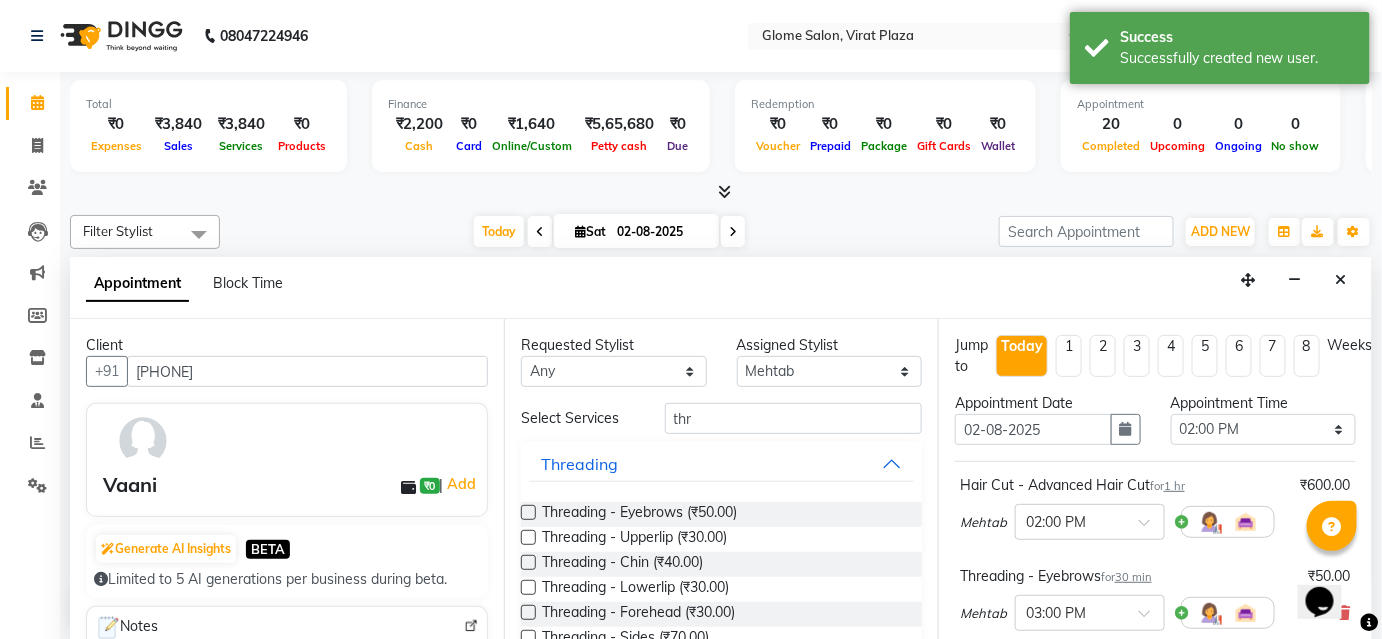 click on "Threading  - Forehead (₹30.00)" at bounding box center [638, 614] 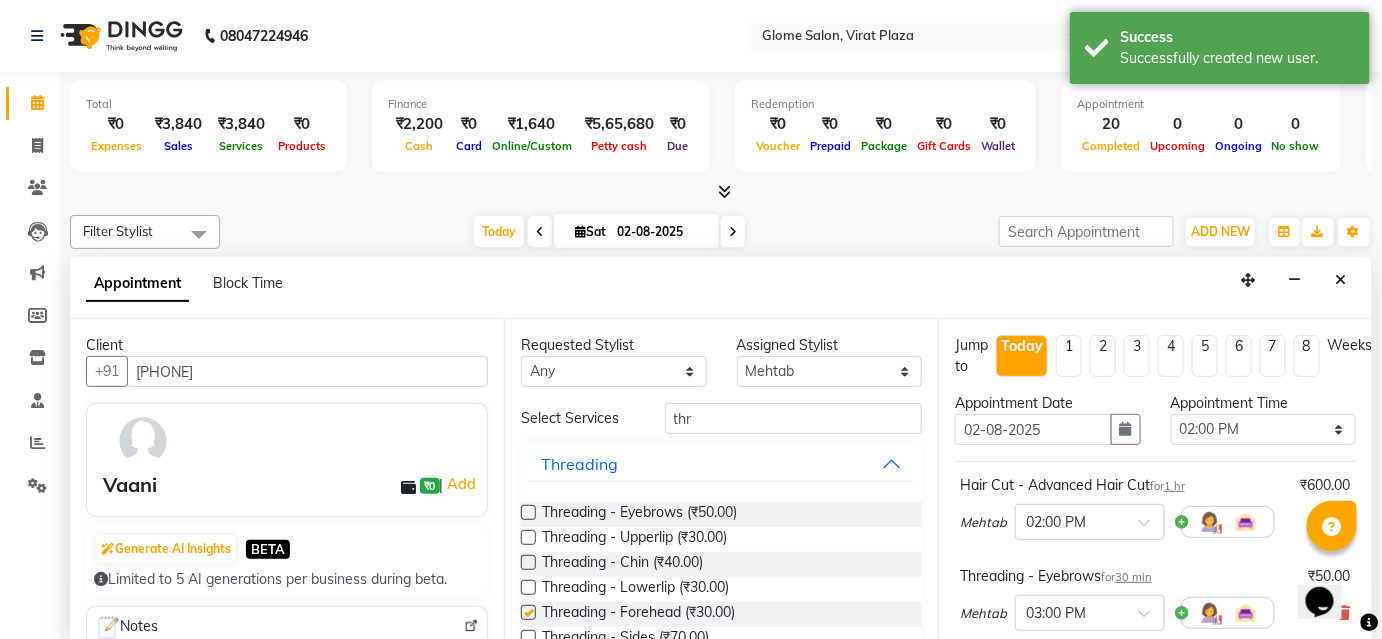 checkbox on "false" 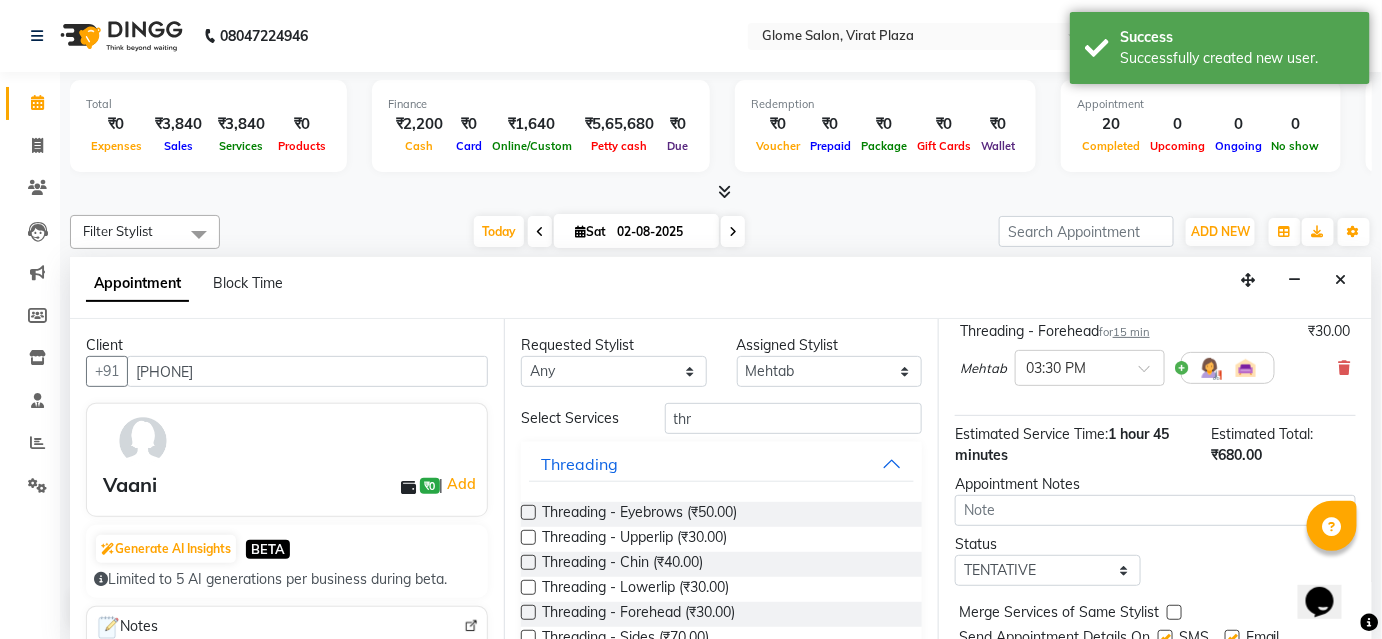 scroll, scrollTop: 406, scrollLeft: 0, axis: vertical 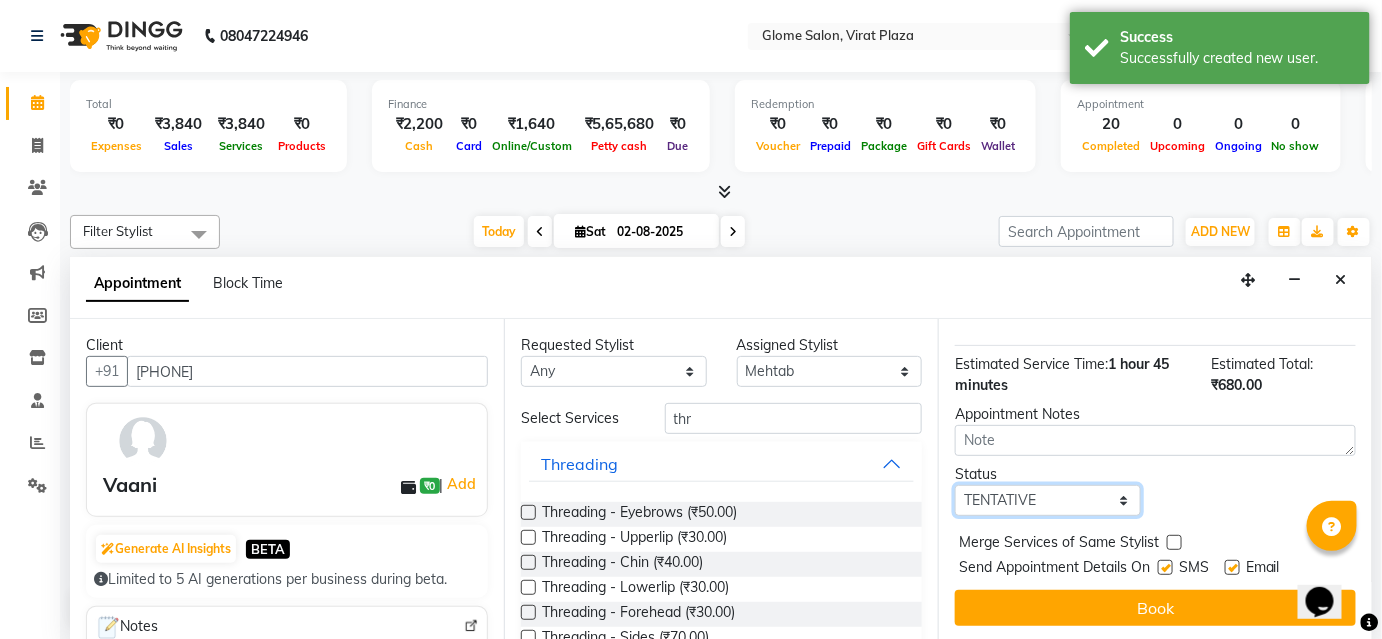 click on "Select TENTATIVE CONFIRM CHECK-IN UPCOMING" at bounding box center (1048, 500) 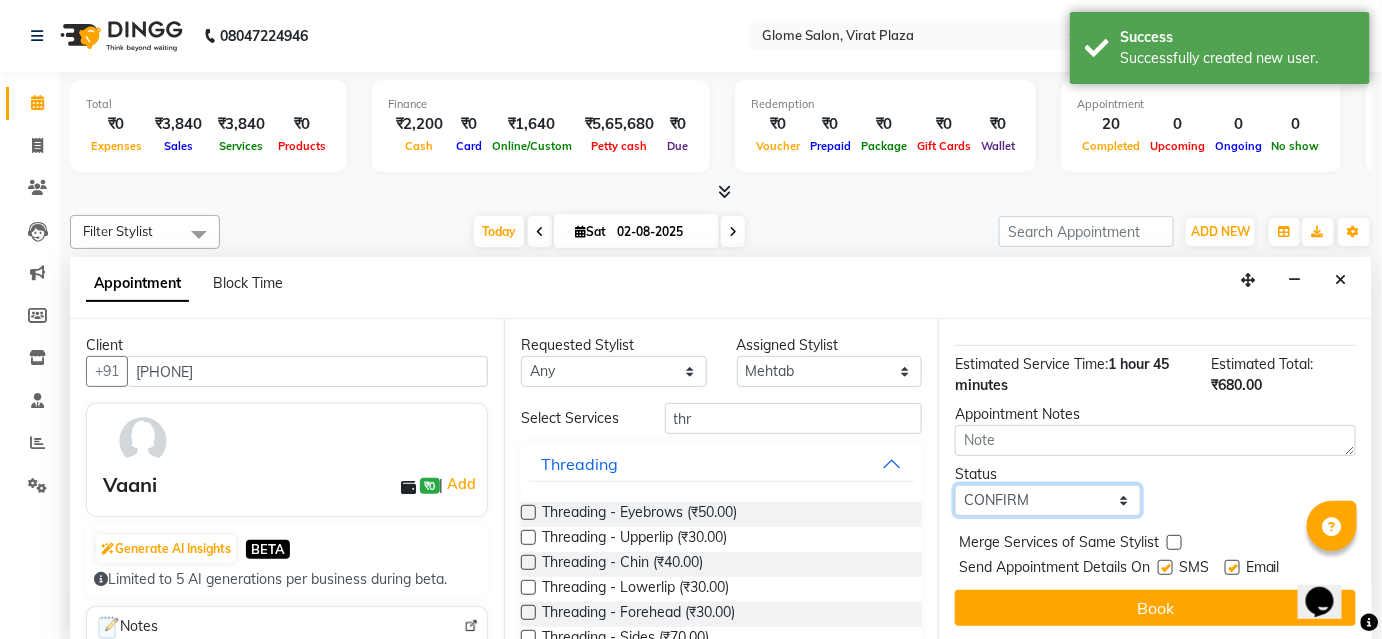 click on "Select TENTATIVE CONFIRM CHECK-IN UPCOMING" at bounding box center [1048, 500] 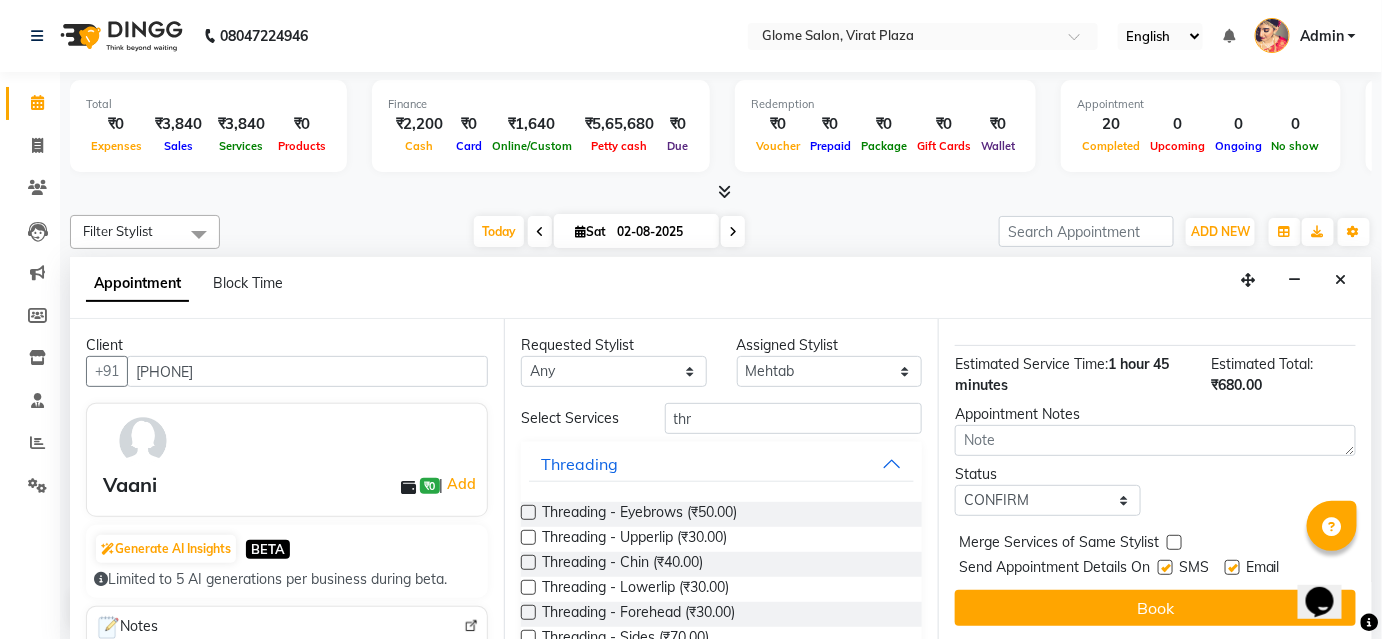 click on "Book" at bounding box center (1155, 608) 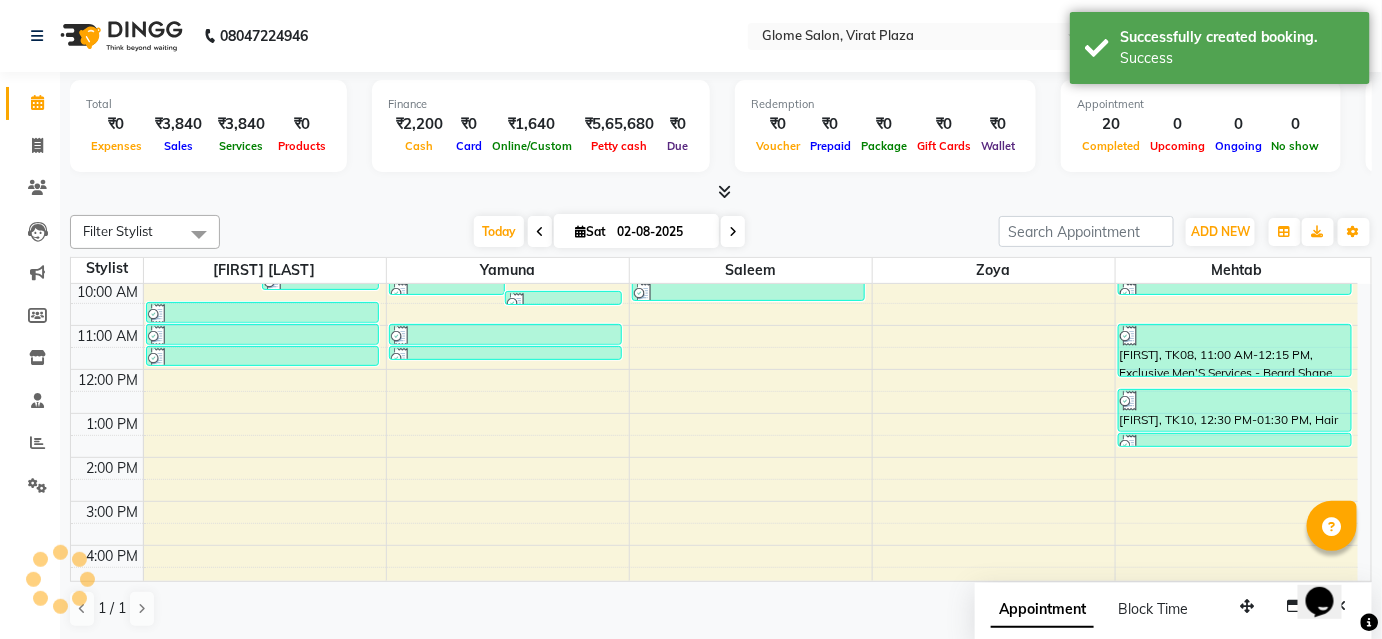 scroll, scrollTop: 0, scrollLeft: 0, axis: both 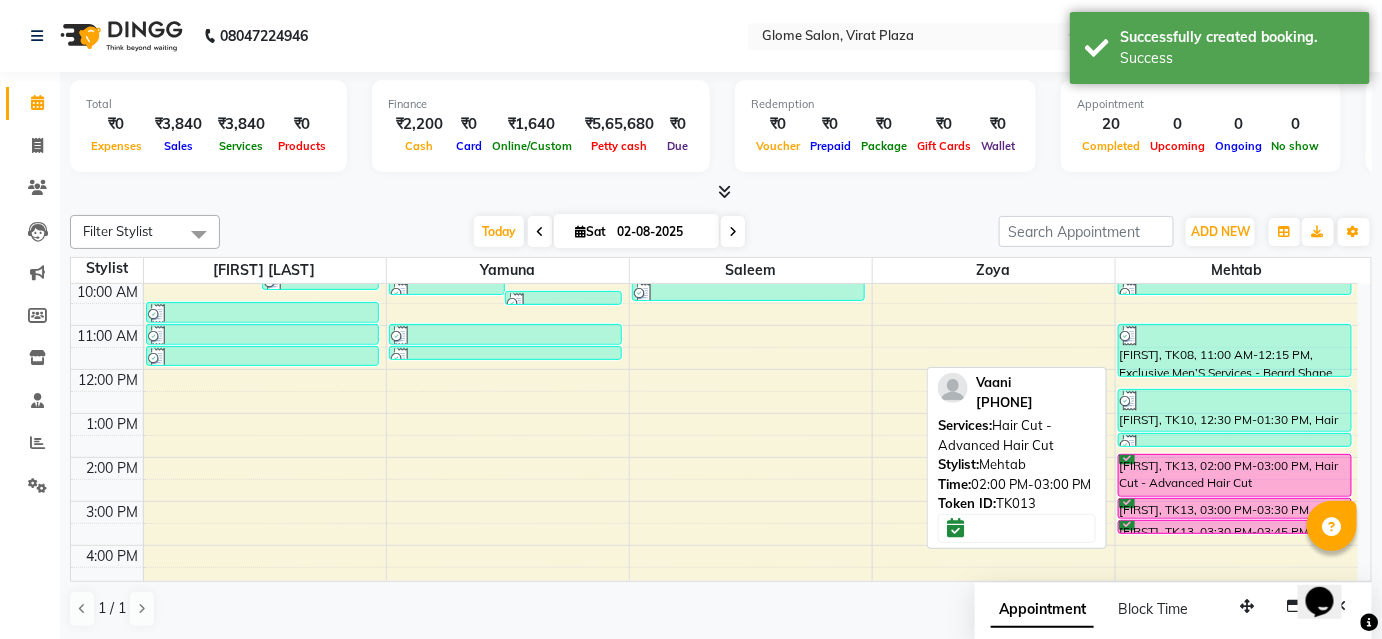 click on "[FIRST] [LAST], TK01, 09:00 AM-09:30 AM, Exclusive Men’S Services - Hair Cut     [FIRST] [LAST], TK01, 09:30 AM-09:45 AM, Exclusive Men’S Services - Shaving     [FIRST], TK06, 10:00 AM-10:15 AM, Exclusive Men’S Services - Beard Shape And Trim     [FIRST], TK08, 11:00 AM-12:15 PM, Exclusive Men’S Services - Beard Shape And Trim,Exclusive Men’S Services - Global Coloring     [FIRST], TK10, 12:30 PM-01:30 PM, Hair Cut - Advanced Hair Cut     [FIRST], TK11, 01:30 PM-01:50 PM, Beard coloring      [FIRST], TK13, 02:00 PM-03:00 PM, Hair Cut - Advanced Hair Cut     [FIRST], TK13, 03:00 PM-03:30 PM, Threading  - Eyebrows     [FIRST], TK13, 03:30 PM-03:45 PM, Threading  - Forehead" at bounding box center [1237, 479] 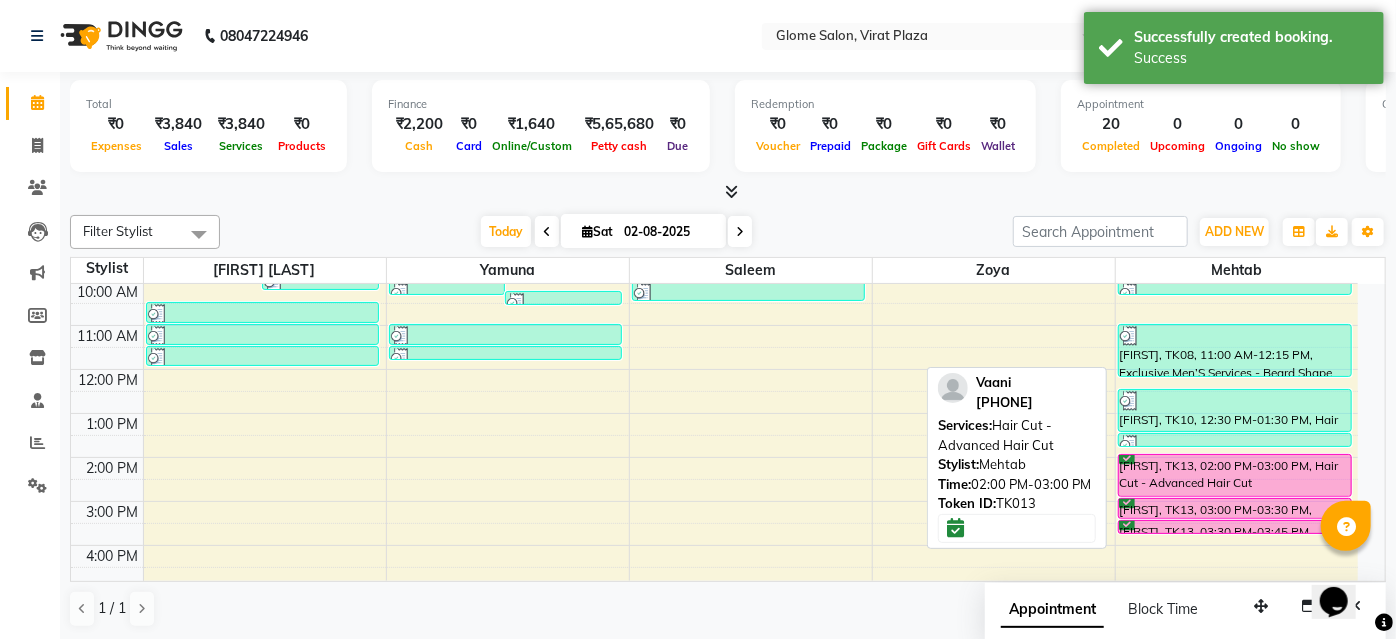 select on "6" 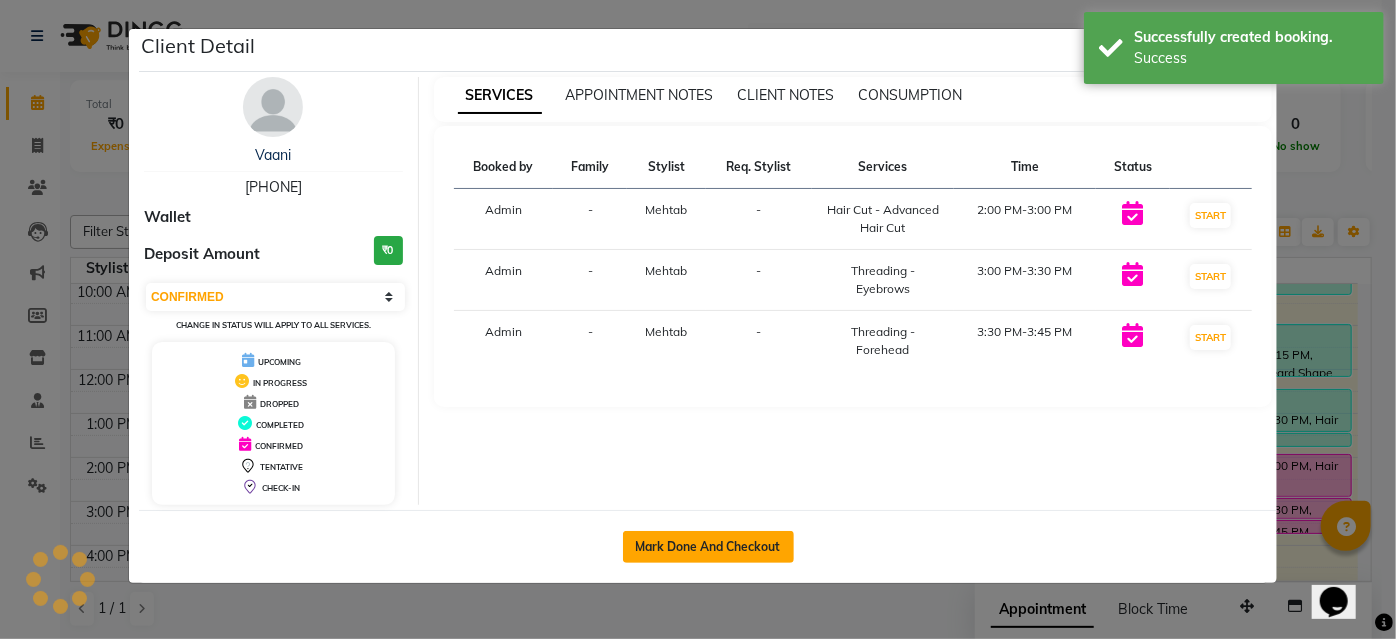 click on "Mark Done And Checkout" 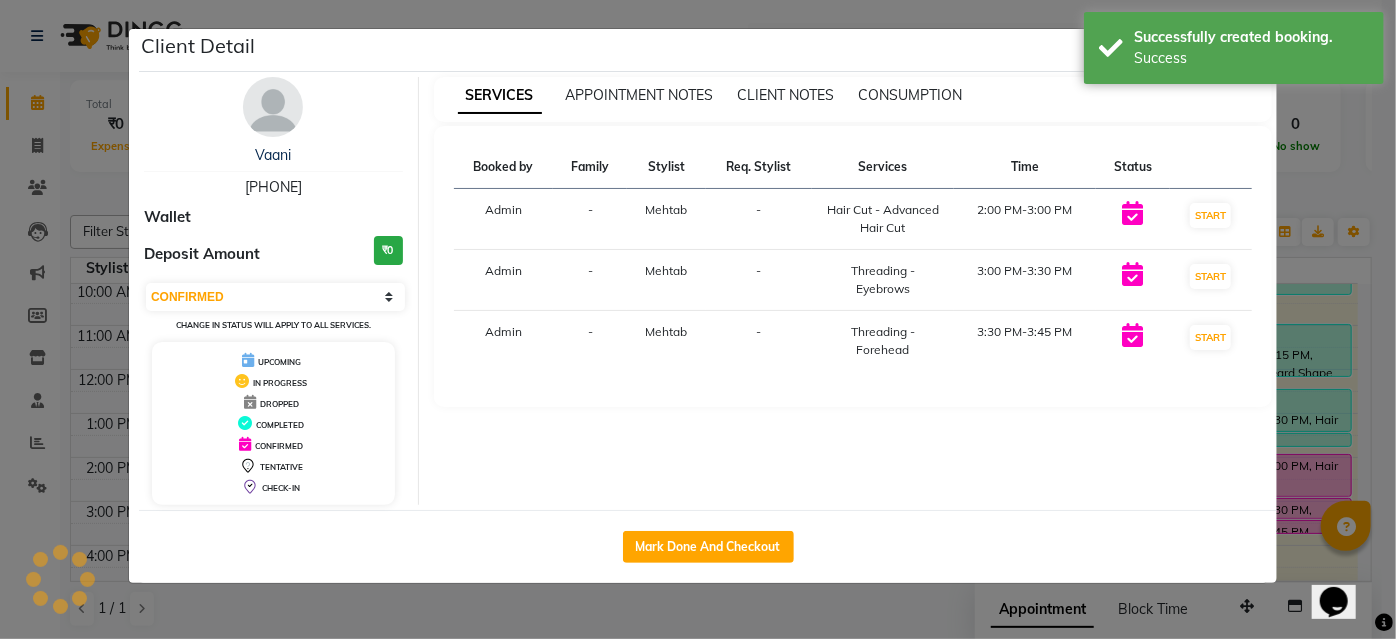 select on "service" 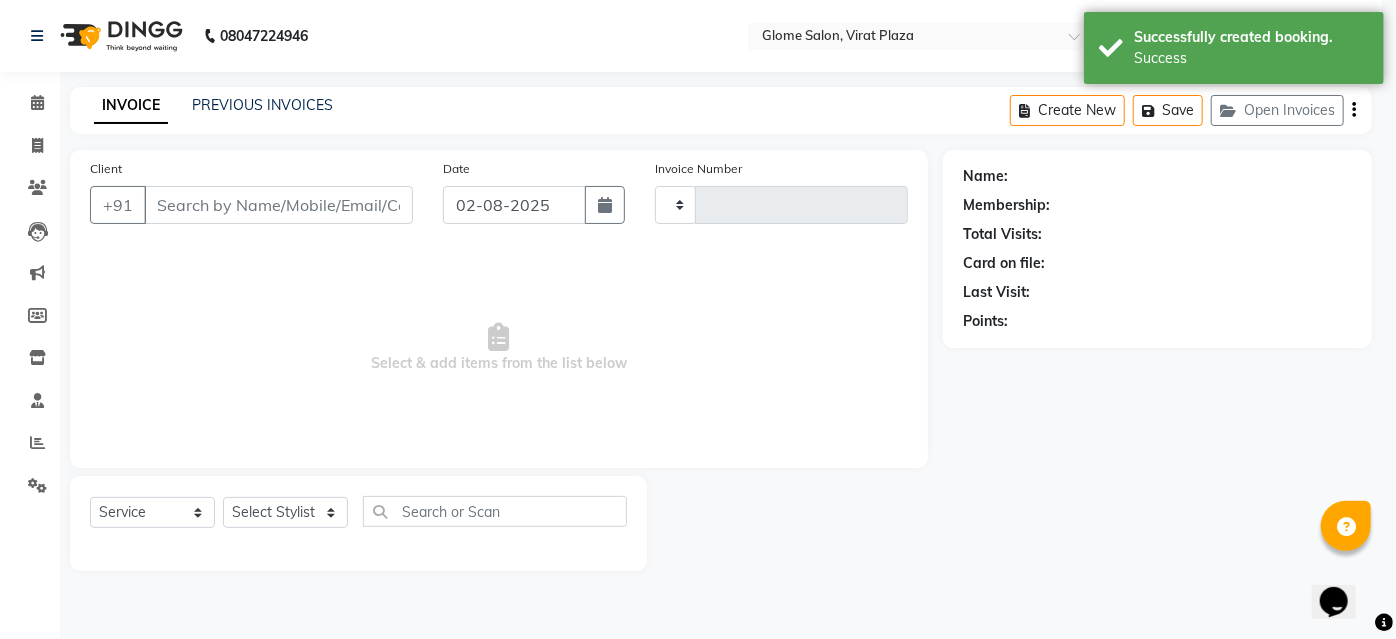 type on "1730" 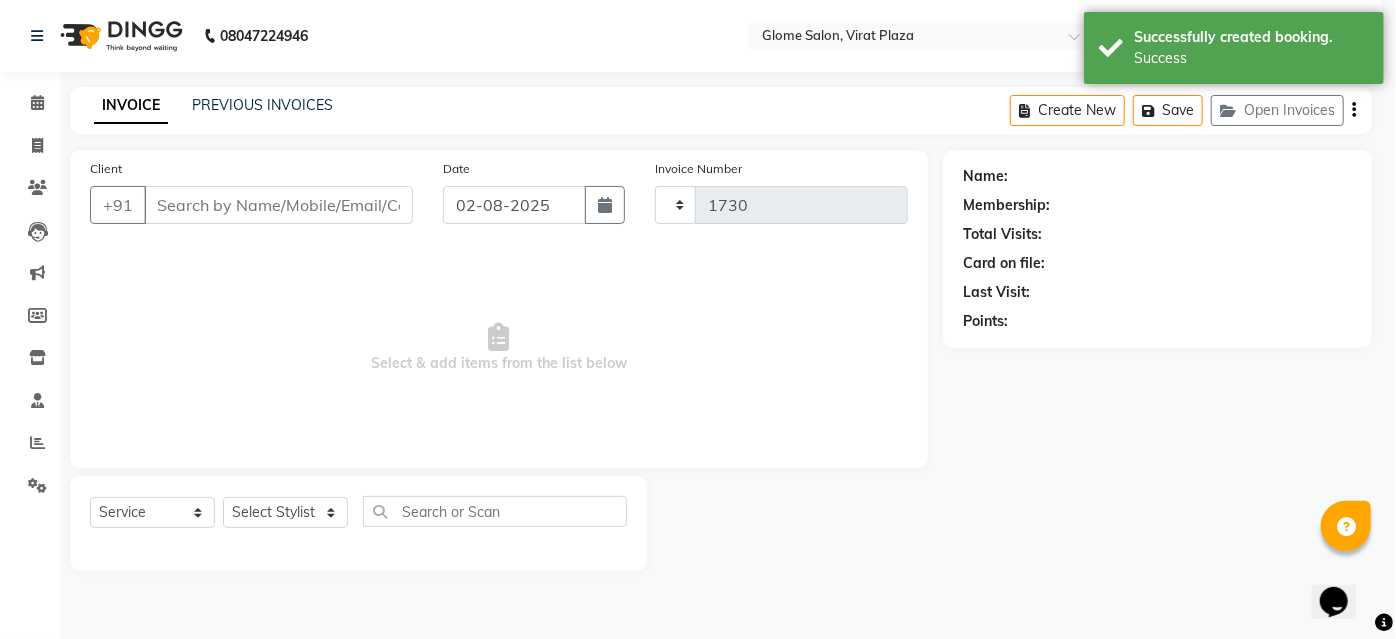 select on "5199" 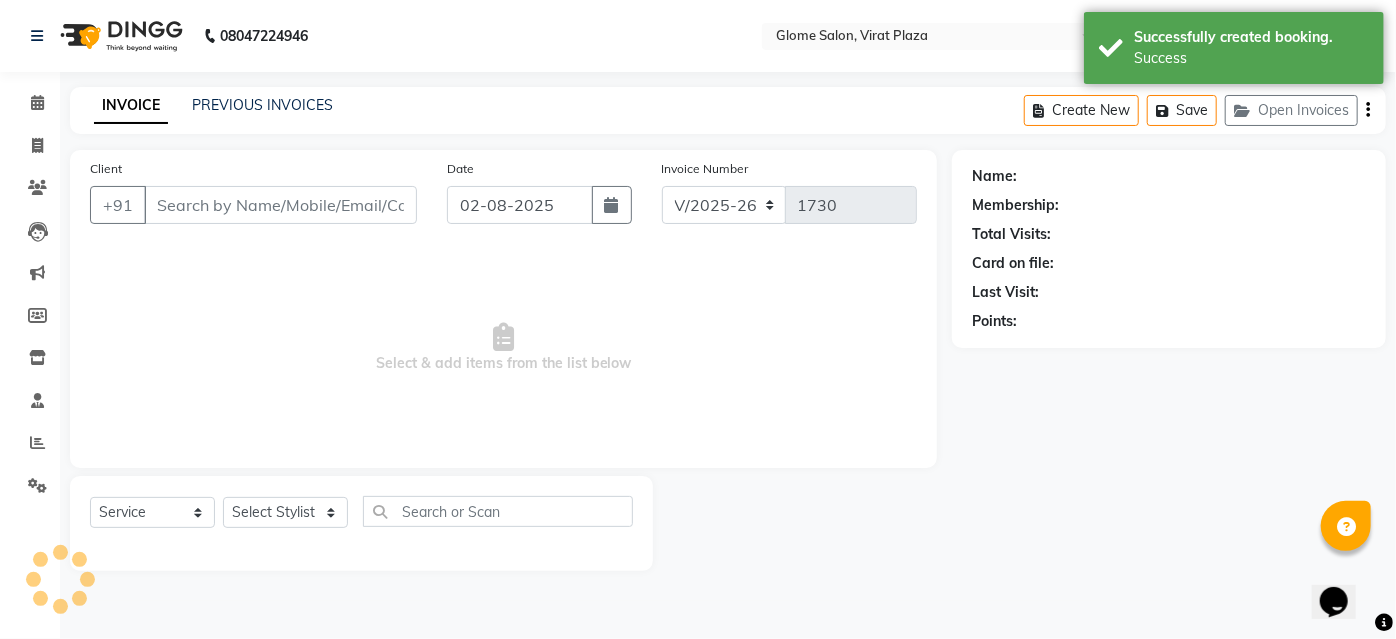 type on "[PHONE]" 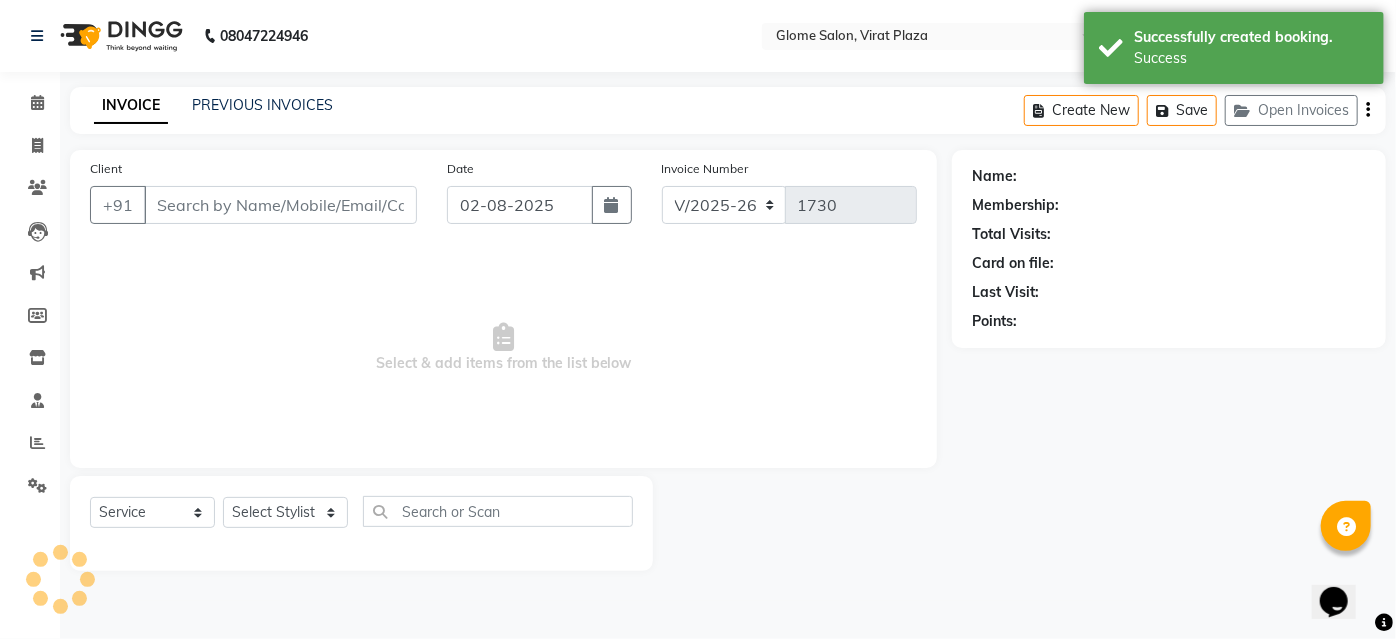 select on "87909" 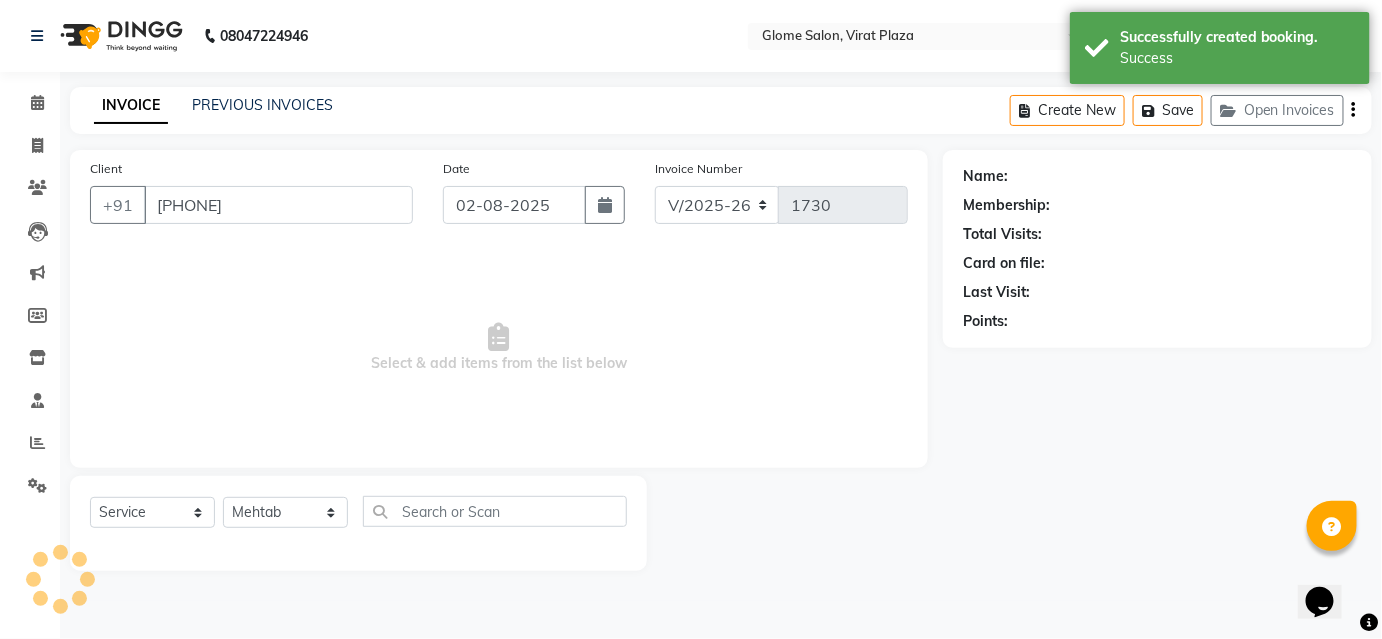 select on "1: Object" 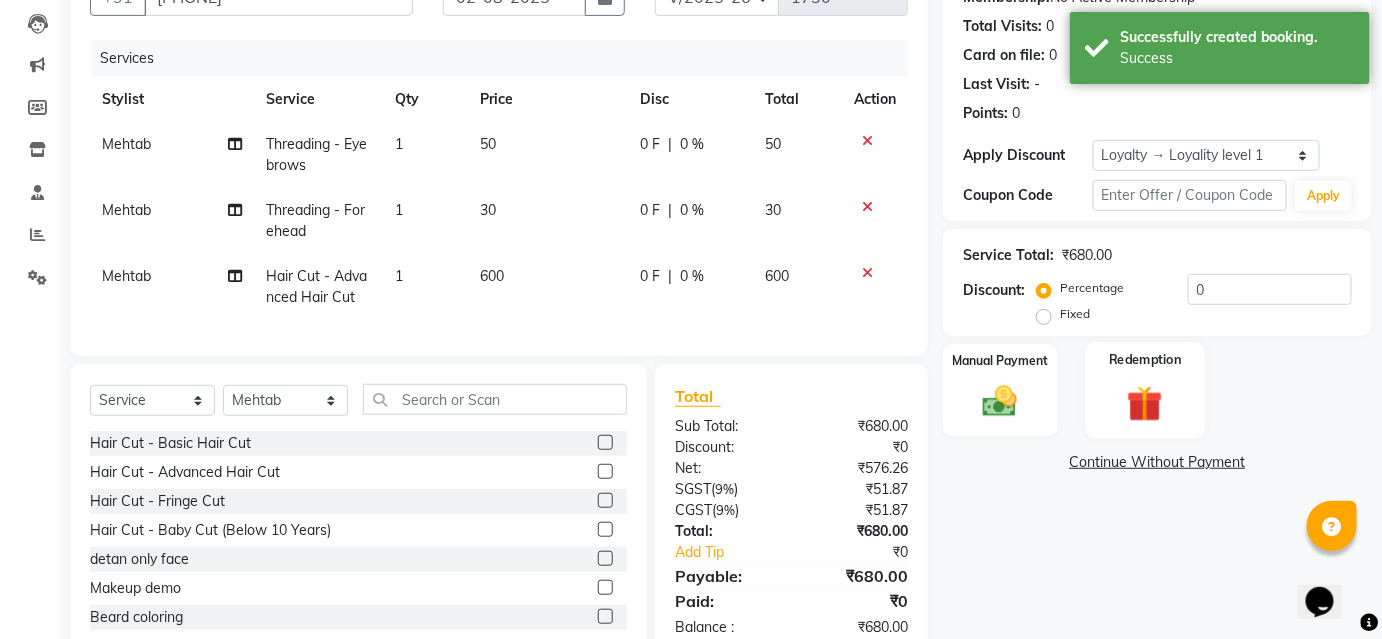 scroll, scrollTop: 271, scrollLeft: 0, axis: vertical 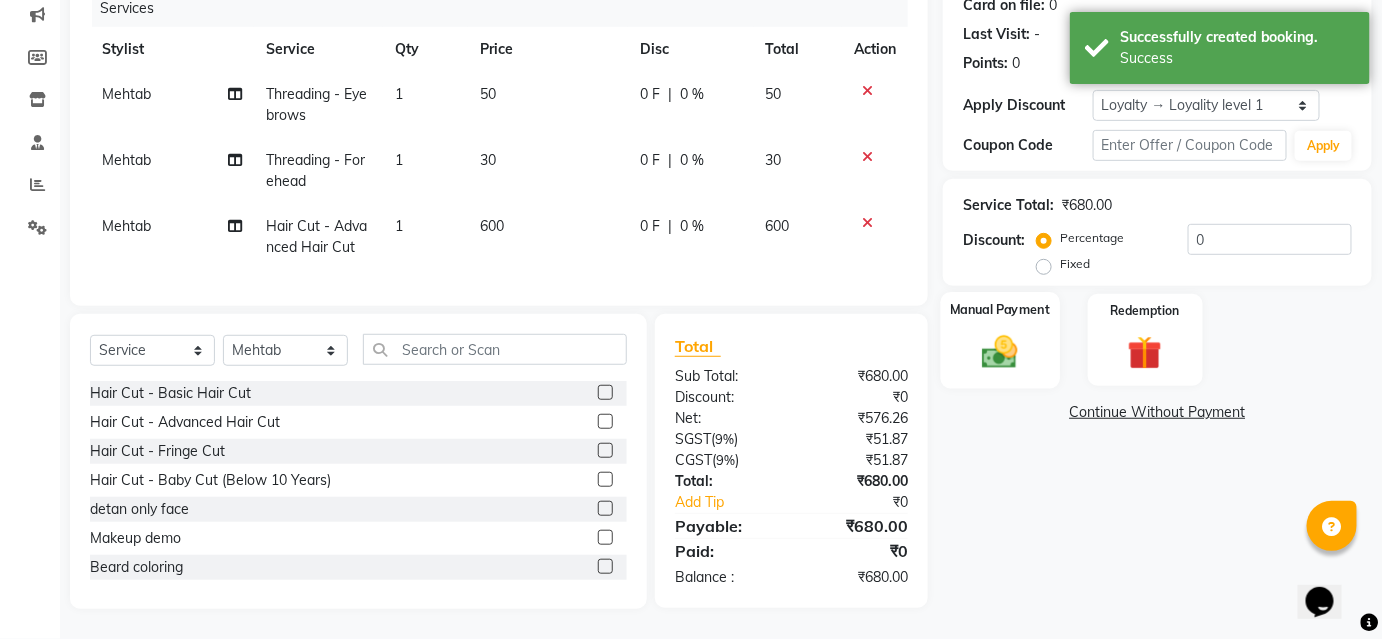 click on "Manual Payment" 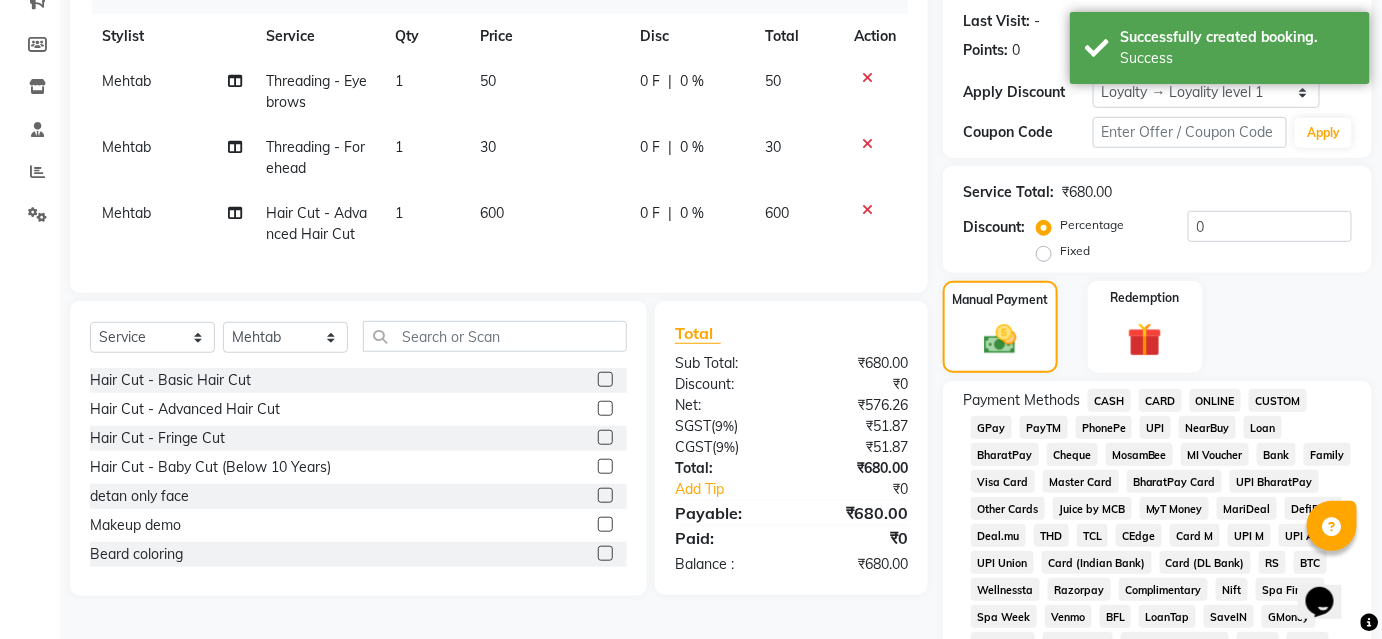 click on "UPI" 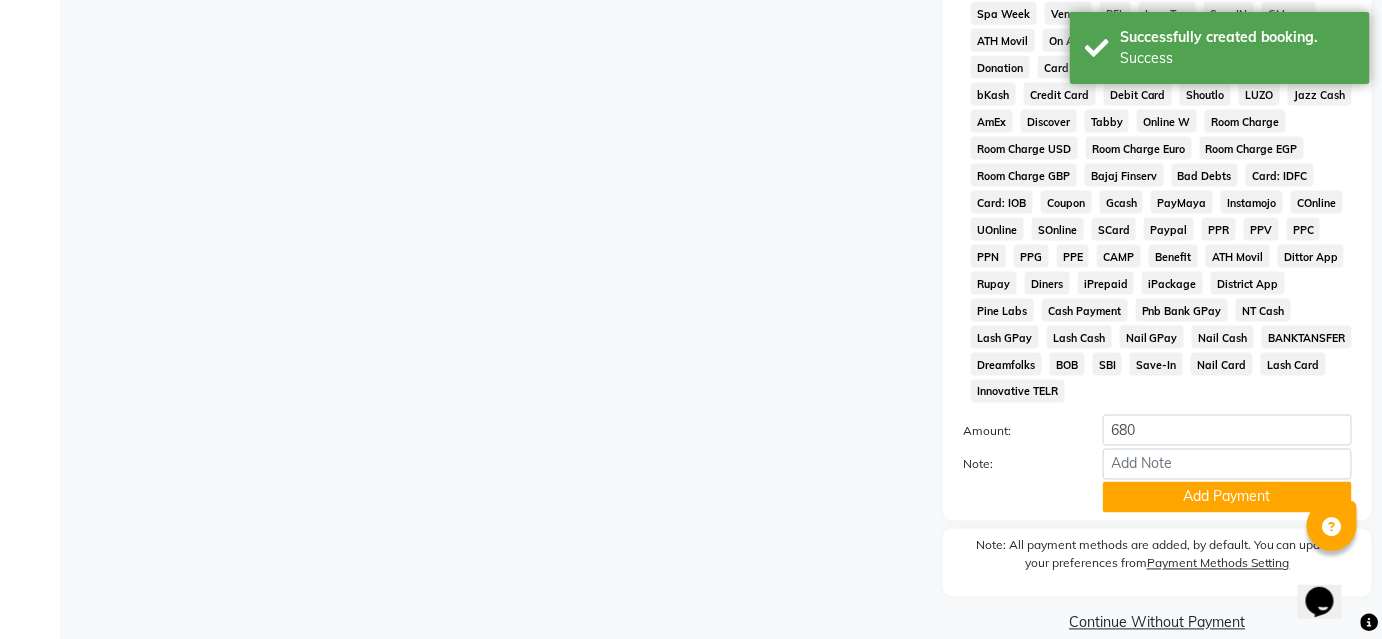 scroll, scrollTop: 878, scrollLeft: 0, axis: vertical 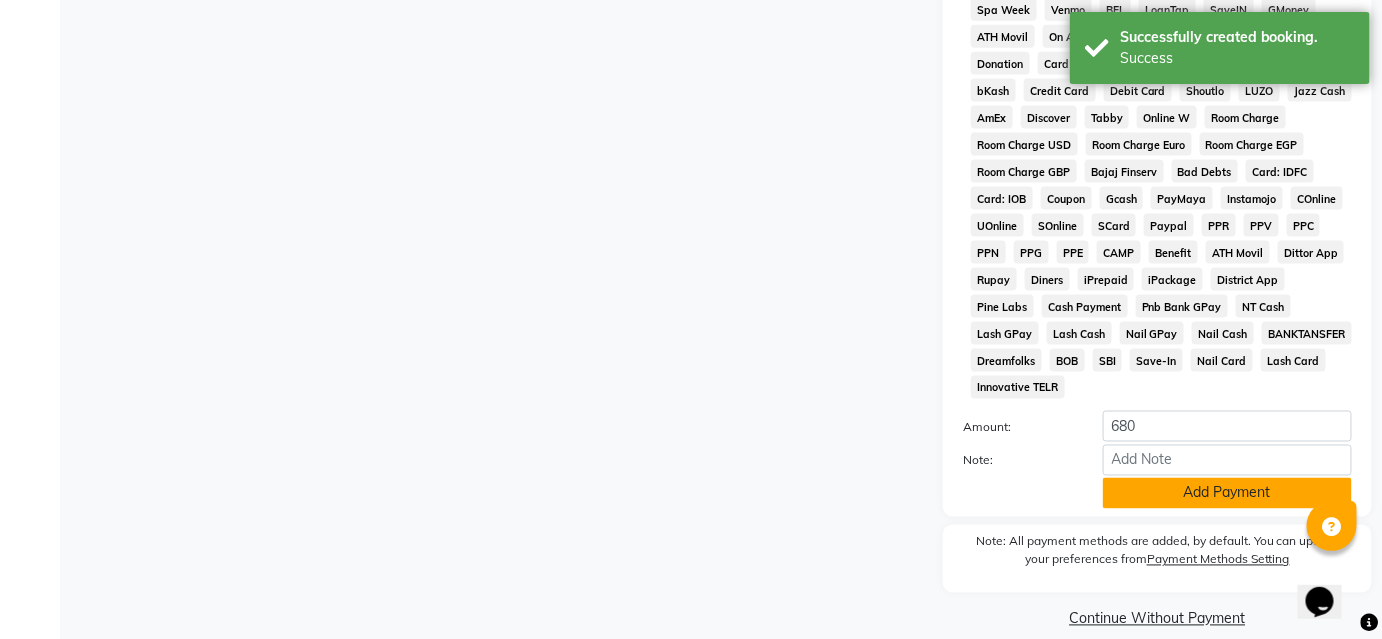 click on "Add Payment" 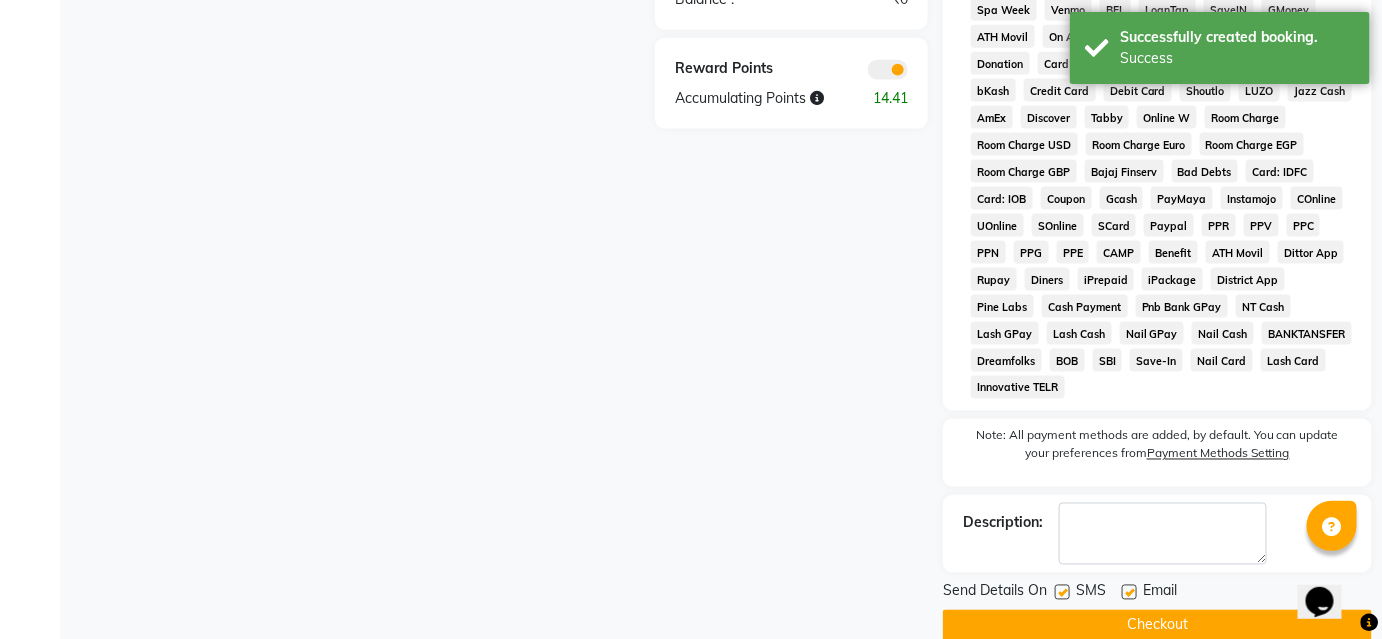 click on "Checkout" 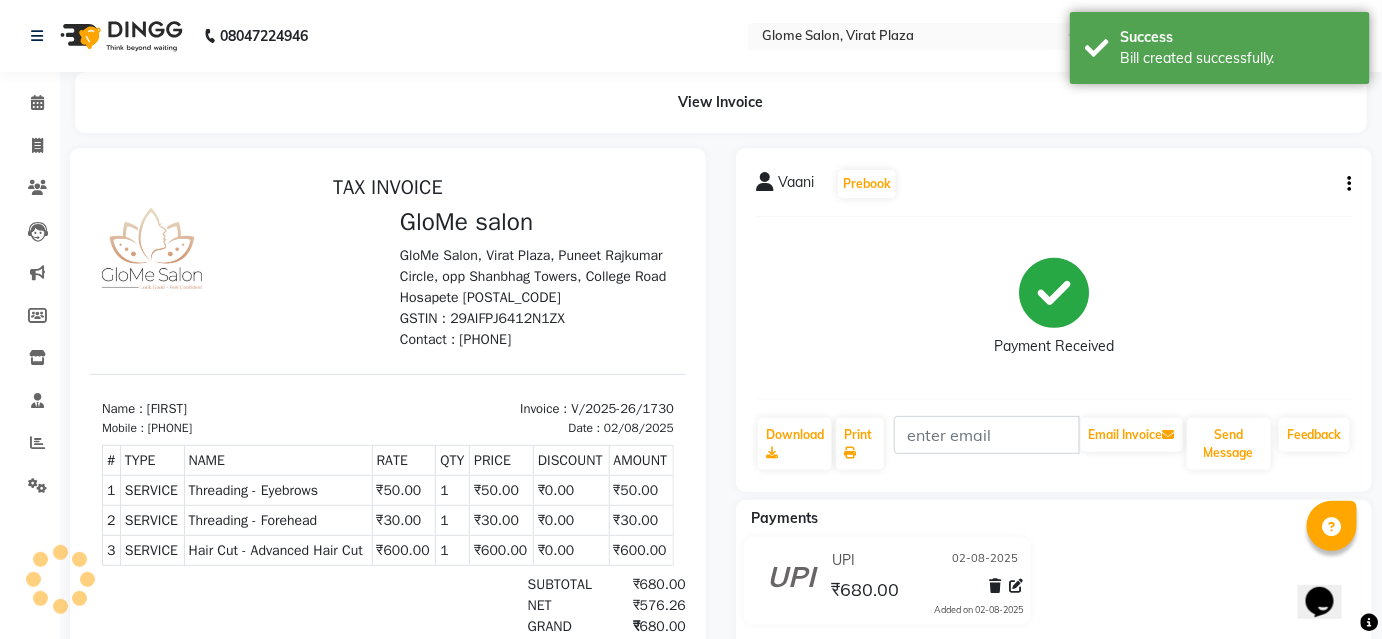 scroll, scrollTop: 0, scrollLeft: 0, axis: both 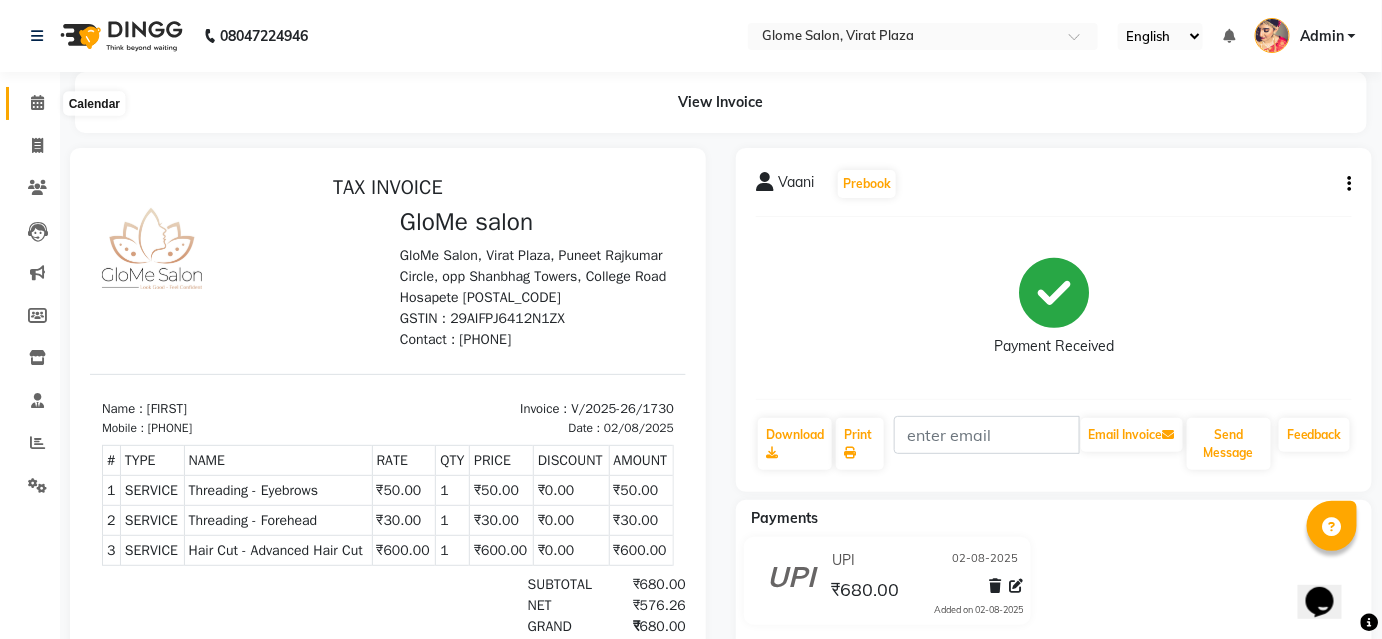 click 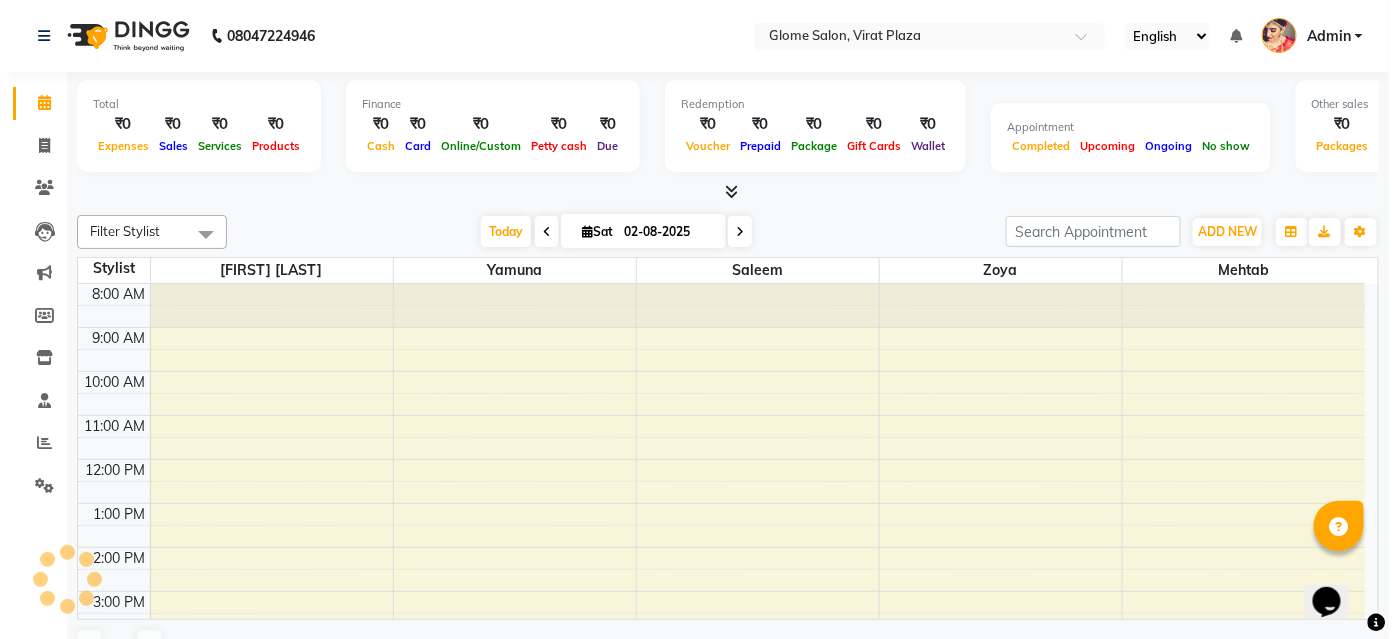 scroll, scrollTop: 0, scrollLeft: 0, axis: both 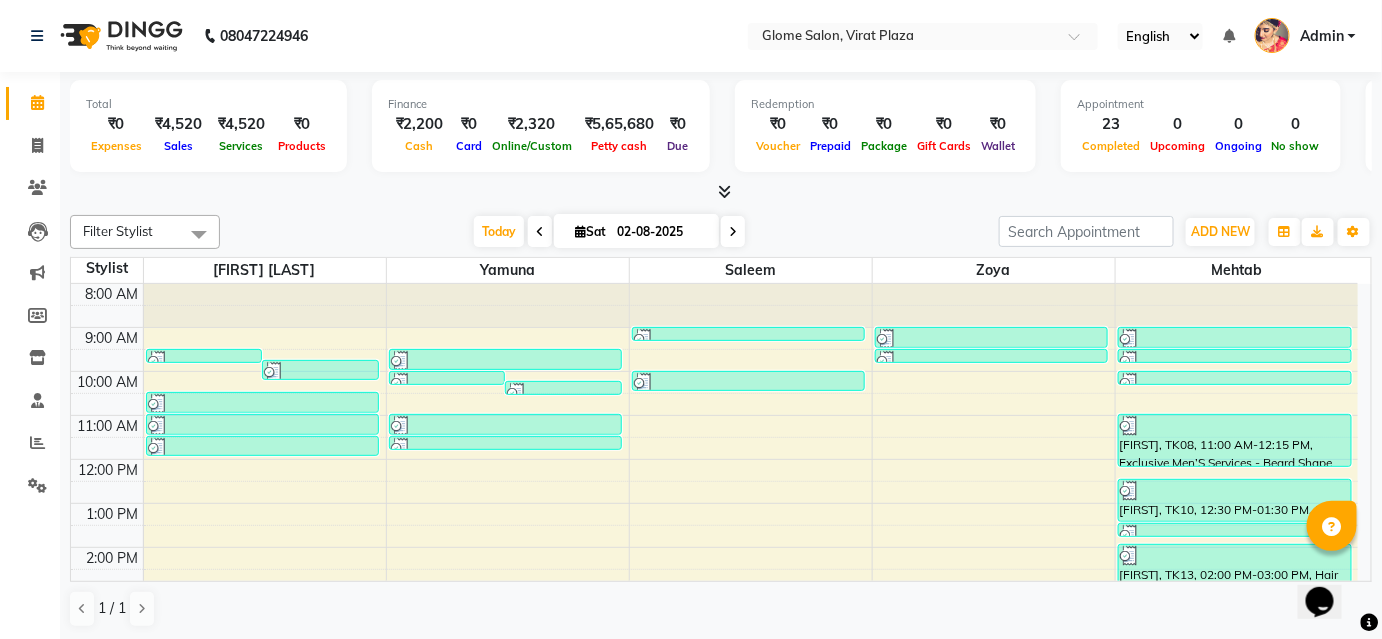 click on "Admin" at bounding box center (1322, 36) 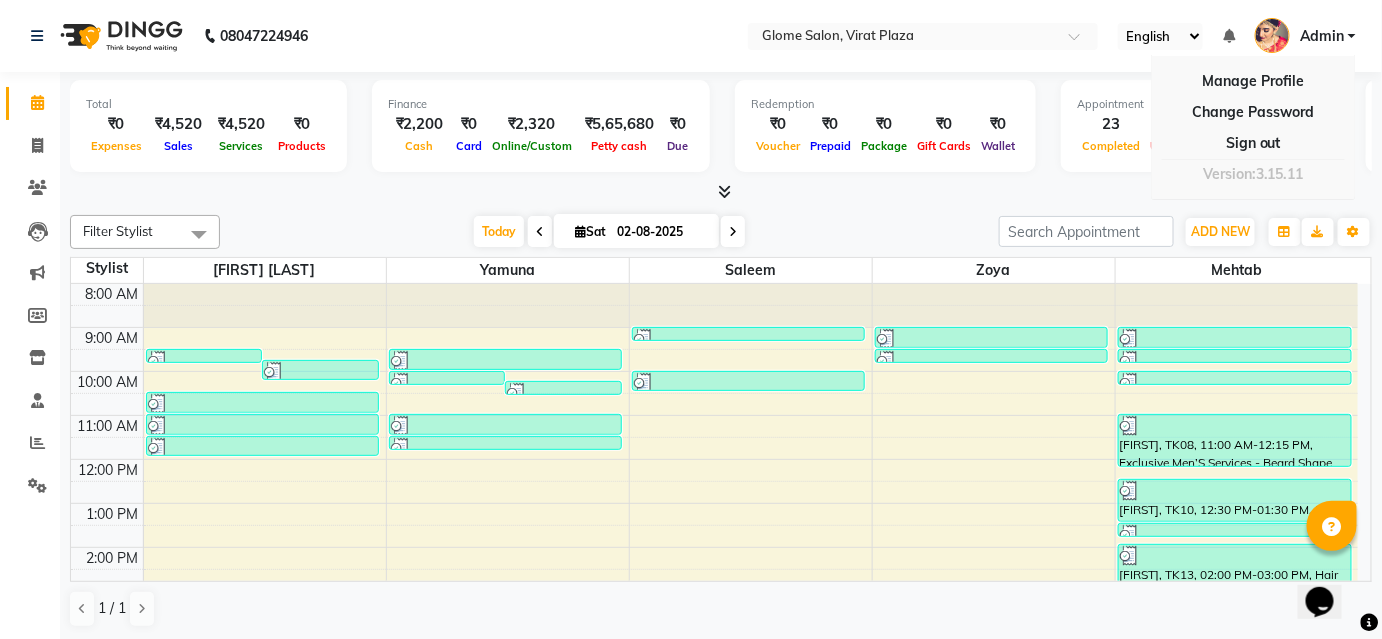 click at bounding box center [1253, 159] 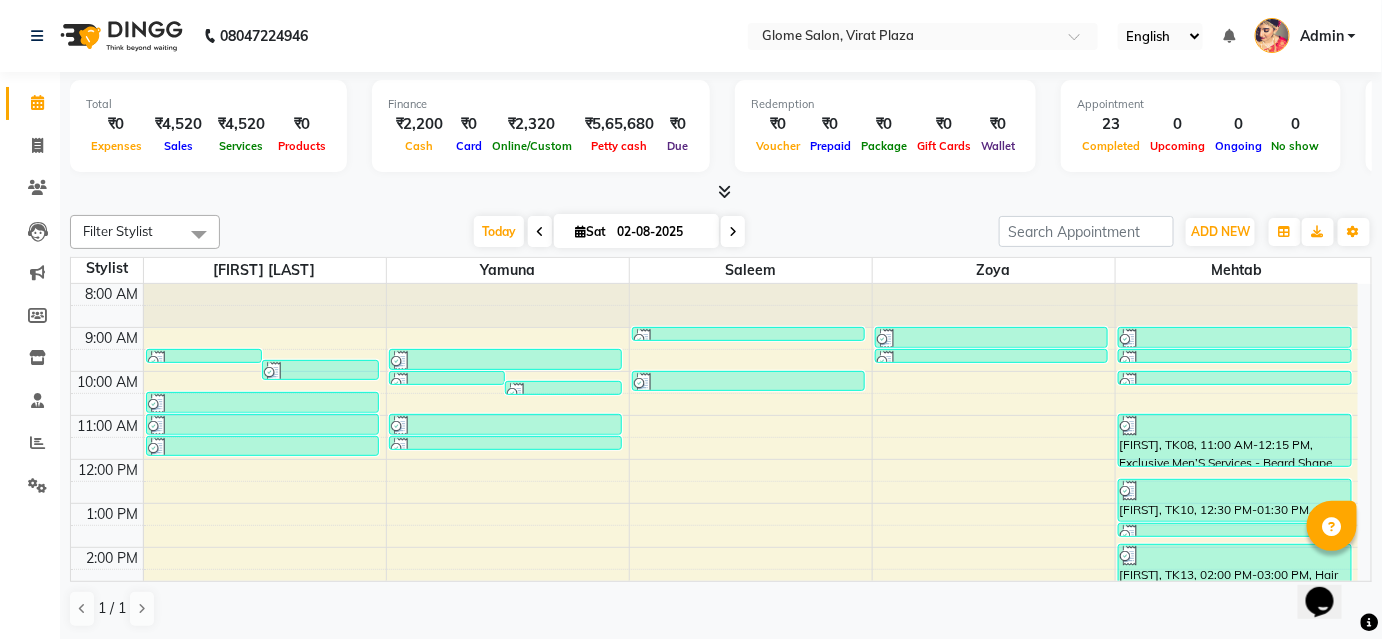click on "Admin" at bounding box center [1322, 36] 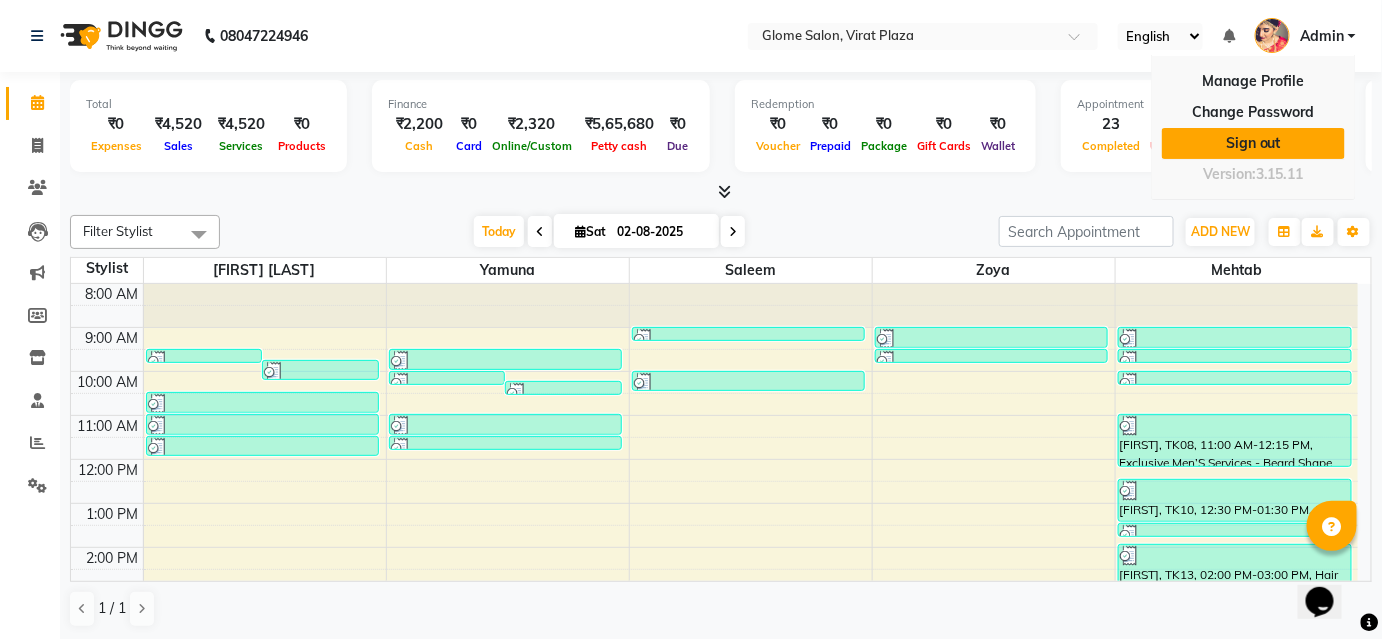 click on "Sign out" at bounding box center [1253, 143] 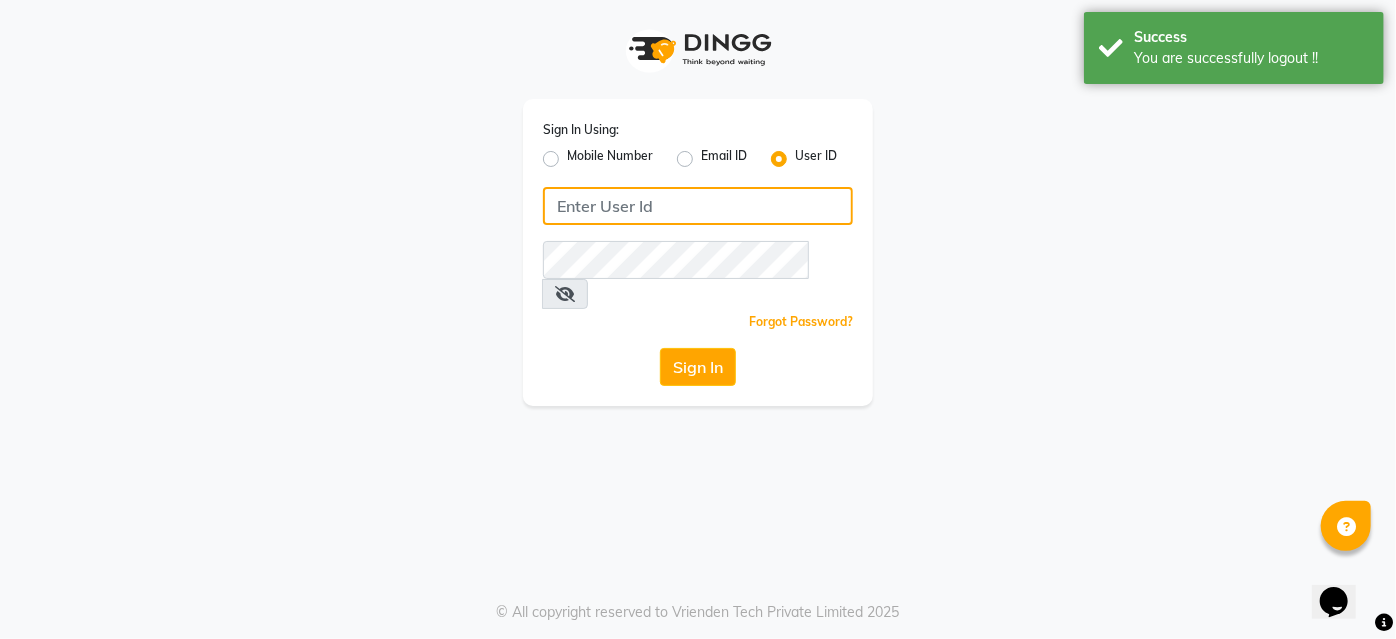 type on "Glome" 